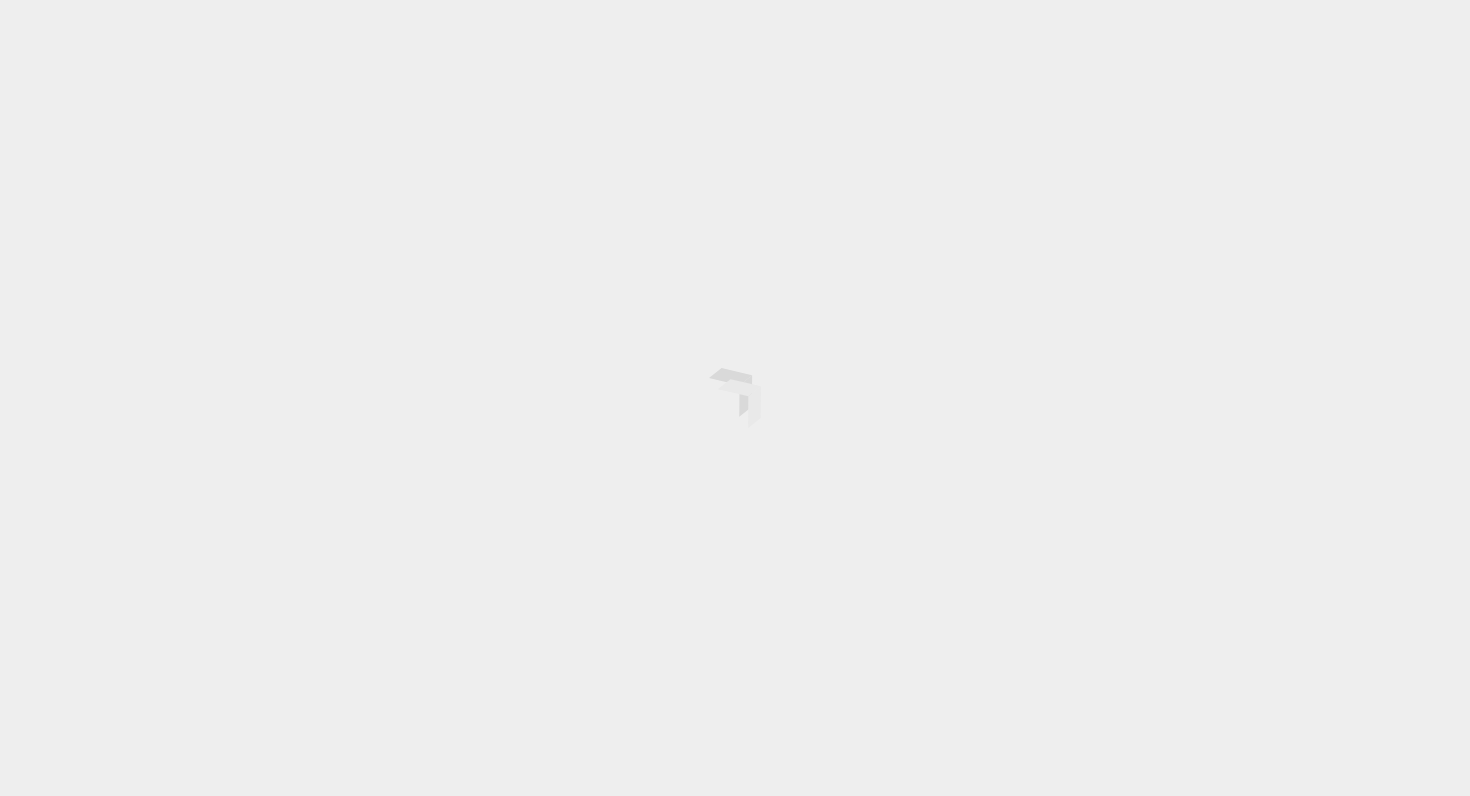 scroll, scrollTop: 0, scrollLeft: 0, axis: both 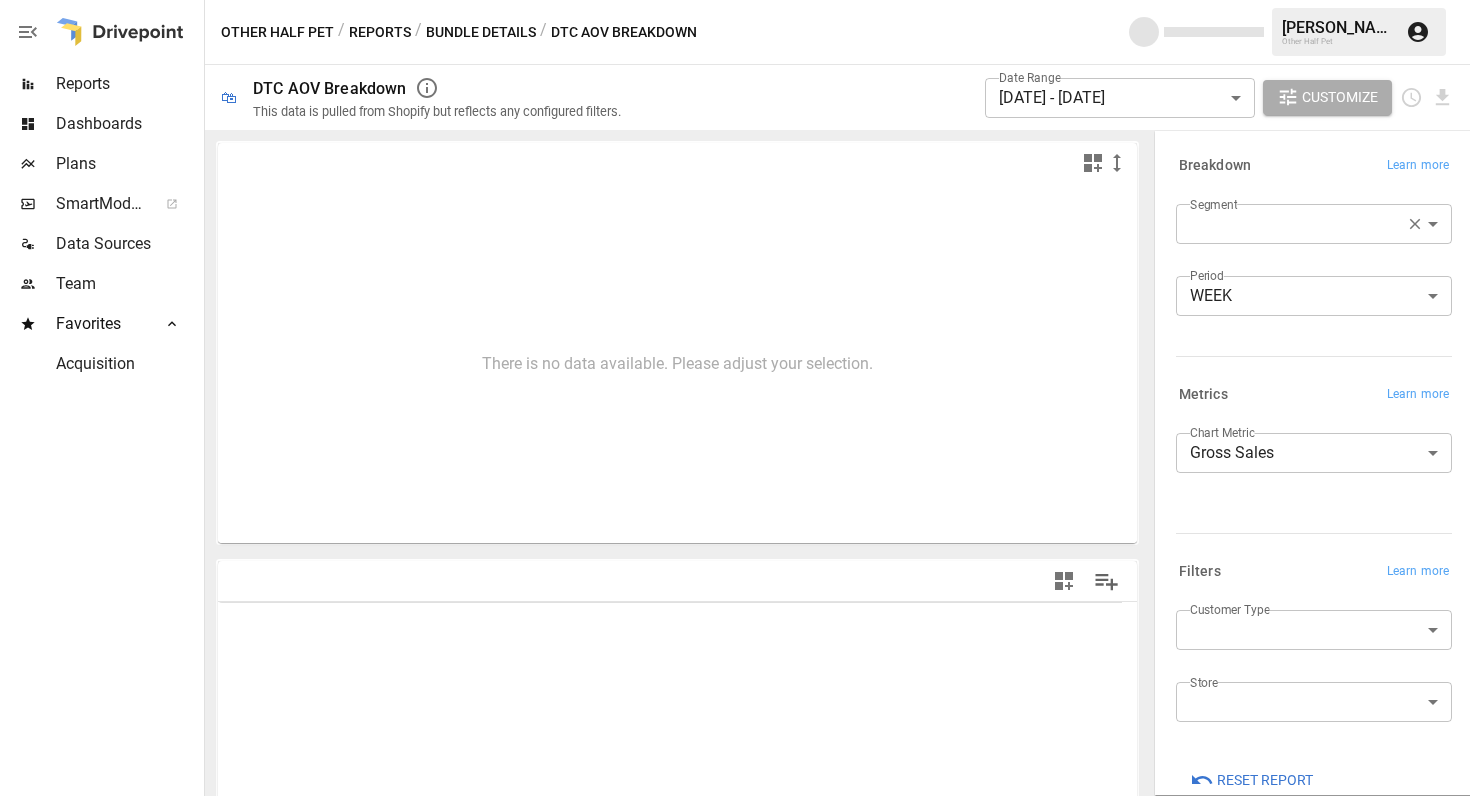 click on "**********" at bounding box center [735, 0] 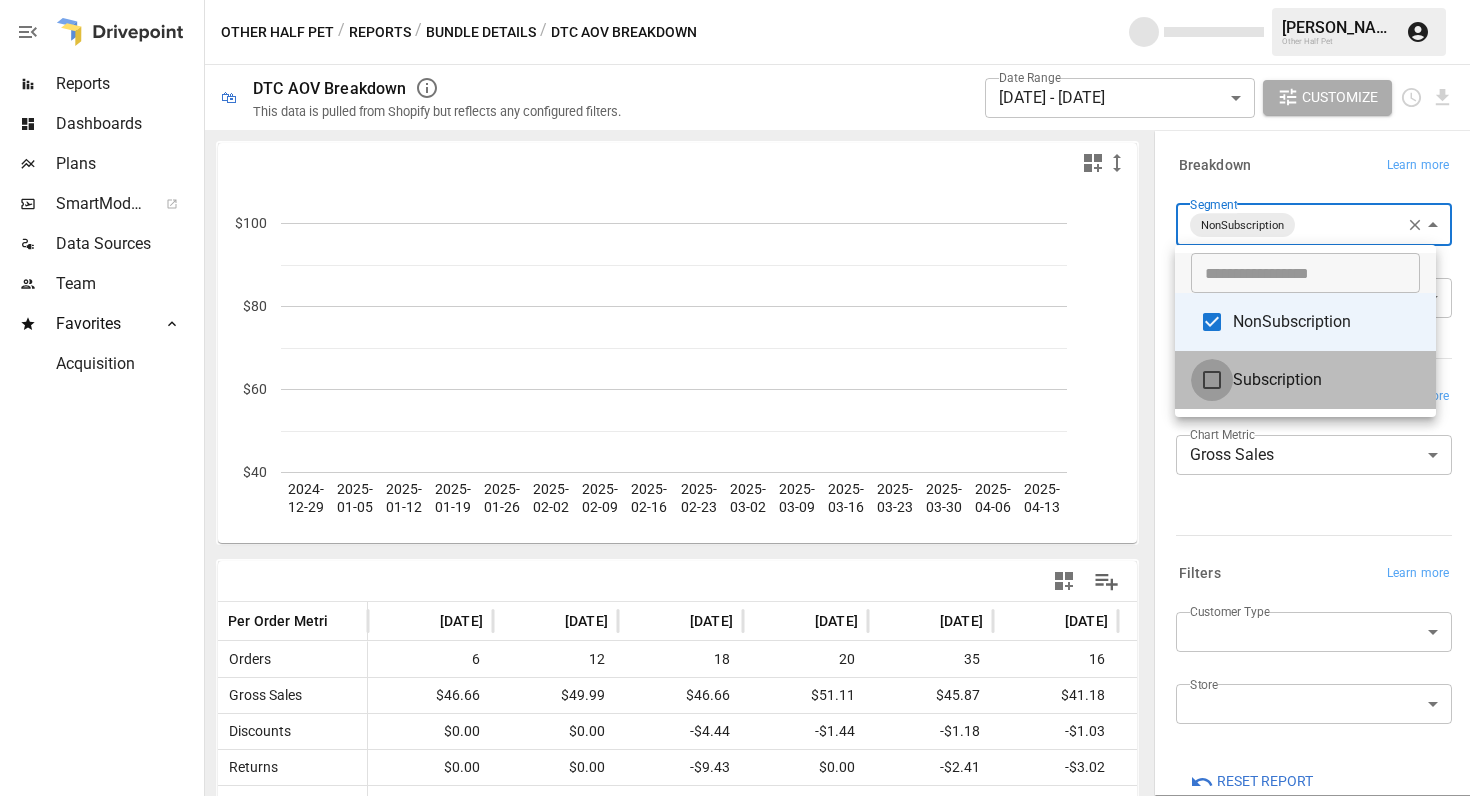 type on "**********" 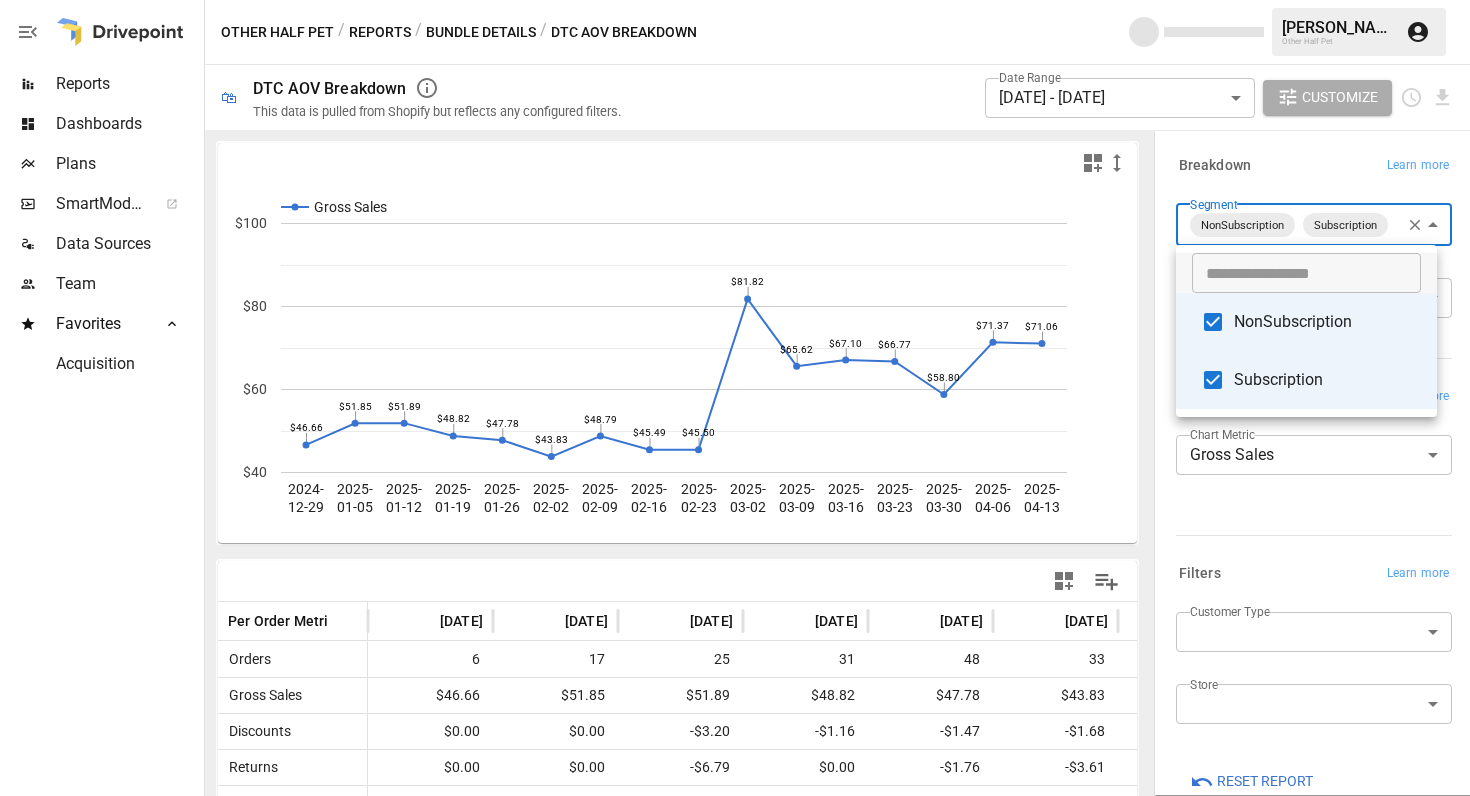 click at bounding box center [735, 398] 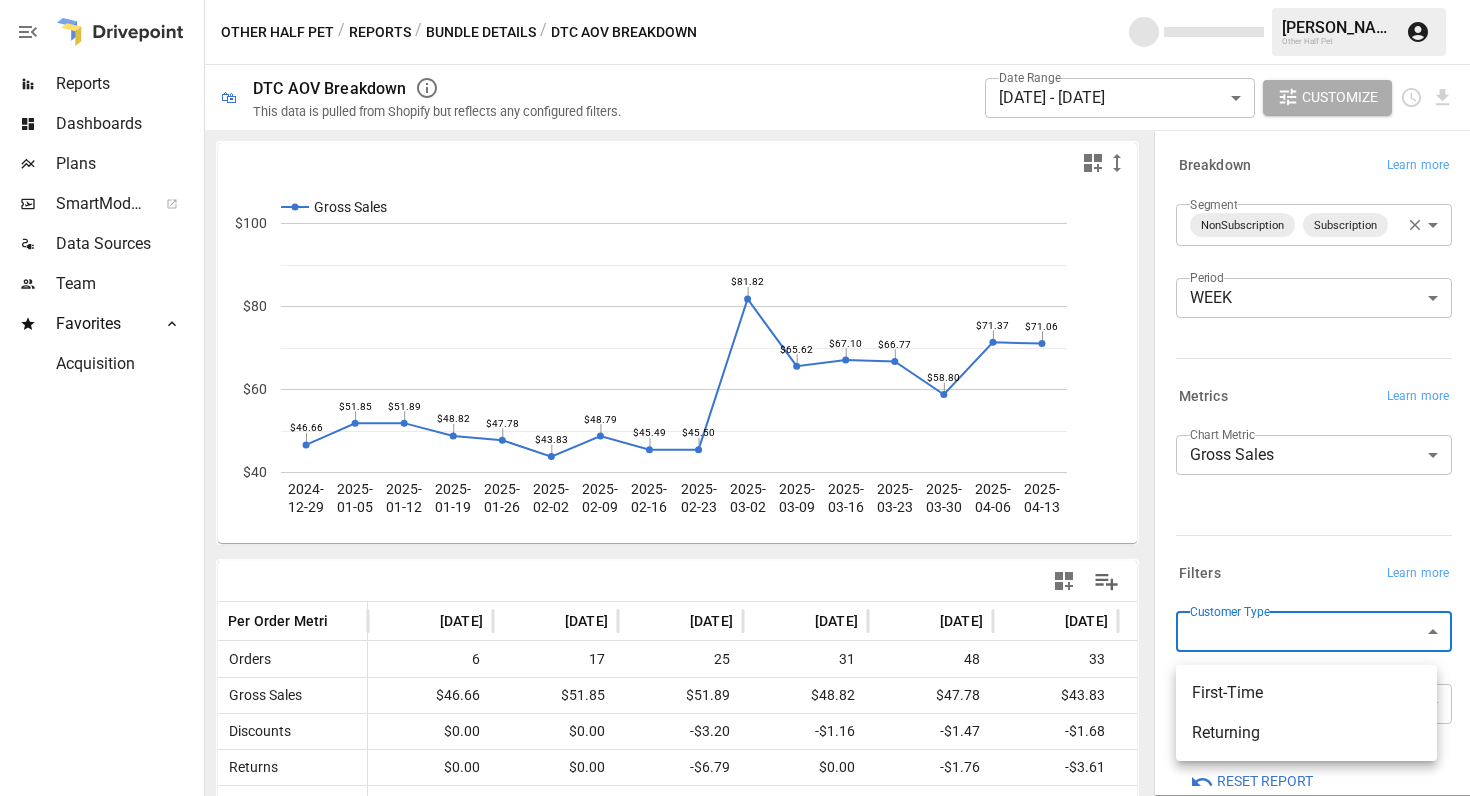 click on "Reports Dashboards Plans SmartModel ™ Data Sources Team Favorites Acquisition Other Half Pet / Reports / Bundle Details / DTC AOV Breakdown [PERSON_NAME] Other Half Pet 🛍 DTC AOV Breakdown This data is pulled from Shopify but reflects any configured filters. Date Range [DATE] - [DATE] ****** ​ Customize Gross Sales [DATE] [DATE] [DATE] [DATE] [DATE] [DATE] [DATE] [DATE] [DATE] [DATE] [DATE] [DATE] [DATE] [DATE] [DATE] [DATE] $40 $60 $80 $100 $46.66 $51.85 $51.89 $48.82 $47.78 $43.83 $48.79 $45.49 $45.50 $81.82 $65.62 $67.10 $66.77 $58.80 $71.37 $71.06 $71.06 Per Order Metric [DATE] [DATE] [DATE] [DATE] [DATE] [DATE] [DATE] [DATE] [DATE] Orders 6 17 25 31 48 33 73 39 51 Gross Sales $46.66 $51.85 $51.89 $48.82 $47.78 $43.83 $48.79 $45.49 $45.50 Discounts $0.00 $0.00 -$3.20 -$1.16 -$1.47 -$1.68 -$1.69 -$1.11 -$0.76 Returns $0.00 $0.00 -$6.79 $0.00 -$1.76 -$3.61 -$0.58 -$0.09" at bounding box center (735, 0) 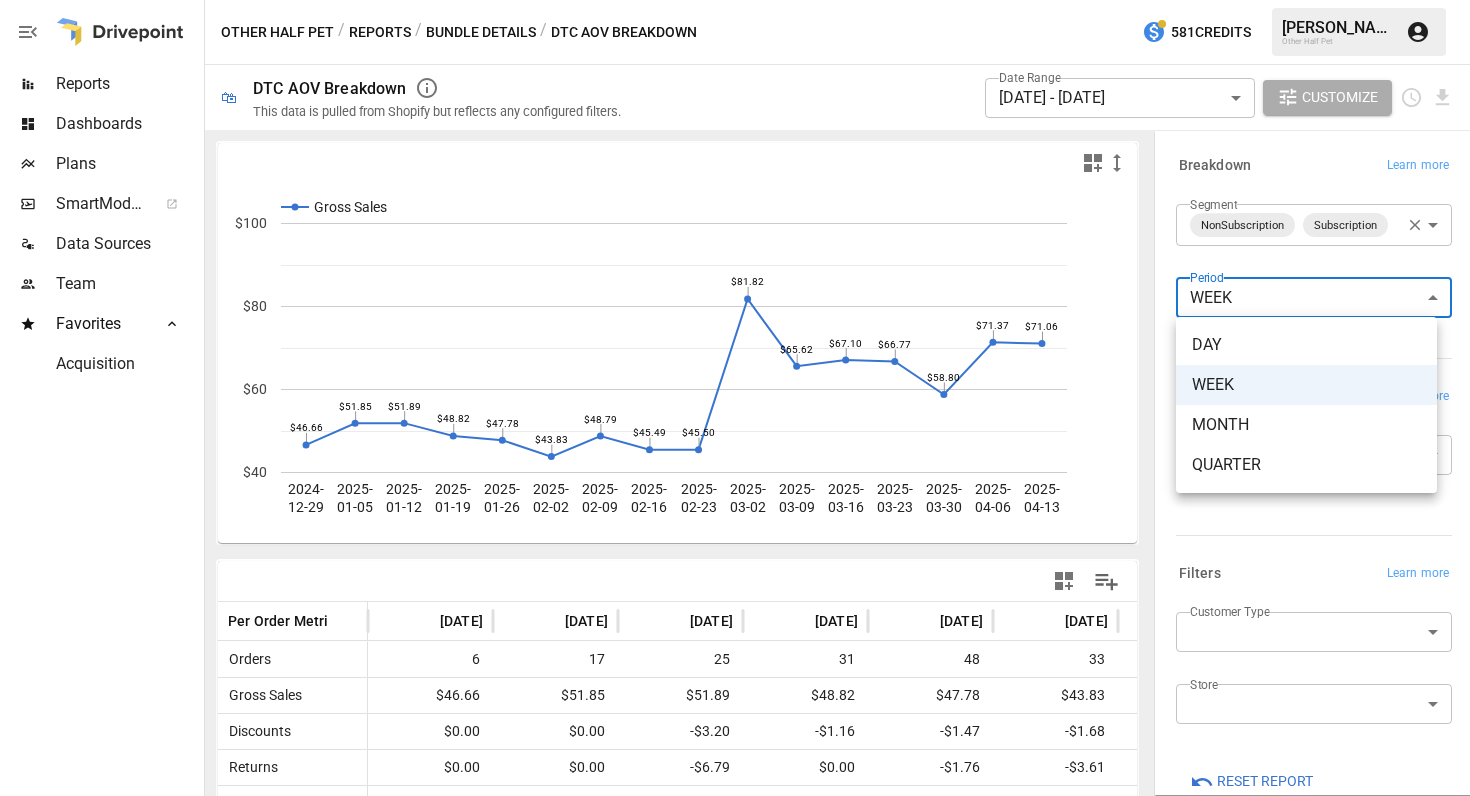 click on "Reports Dashboards Plans SmartModel ™ Data Sources Team Favorites Acquisition Other Half Pet / Reports / Bundle Details / DTC AOV Breakdown 581  Credits [PERSON_NAME] Other Half Pet 🛍 DTC AOV Breakdown This data is pulled from Shopify but reflects any configured filters. Date Range [DATE] - [DATE] ****** ​ Customize Gross Sales [DATE] [DATE] [DATE] [DATE] [DATE] [DATE] [DATE] [DATE] [DATE] [DATE] [DATE] [DATE] [DATE] [DATE] [DATE] [DATE] $40 $60 $80 $100 $46.66 $51.85 $51.89 $48.82 $47.78 $43.83 $48.79 $45.49 $45.50 $81.82 $65.62 $67.10 $66.77 $58.80 $71.37 $71.06 $71.06 Per Order Metric [DATE] [DATE] [DATE] [DATE] [DATE] [DATE] [DATE] [DATE] [DATE] Orders 6 17 25 31 48 33 73 39 51 Gross Sales $46.66 $51.85 $51.89 $48.82 $47.78 $43.83 $48.79 $45.49 $45.50 Discounts $0.00 $0.00 -$3.20 -$1.16 -$1.47 -$1.68 -$1.69 -$1.11 -$0.76 Returns $0.00 $0.00 -$6.79 $0.00 -$1.76 -$3.61" at bounding box center (735, 0) 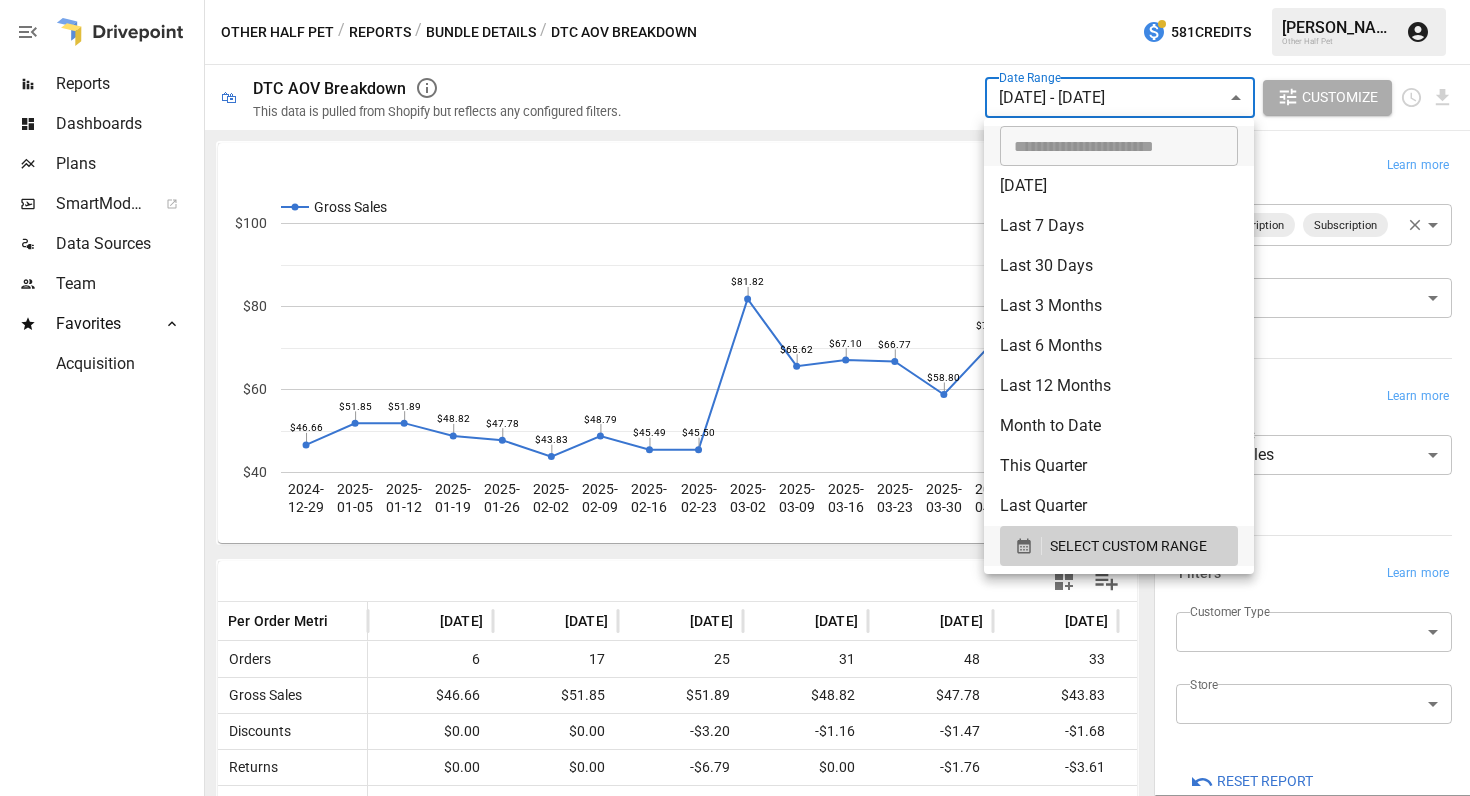 click on "Reports Dashboards Plans SmartModel ™ Data Sources Team Favorites Acquisition Other Half Pet / Reports / Bundle Details / DTC AOV Breakdown 581  Credits [PERSON_NAME] Other Half Pet 🛍 DTC AOV Breakdown This data is pulled from Shopify but reflects any configured filters. Date Range [DATE] - [DATE] ****** ​ Customize Gross Sales [DATE] [DATE] [DATE] [DATE] [DATE] [DATE] [DATE] [DATE] [DATE] [DATE] [DATE] [DATE] [DATE] [DATE] [DATE] [DATE] $40 $60 $80 $100 $46.66 $51.85 $51.89 $48.82 $47.78 $43.83 $48.79 $45.49 $45.50 $81.82 $65.62 $67.10 $66.77 $58.80 $71.37 $71.06 $71.06 Per Order Metric [DATE] [DATE] [DATE] [DATE] [DATE] [DATE] [DATE] [DATE] [DATE] Orders 6 17 25 31 48 33 73 39 51 Gross Sales $46.66 $51.85 $51.89 $48.82 $47.78 $43.83 $48.79 $45.49 $45.50 Discounts $0.00 $0.00 -$3.20 -$1.16 -$1.47 -$1.68 -$1.69 -$1.11 -$0.76 Returns $0.00 $0.00 -$6.79 $0.00 -$1.76 -$3.61" at bounding box center (735, 0) 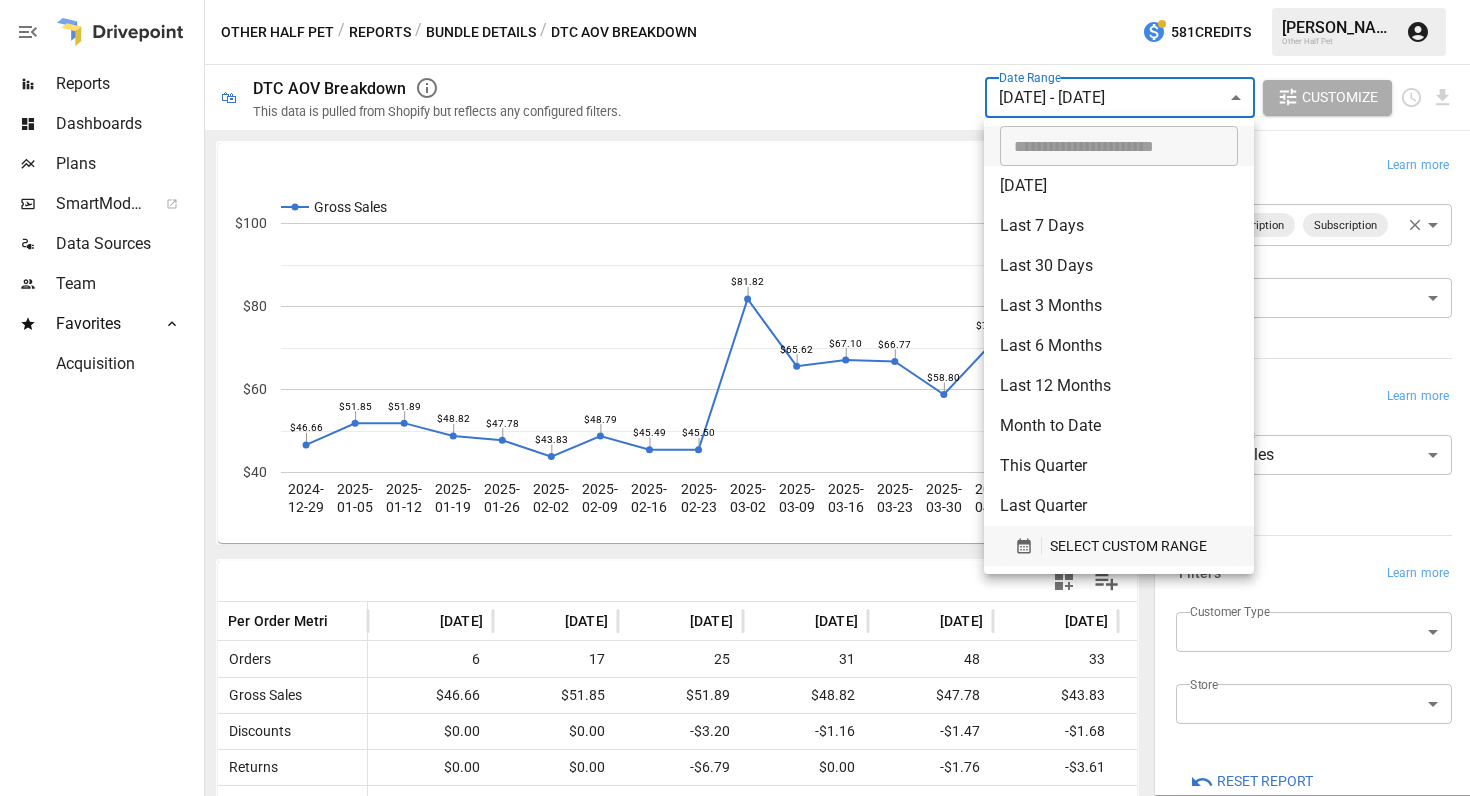 click on "SELECT CUSTOM RANGE" at bounding box center (1128, 546) 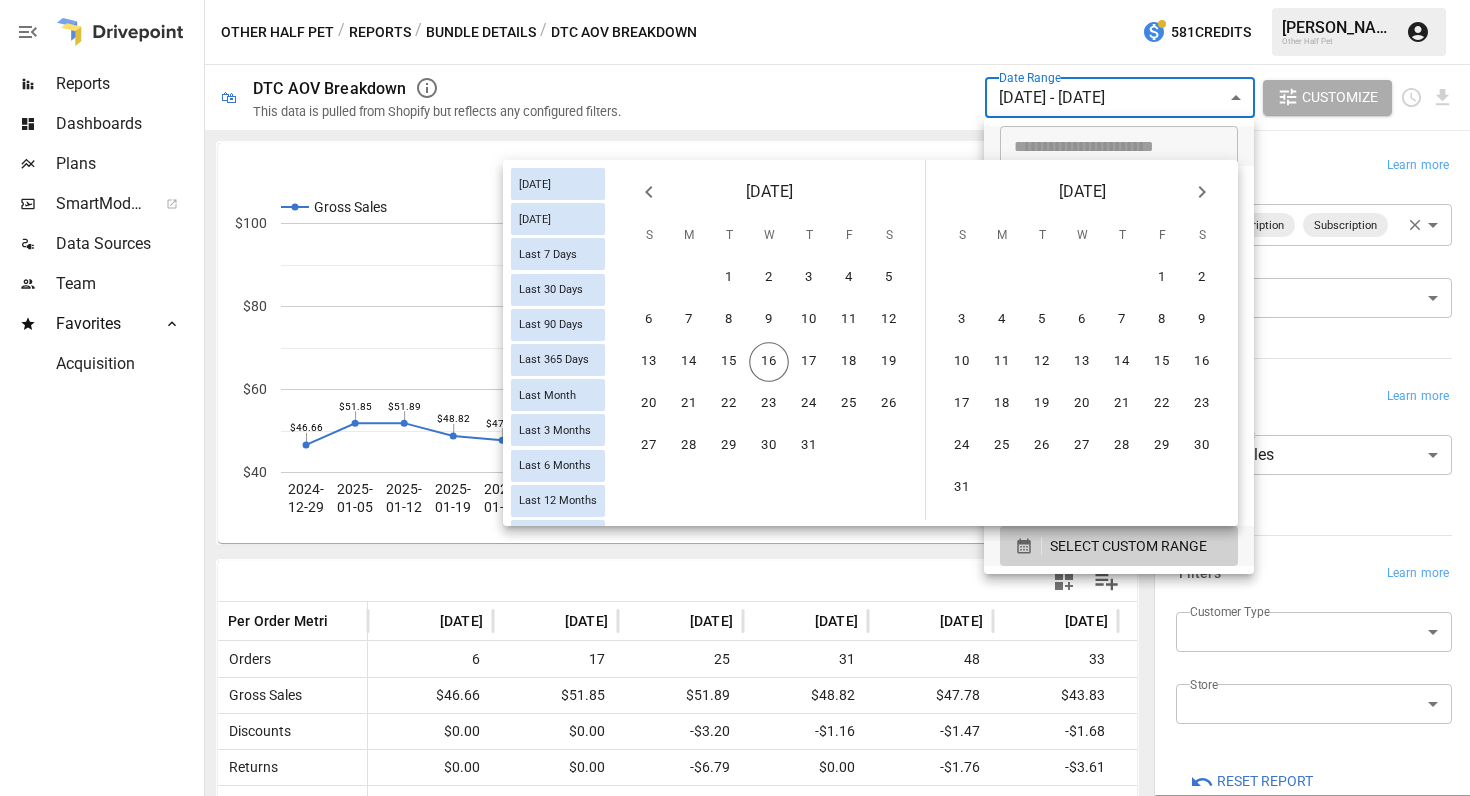 click 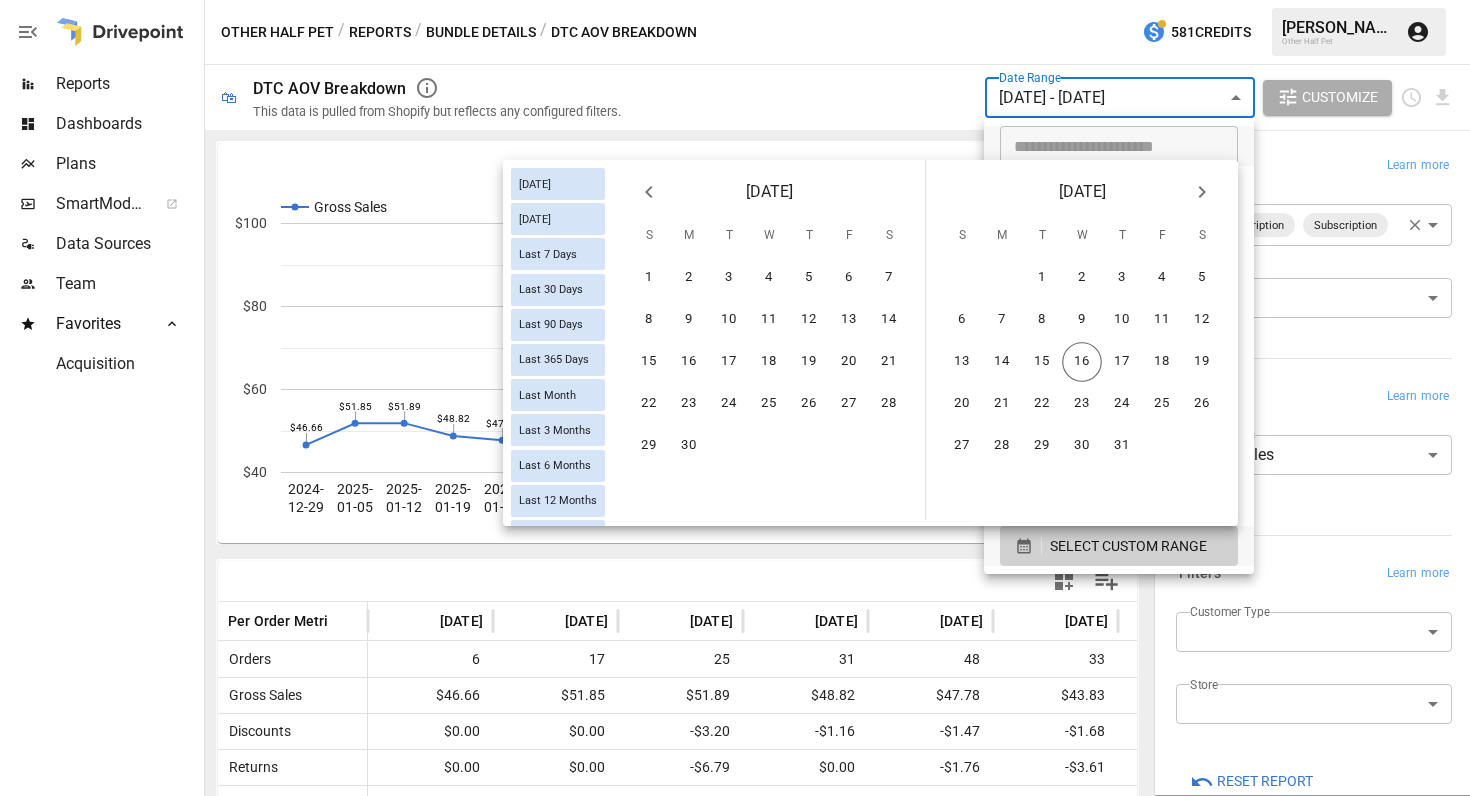 click 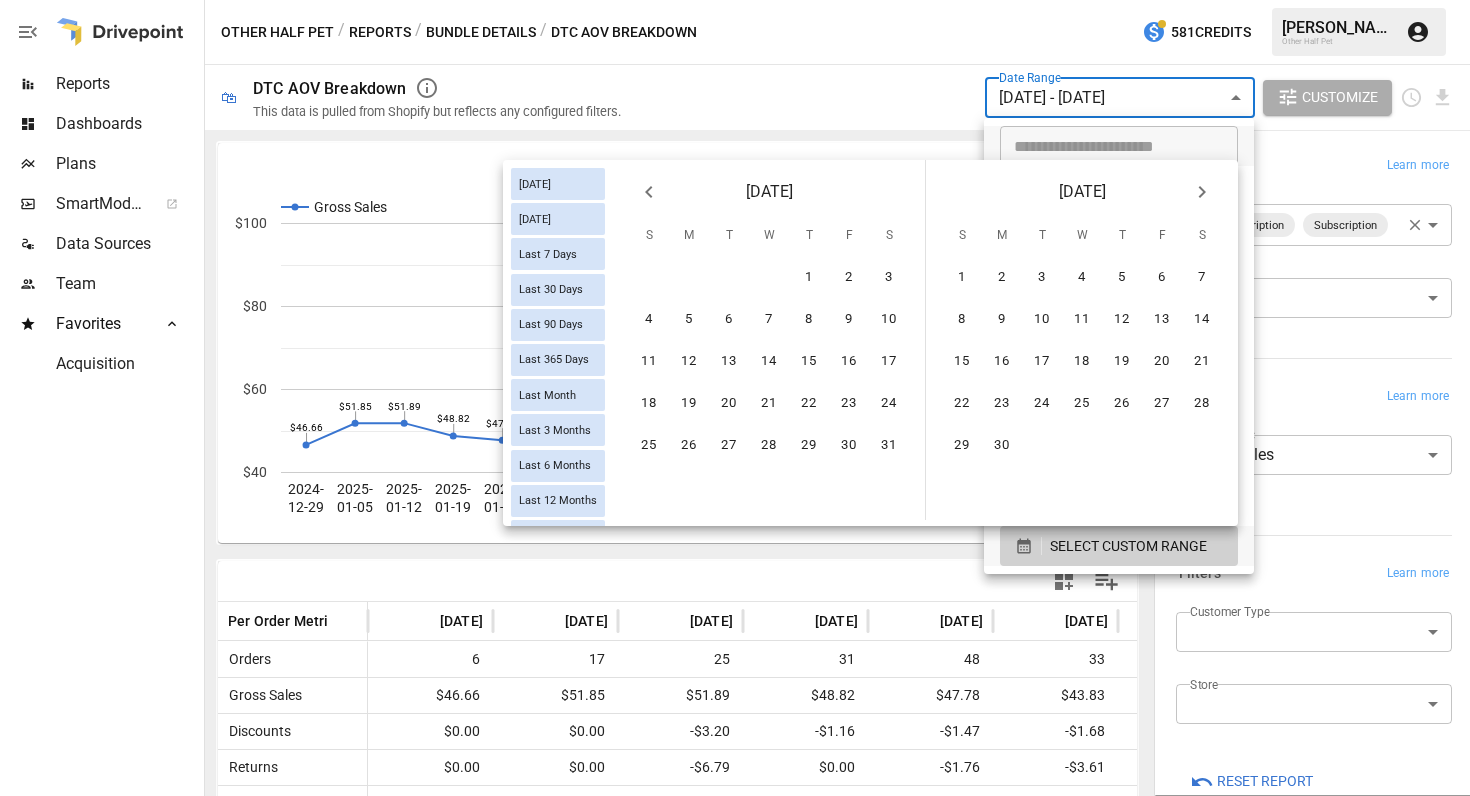 click 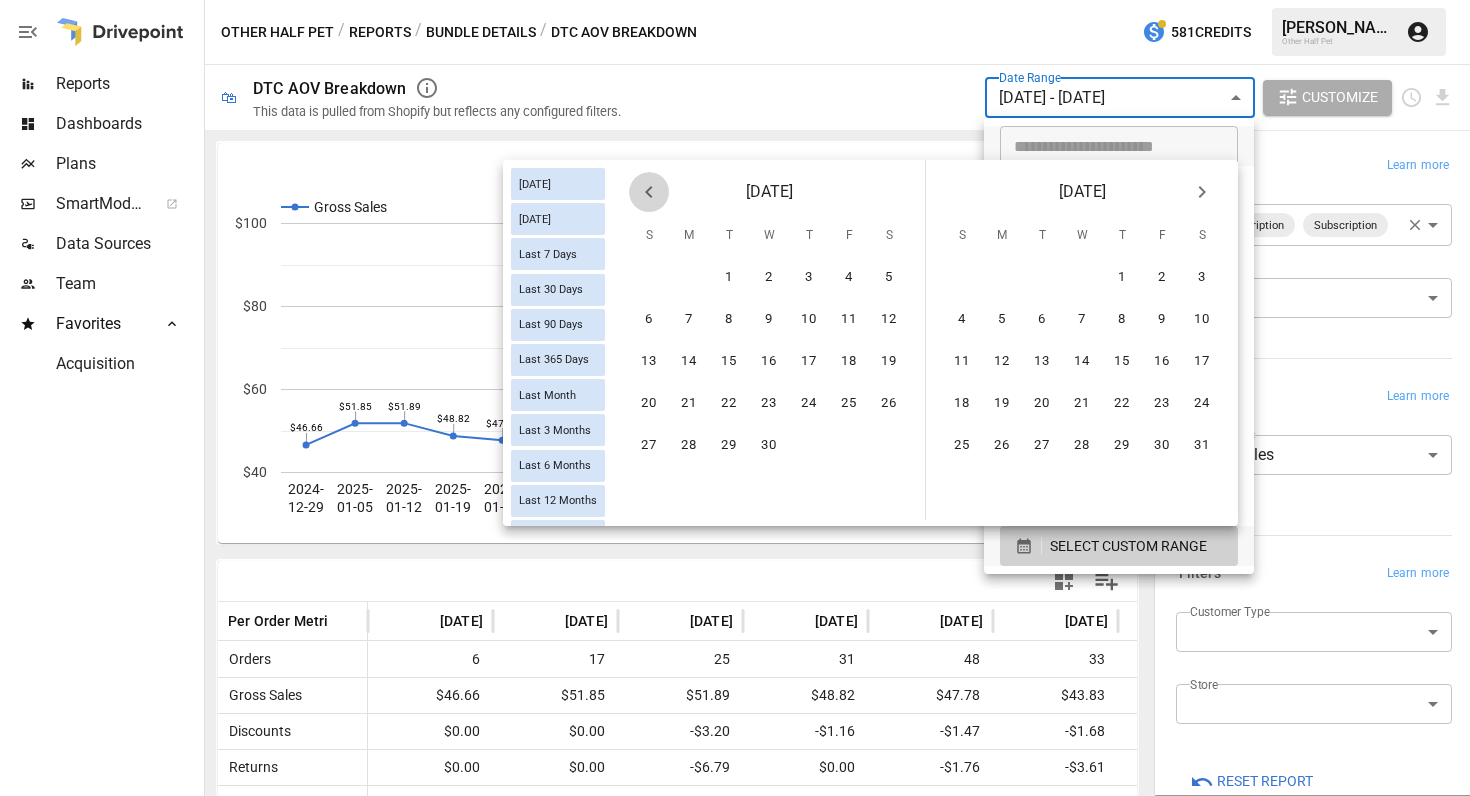 click 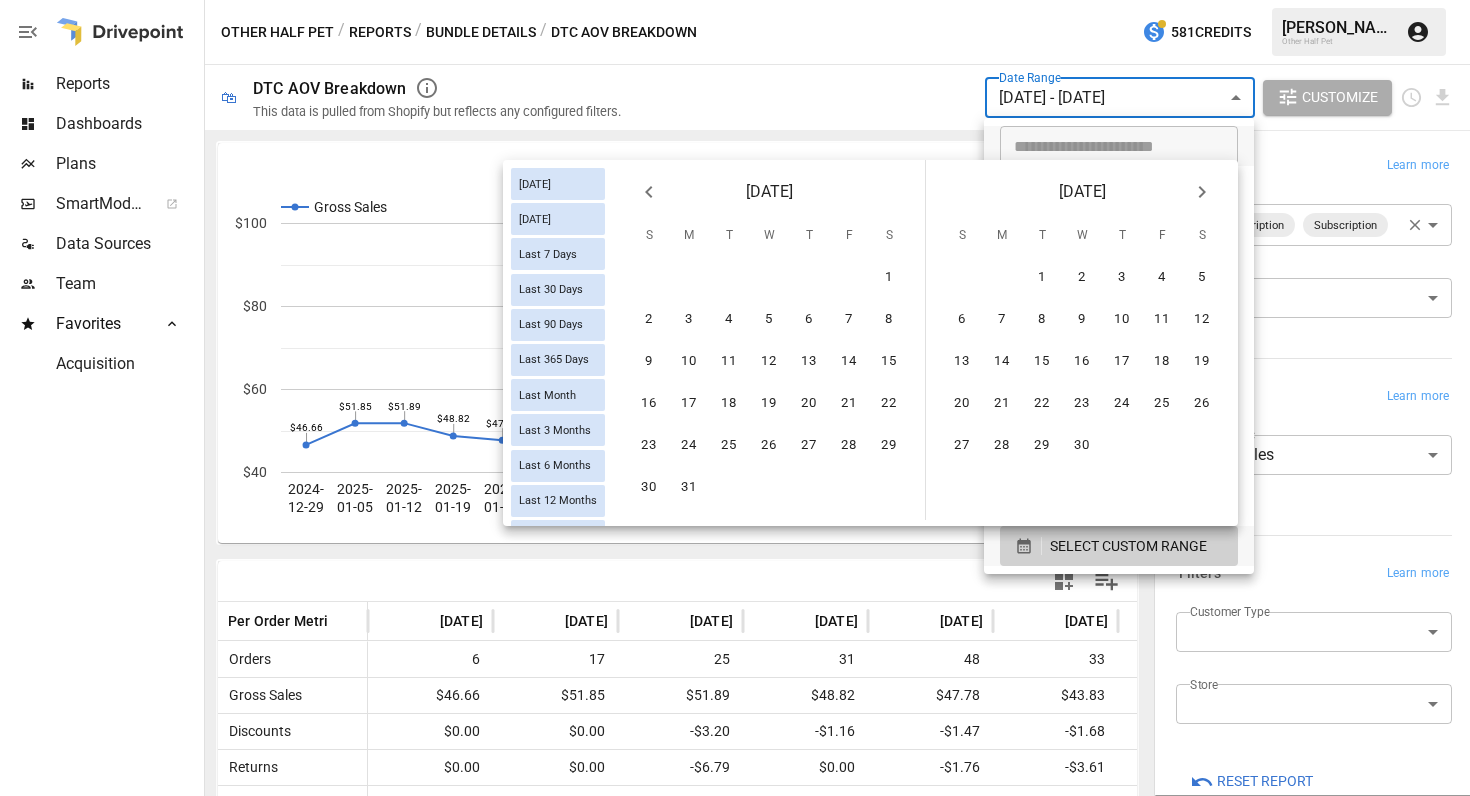 click 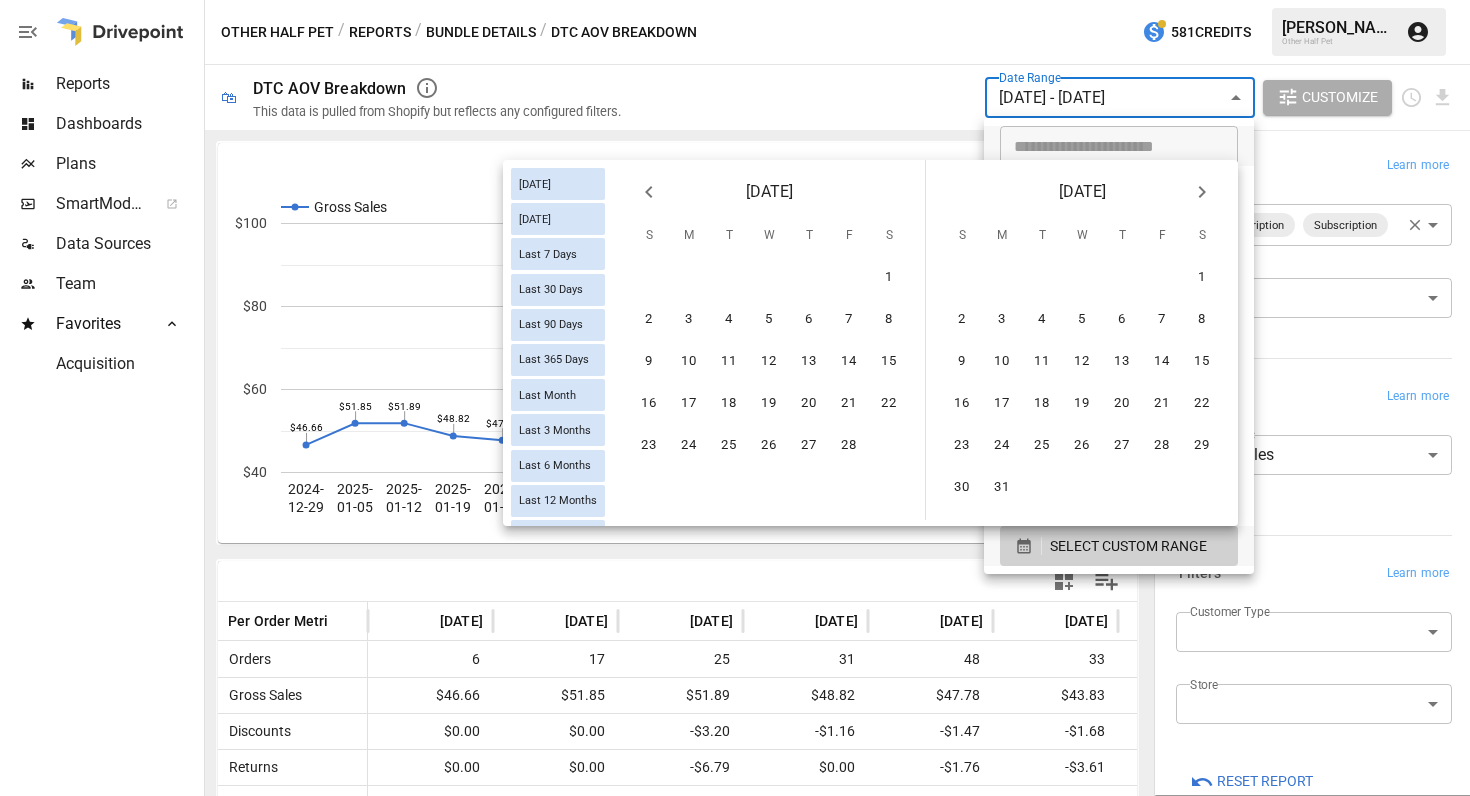 click 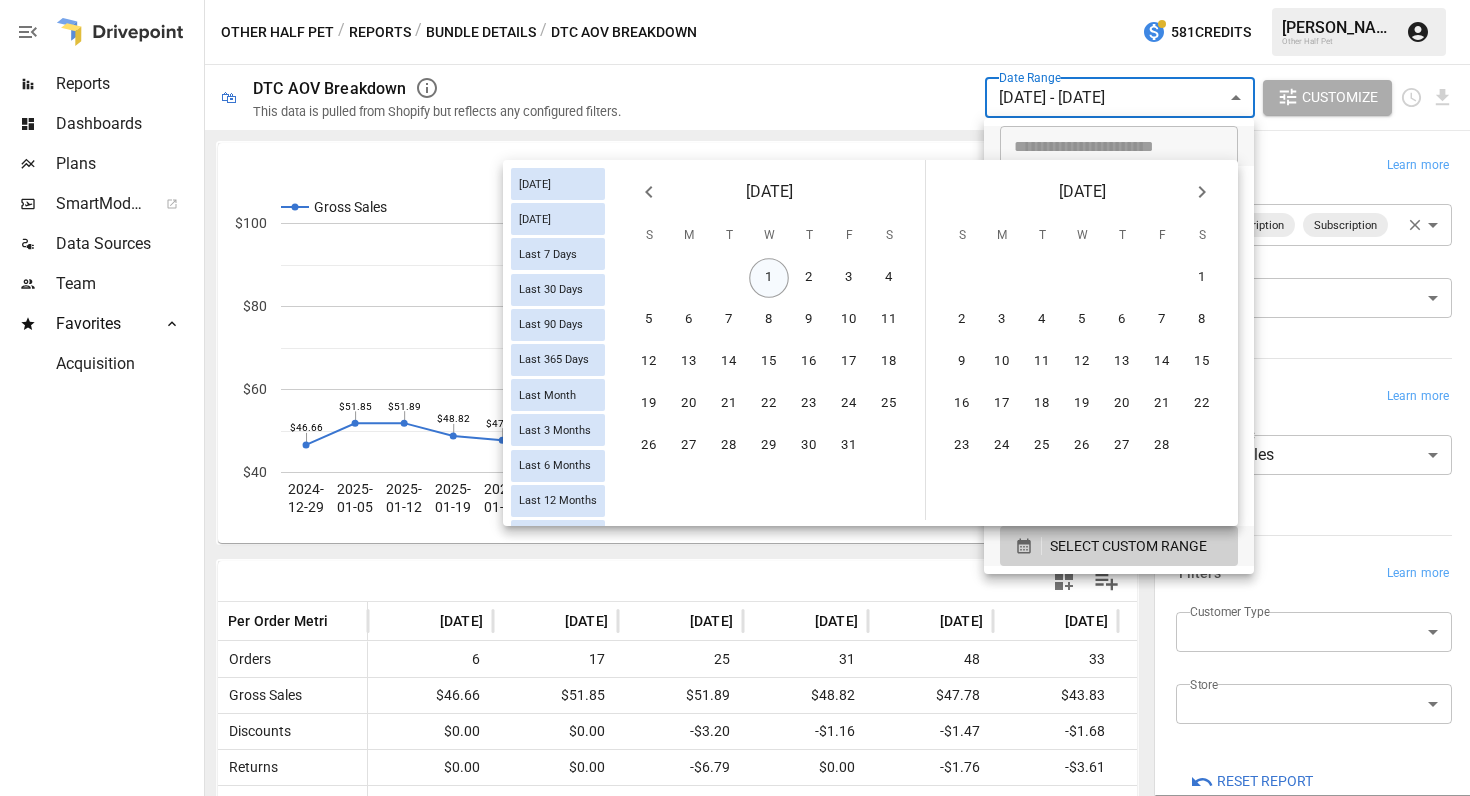 click on "1" at bounding box center (769, 278) 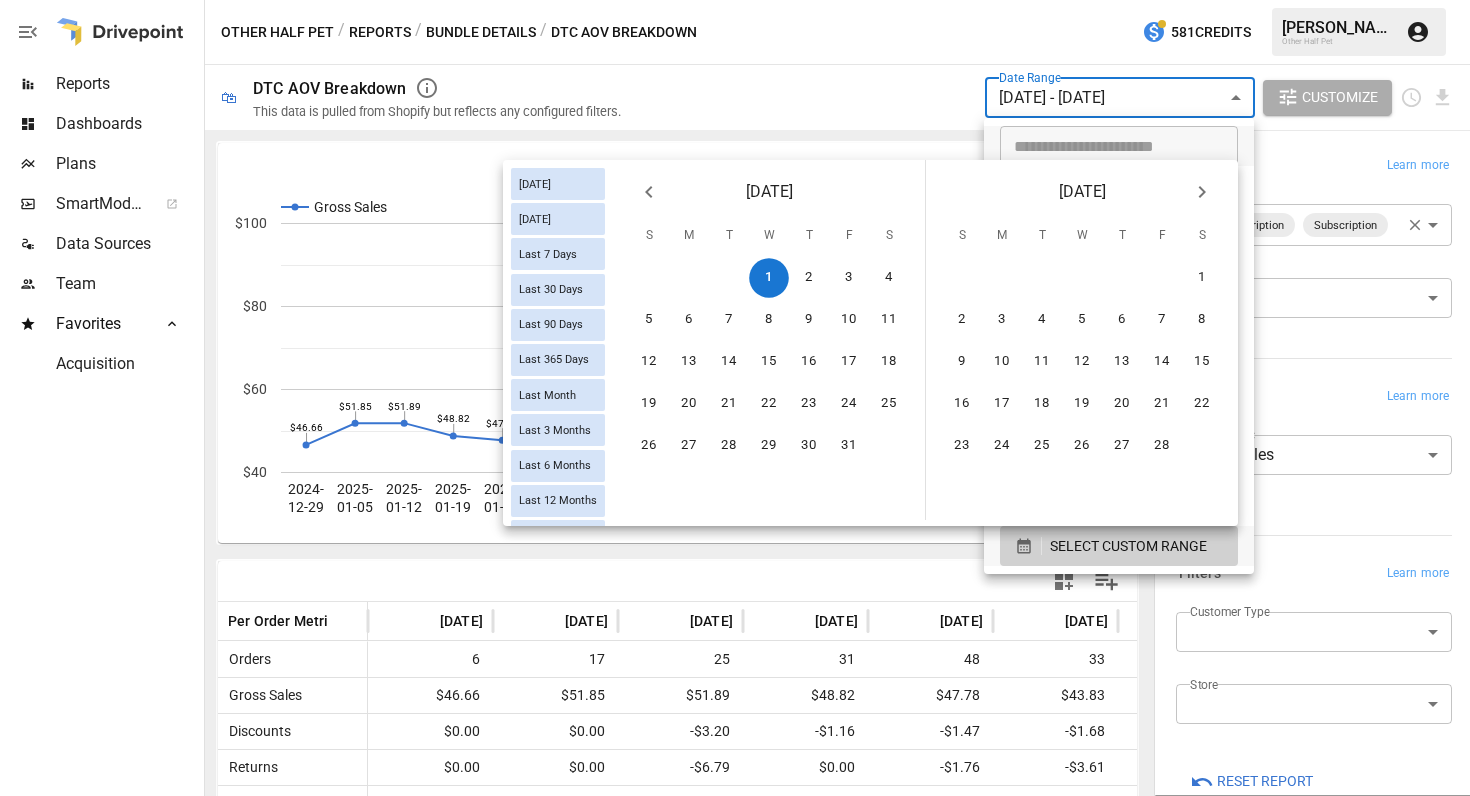 click 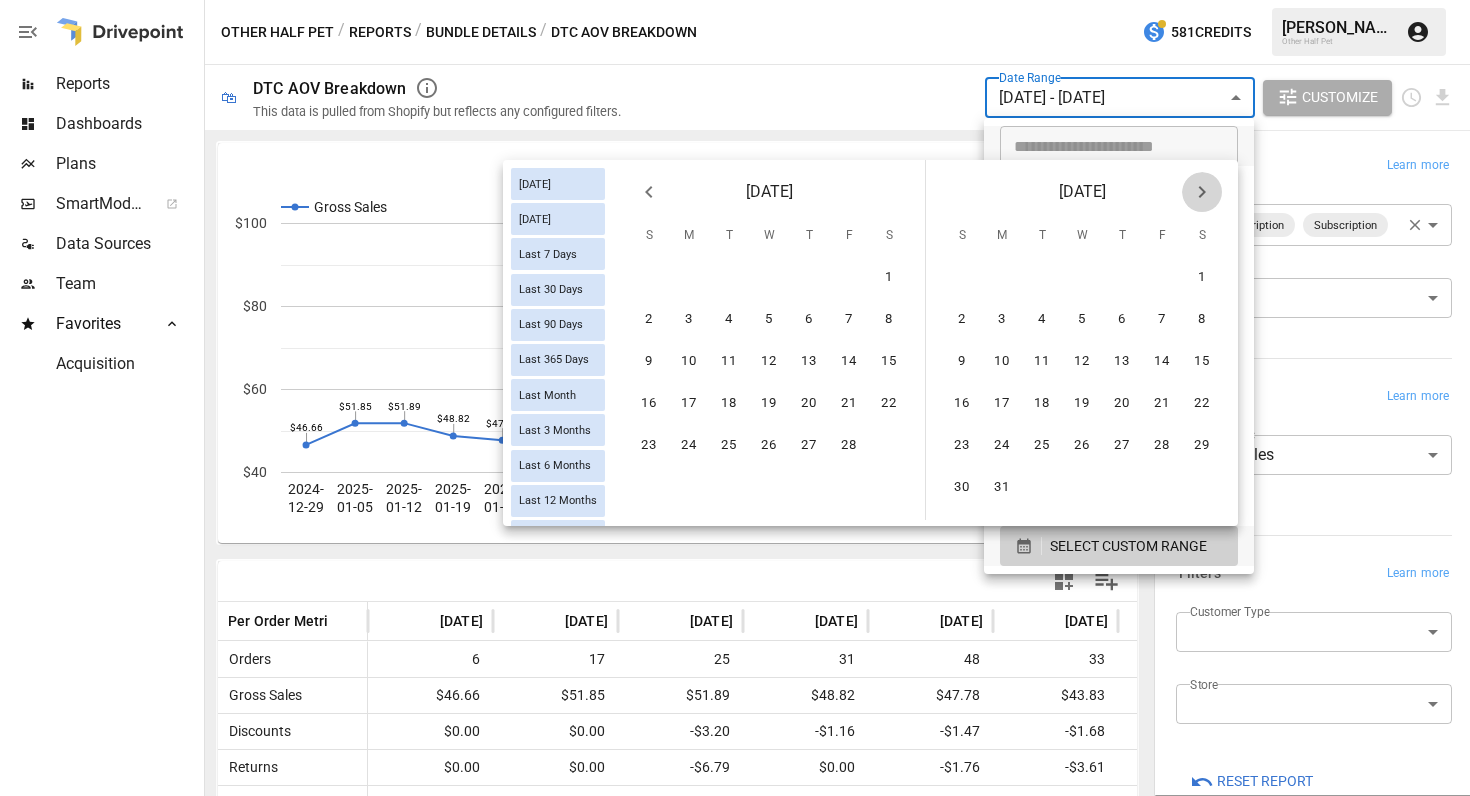 click 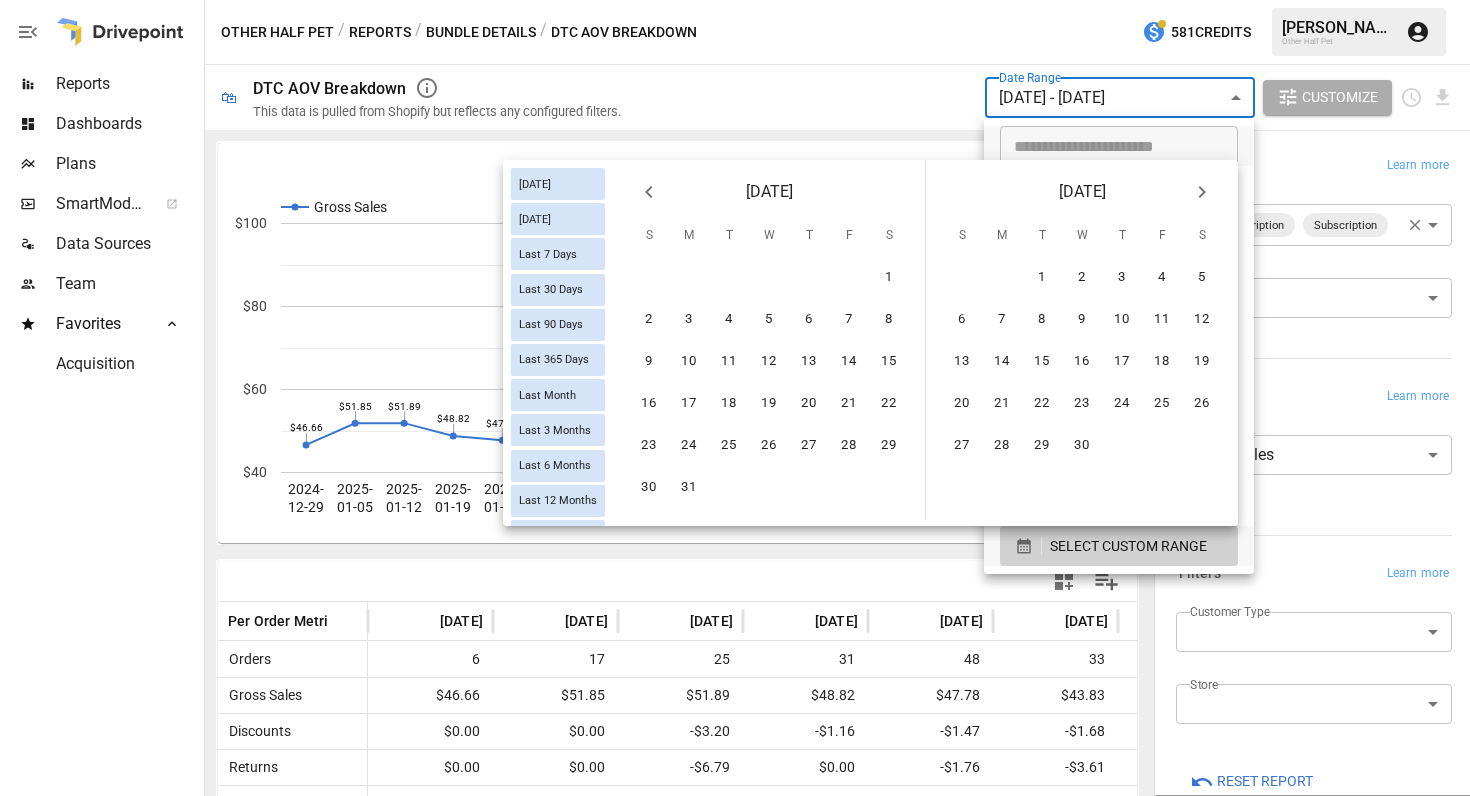 click 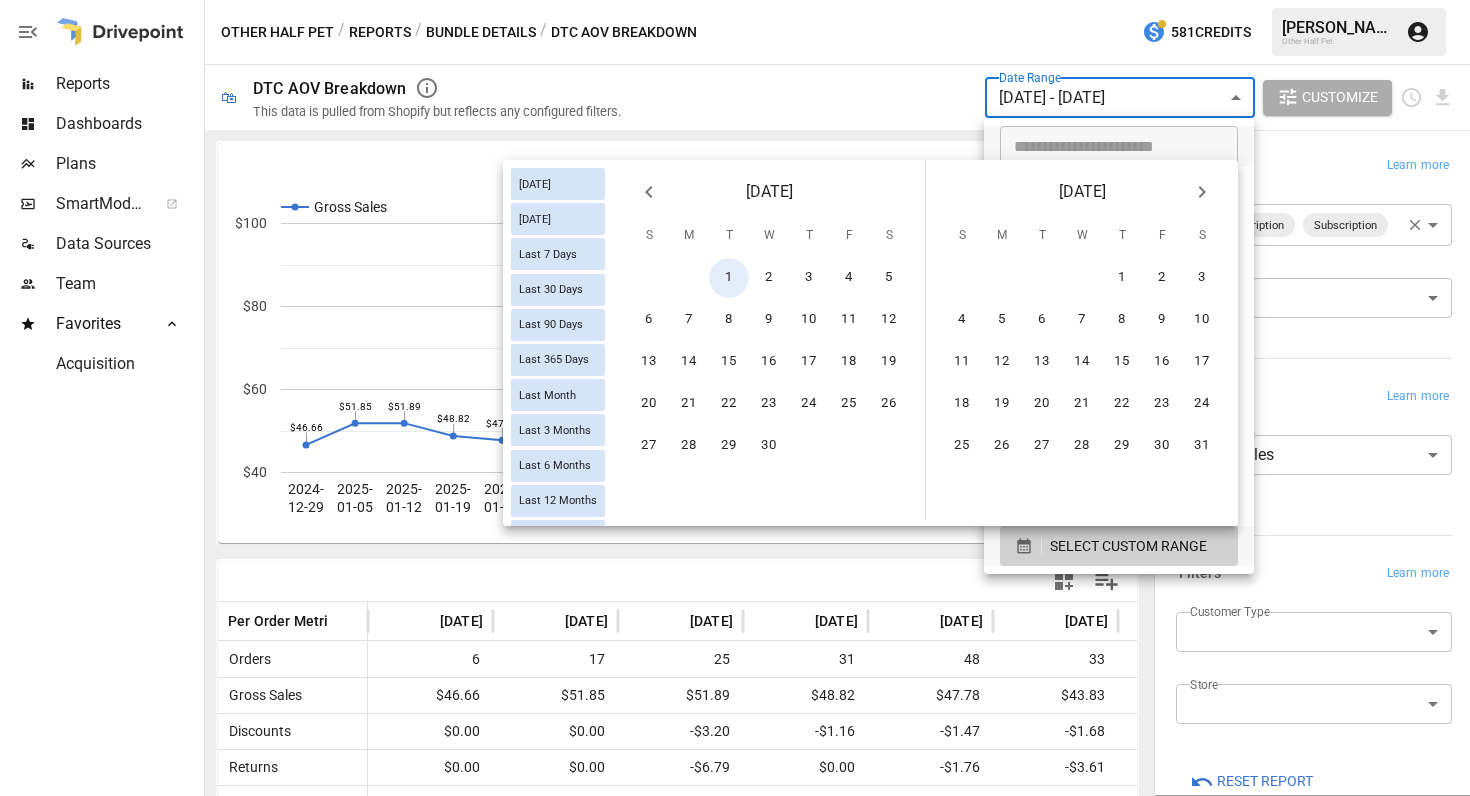 scroll, scrollTop: 0, scrollLeft: 17, axis: horizontal 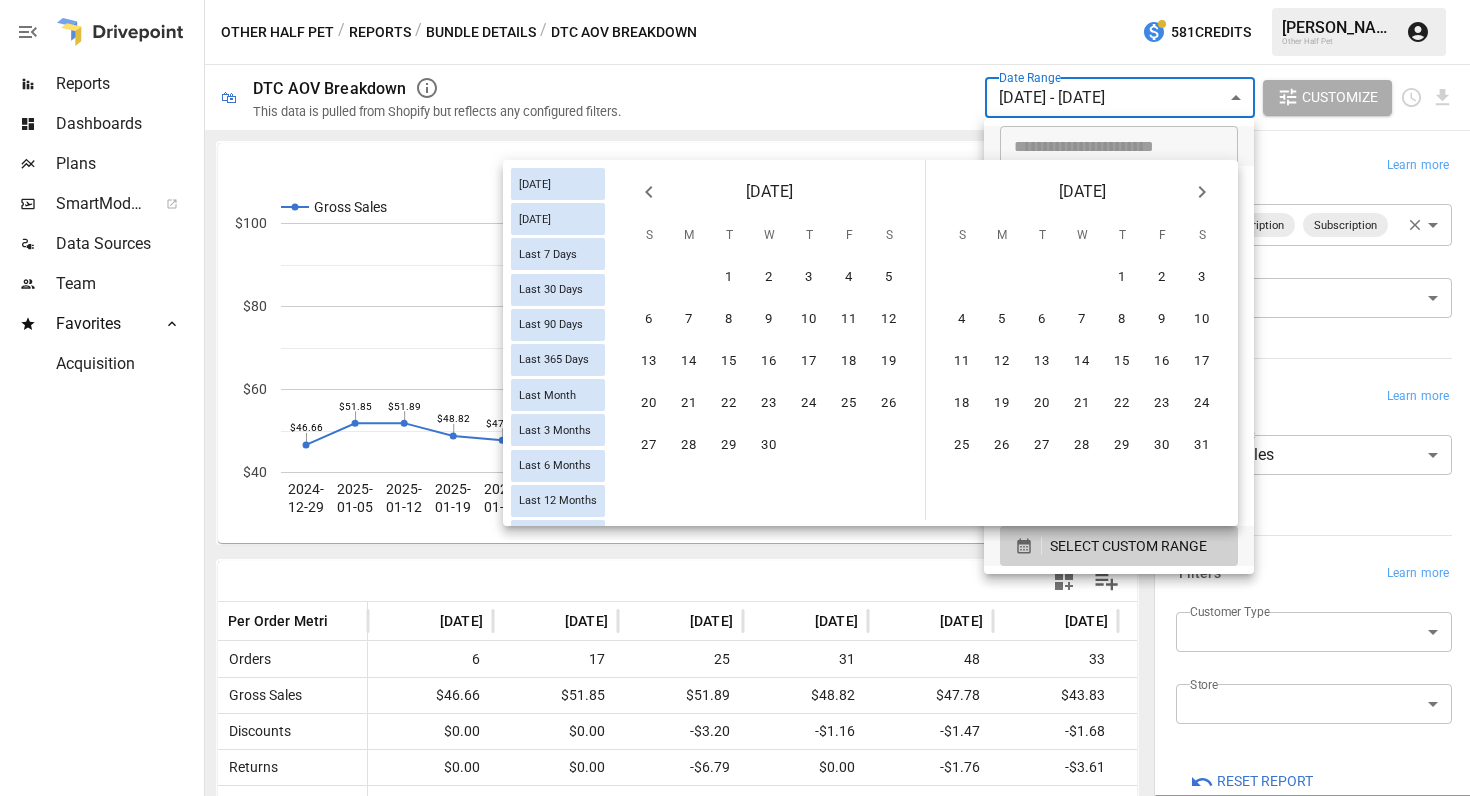 click 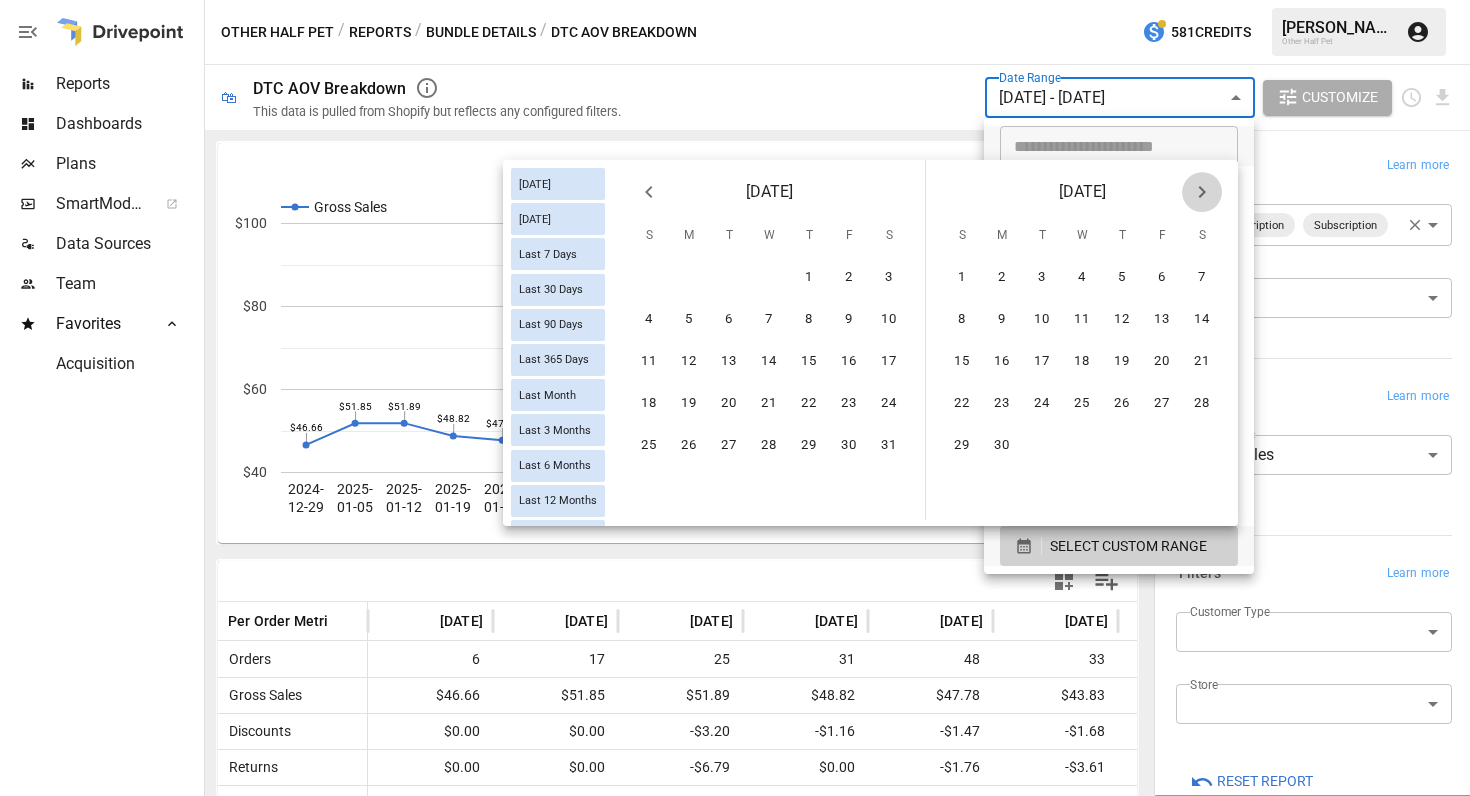 click 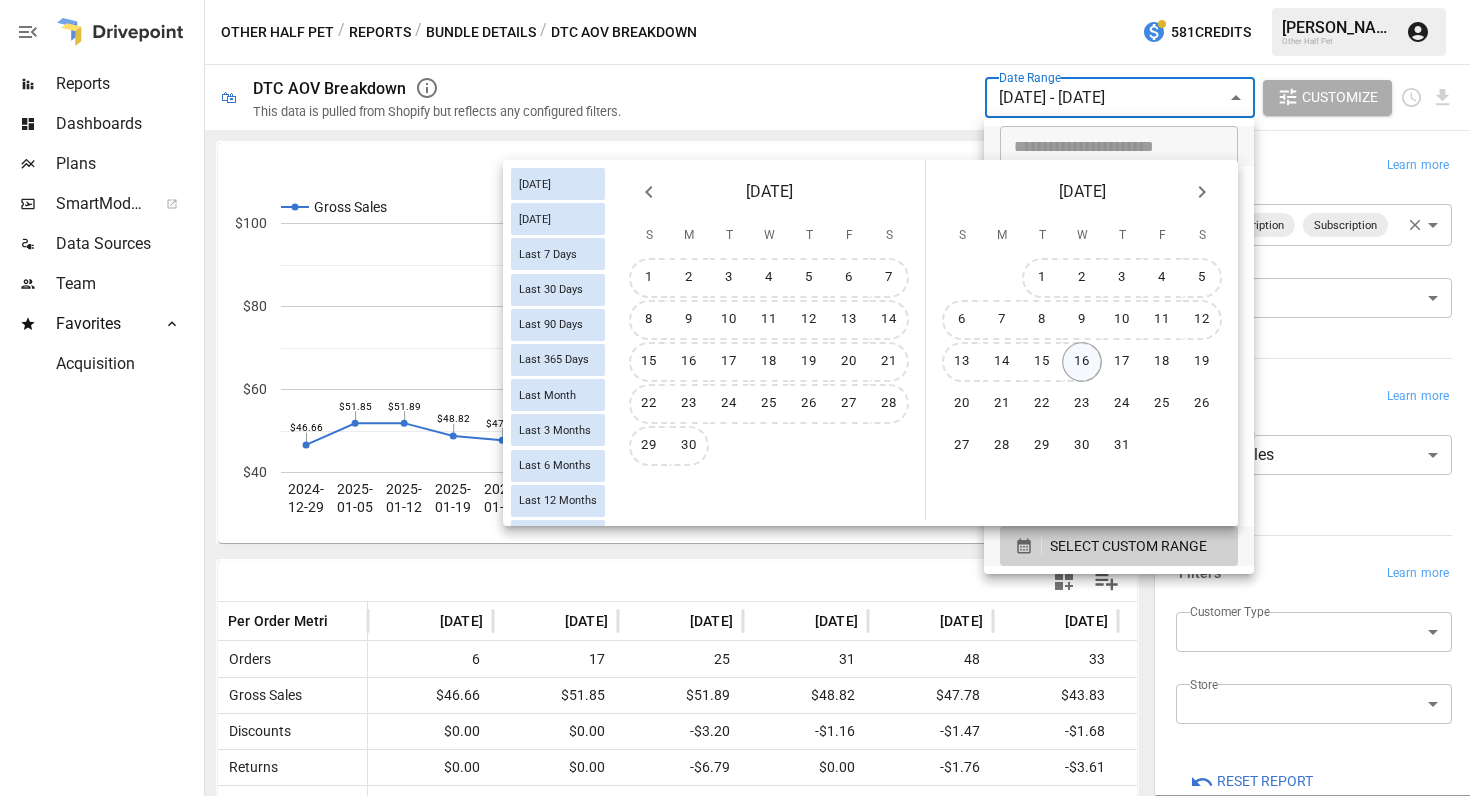 click on "16" at bounding box center [1082, 362] 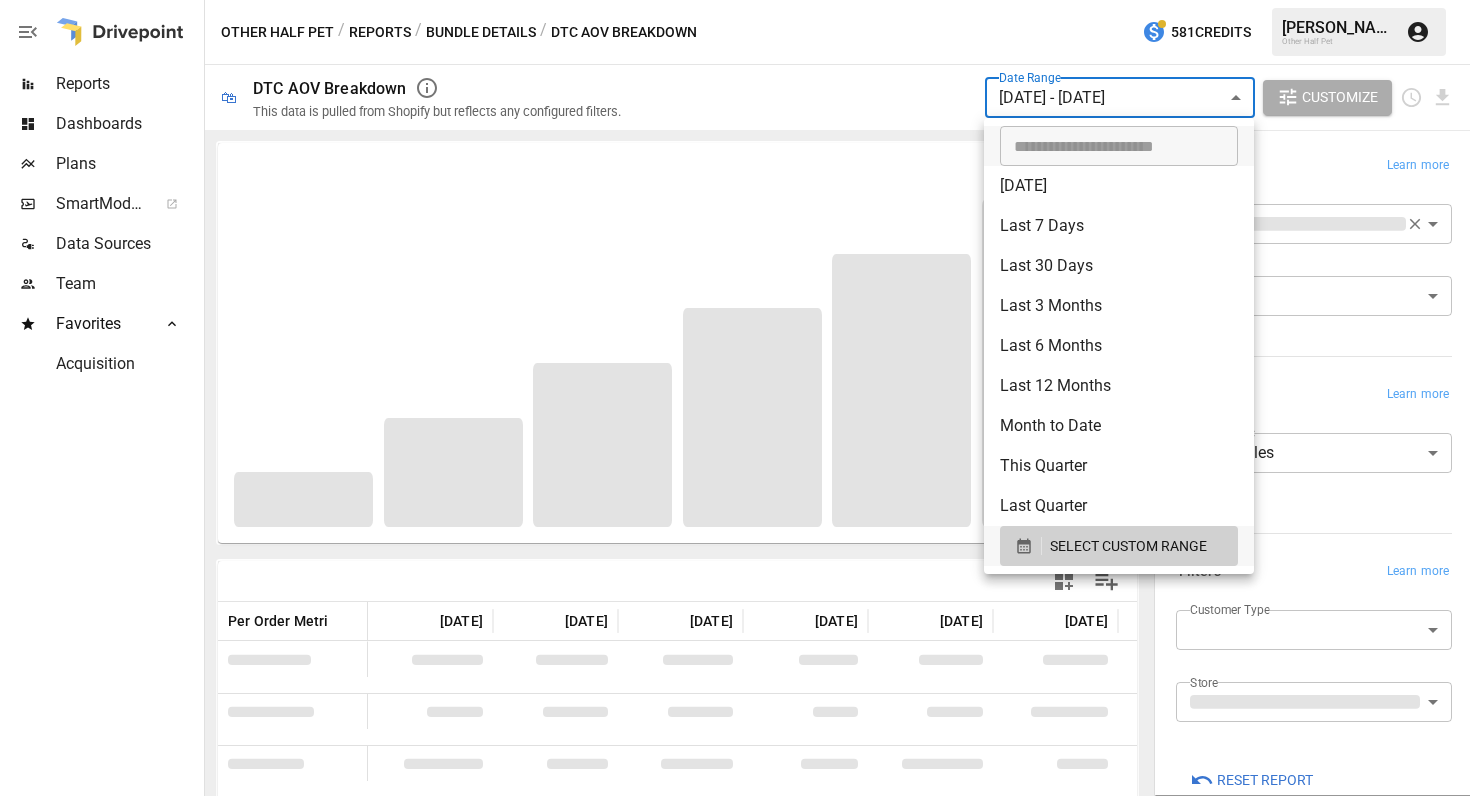 click at bounding box center [735, 398] 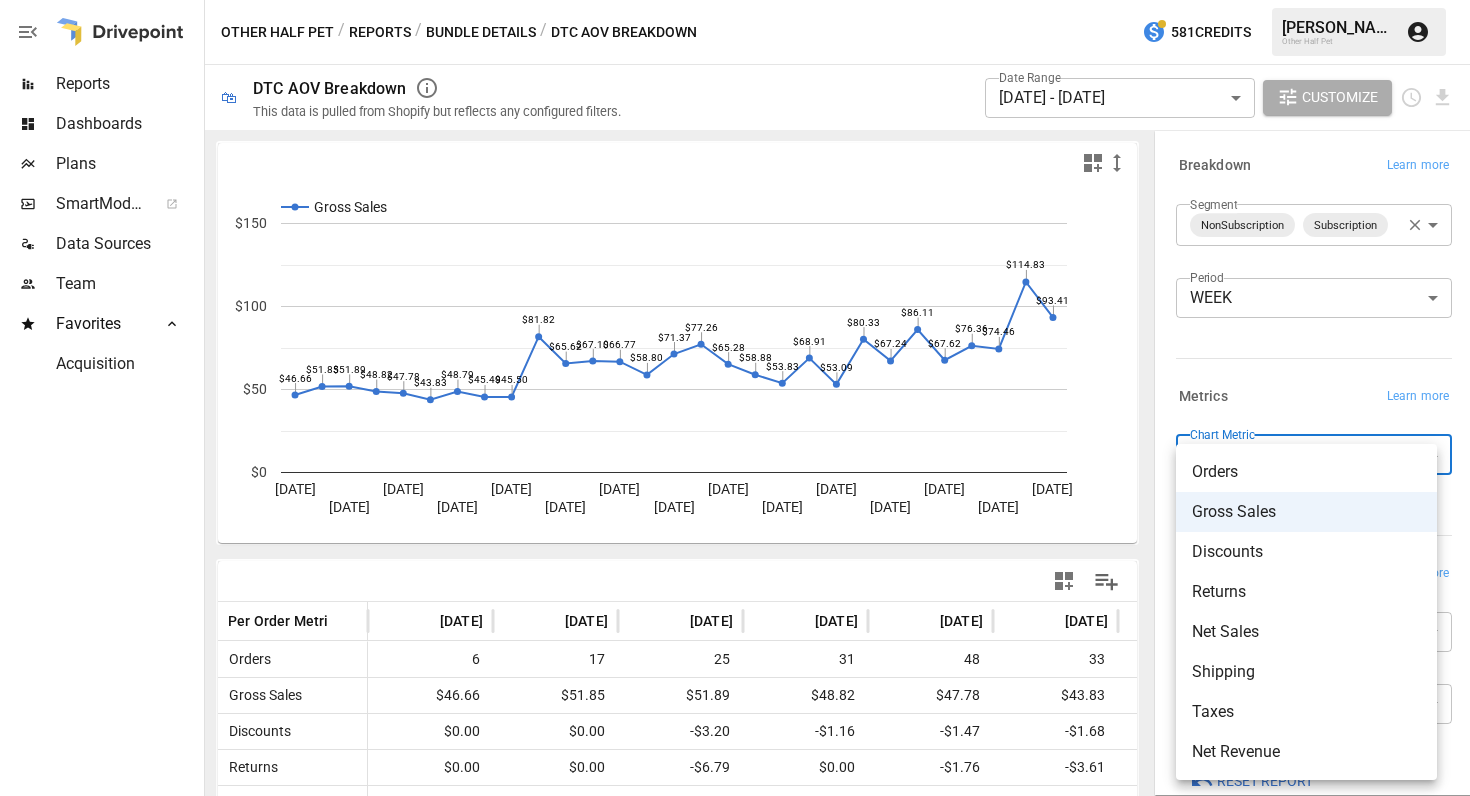 click on "Reports Dashboards Plans SmartModel ™ Data Sources Team Favorites Acquisition Other Half Pet / Reports / Bundle Details / DTC AOV Breakdown 581  Credits [PERSON_NAME] Other Half Pet 🛍 DTC AOV Breakdown This data is pulled from Shopify but reflects any configured filters. Date Range [DATE] - [DATE] ****** ​ Customize Gross Sales [DATE] [DATE] [DATE] [DATE] [DATE] [DATE] [DATE] [DATE] [DATE] [DATE] [DATE] [DATE] [DATE] [DATE] [DATE] $0 $50 $100 $150 $46.66 $51.85 $51.89 $48.82 $47.78 $43.83 $48.79 $45.49 $45.50 $81.82 $65.62 $67.10 $66.77 $58.80 $71.37 $77.26 $65.28 $58.88 $53.83 $68.91 $53.09 $80.33 $67.24 $86.11 $67.62 $76.36 $74.46 $114.83 $93.41 $93.41 Per Order Metric [DATE] [DATE] [DATE] [DATE] [DATE] [DATE] [DATE] [DATE] [DATE] Orders 6 17 25 31 48 33 73 39 51 Gross Sales $46.66 $51.85 $51.89 $48.82 $47.78 $43.83 $48.79 $45.49 $45.50 Discounts $0.00 $0.00 -$3.20 -$1.16 -$1.47 -$1.68 $0.00" at bounding box center (735, 0) 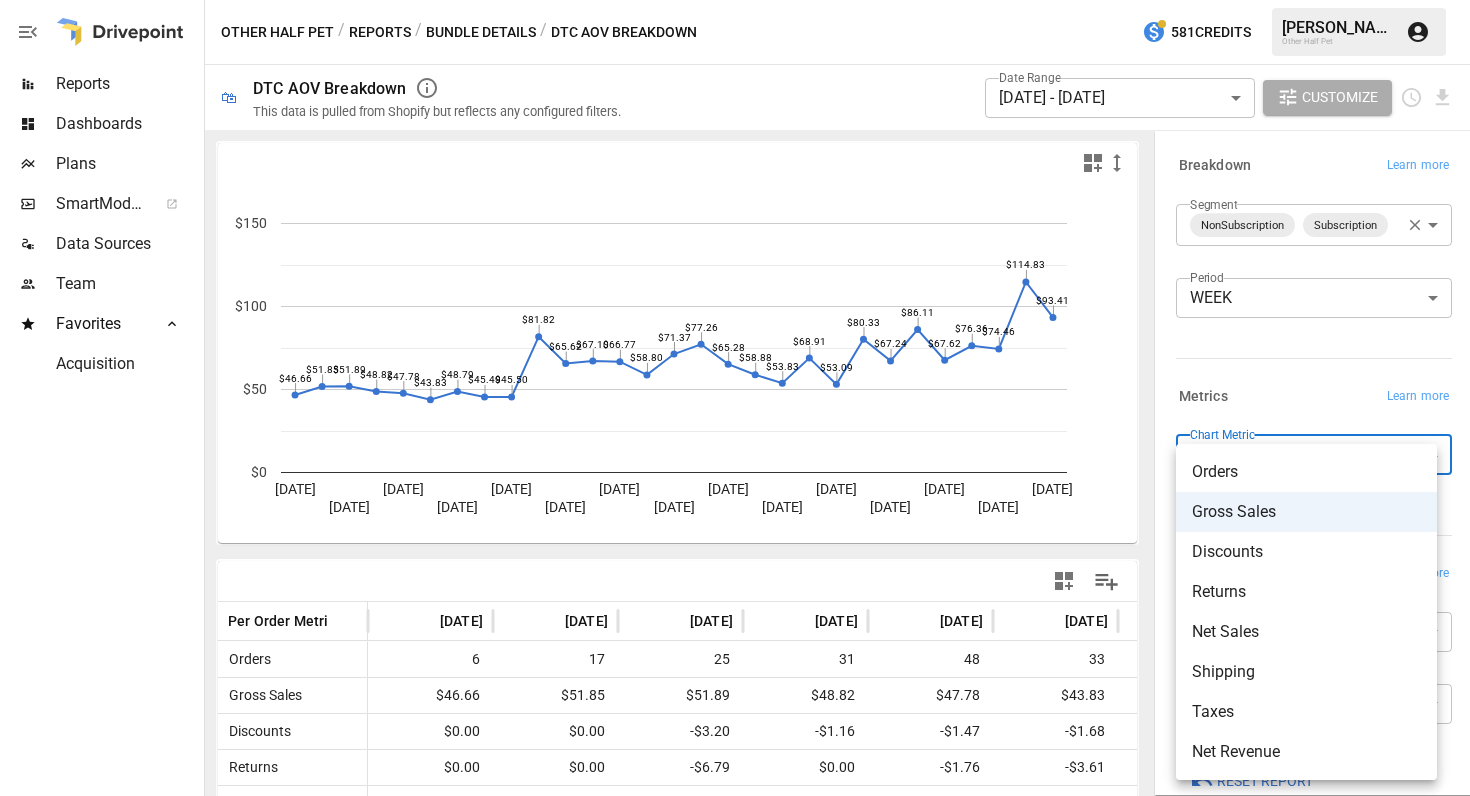 click on "Net Sales" at bounding box center (1306, 632) 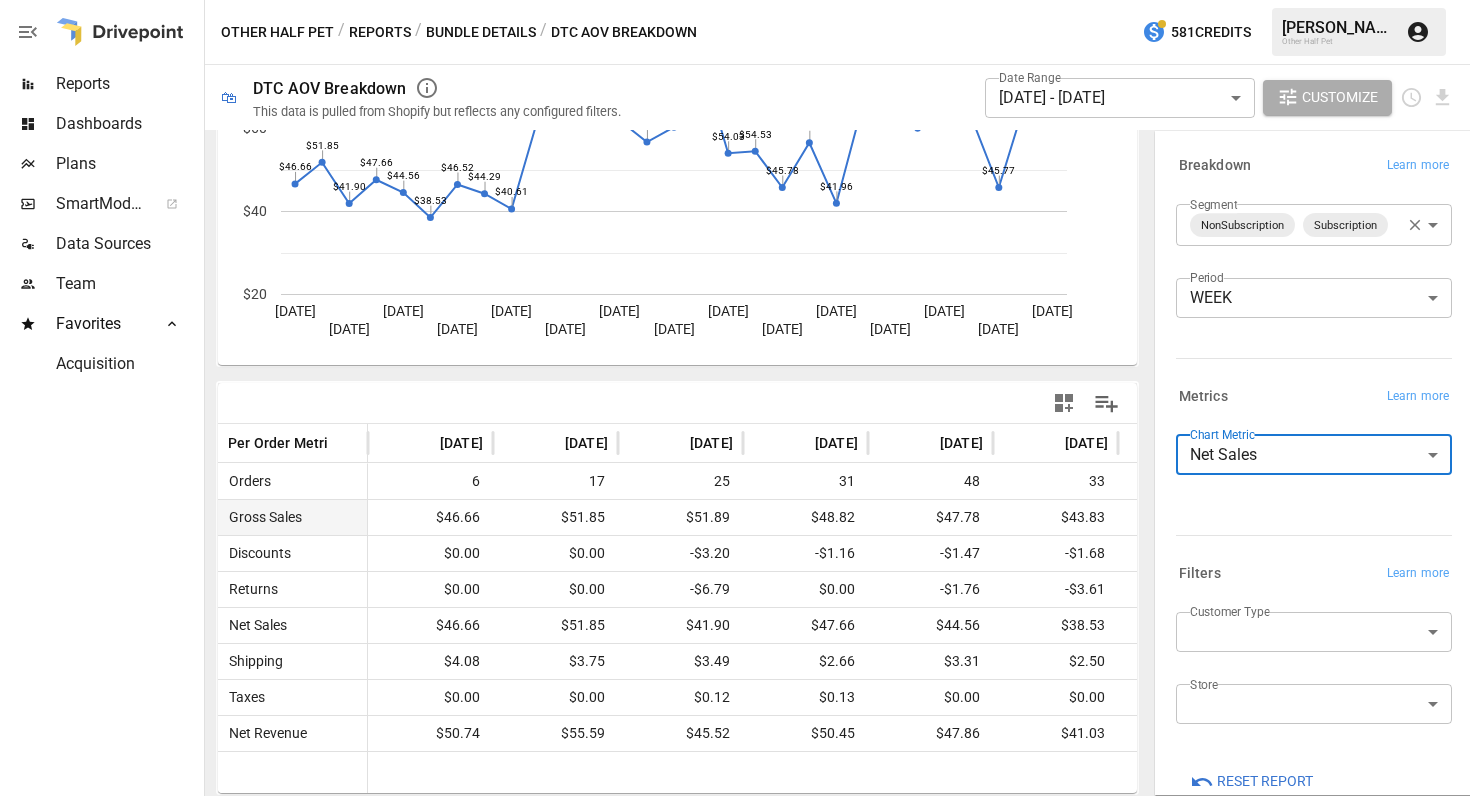 scroll, scrollTop: 178, scrollLeft: 0, axis: vertical 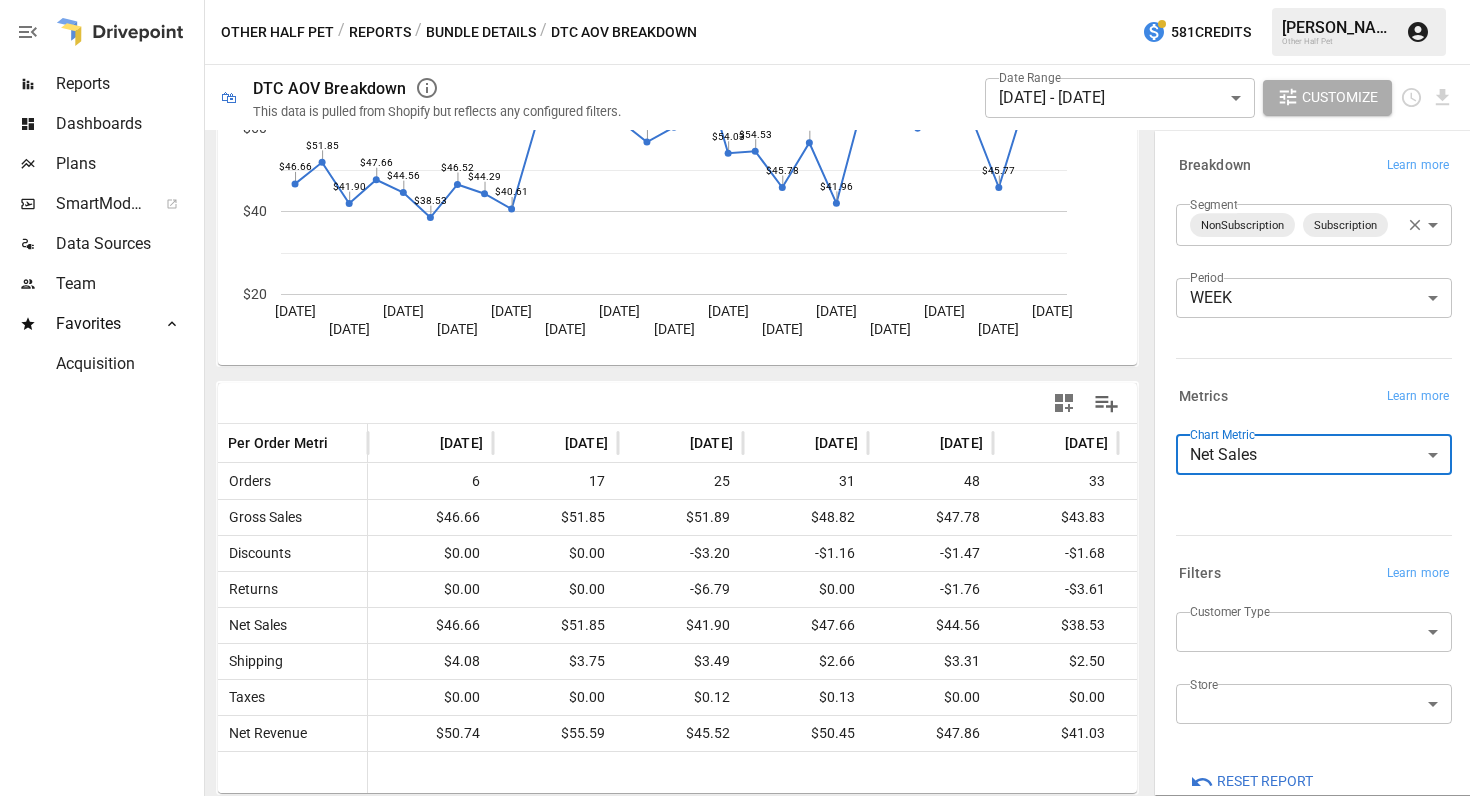 click on "Reports Dashboards Plans SmartModel ™ Data Sources Team Favorites Acquisition Other Half Pet / Reports / Bundle Details / DTC AOV Breakdown 581  Credits [PERSON_NAME] Other Half Pet 🛍 DTC AOV Breakdown This data is pulled from Shopify but reflects any configured filters. Date Range [DATE] - [DATE] ****** ​ Customize Net Sales [DATE] [DATE] [DATE] [DATE] [DATE] [DATE] [DATE] [DATE] [DATE] [DATE] [DATE] [DATE] [DATE] [DATE] [DATE] $20 $40 $60 $80 $46.66 $51.85 $41.90 $47.66 $44.56 $38.53 $46.52 $44.29 $40.61 $62.96 $62.21 $64.58 $61.89 $56.74 $60.33 $76.30 $54.03 $54.53 $45.78 $56.57 $41.96 $66.52 $63.96 $60.06 $60.57 $62.48 $45.77 $67.00 $60.86 Net Sales Per Order Metric [DATE] [DATE] [DATE] [DATE] [DATE] [DATE] [DATE] [DATE] [DATE] Orders 6 17 25 31 48 33 73 39 51 Gross Sales $46.66 $51.85 $51.89 $48.82 $47.78 $43.83 $48.79 $45.49 $45.50 Discounts $0.00 $0.00 -$3.20 -$1.16 -$1.47 -$1.68 -$1.69" at bounding box center (735, 0) 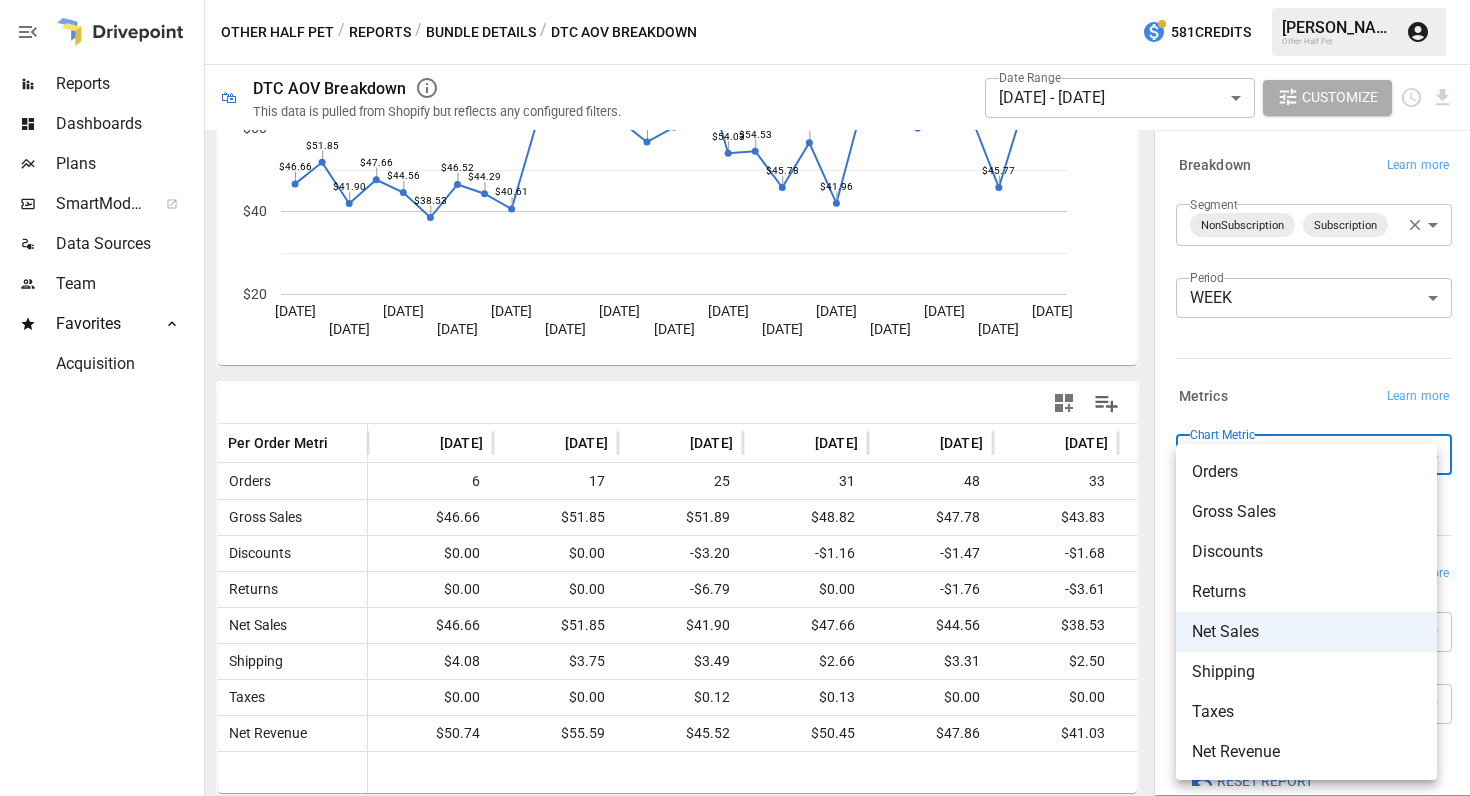 click at bounding box center [735, 398] 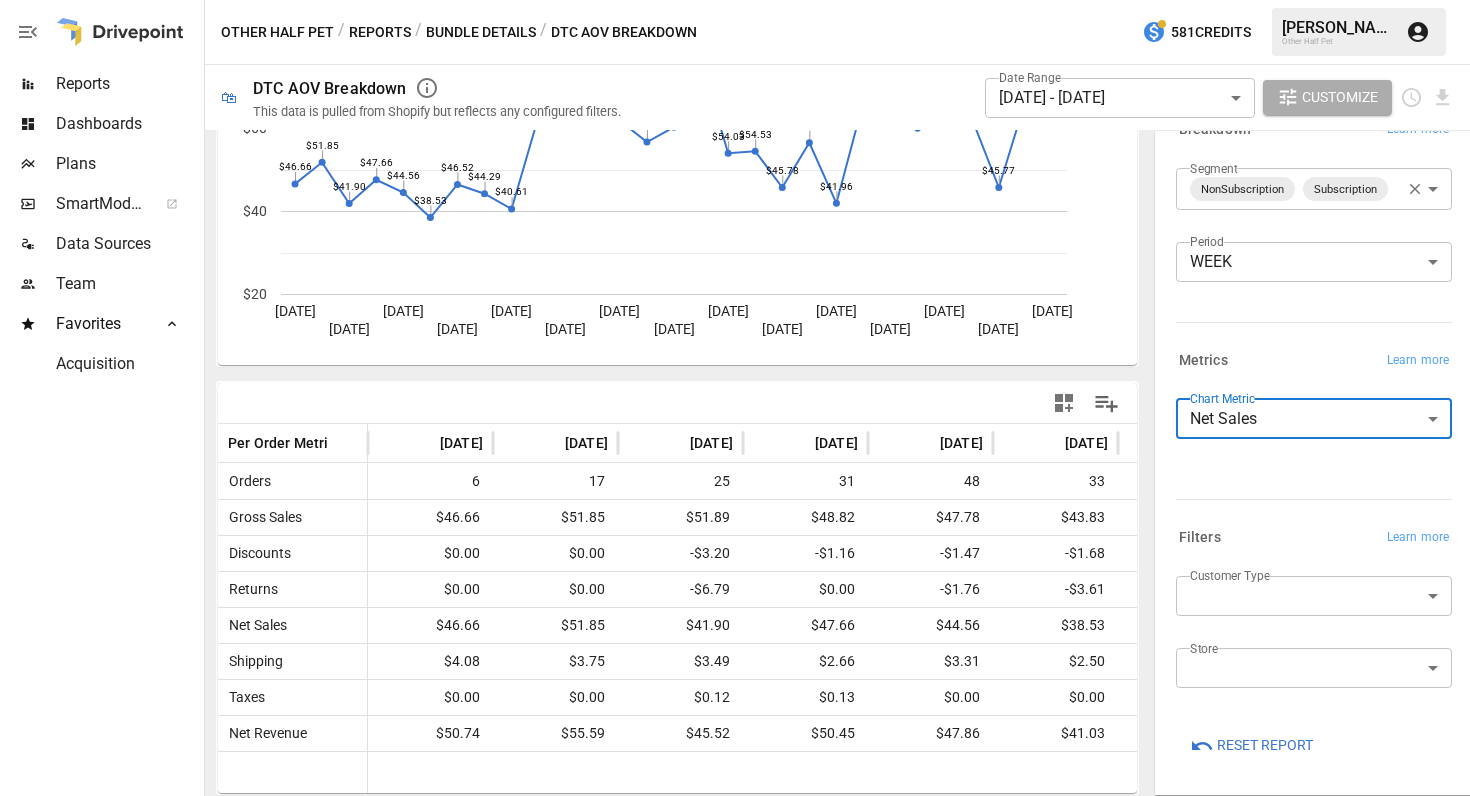scroll, scrollTop: 49, scrollLeft: 0, axis: vertical 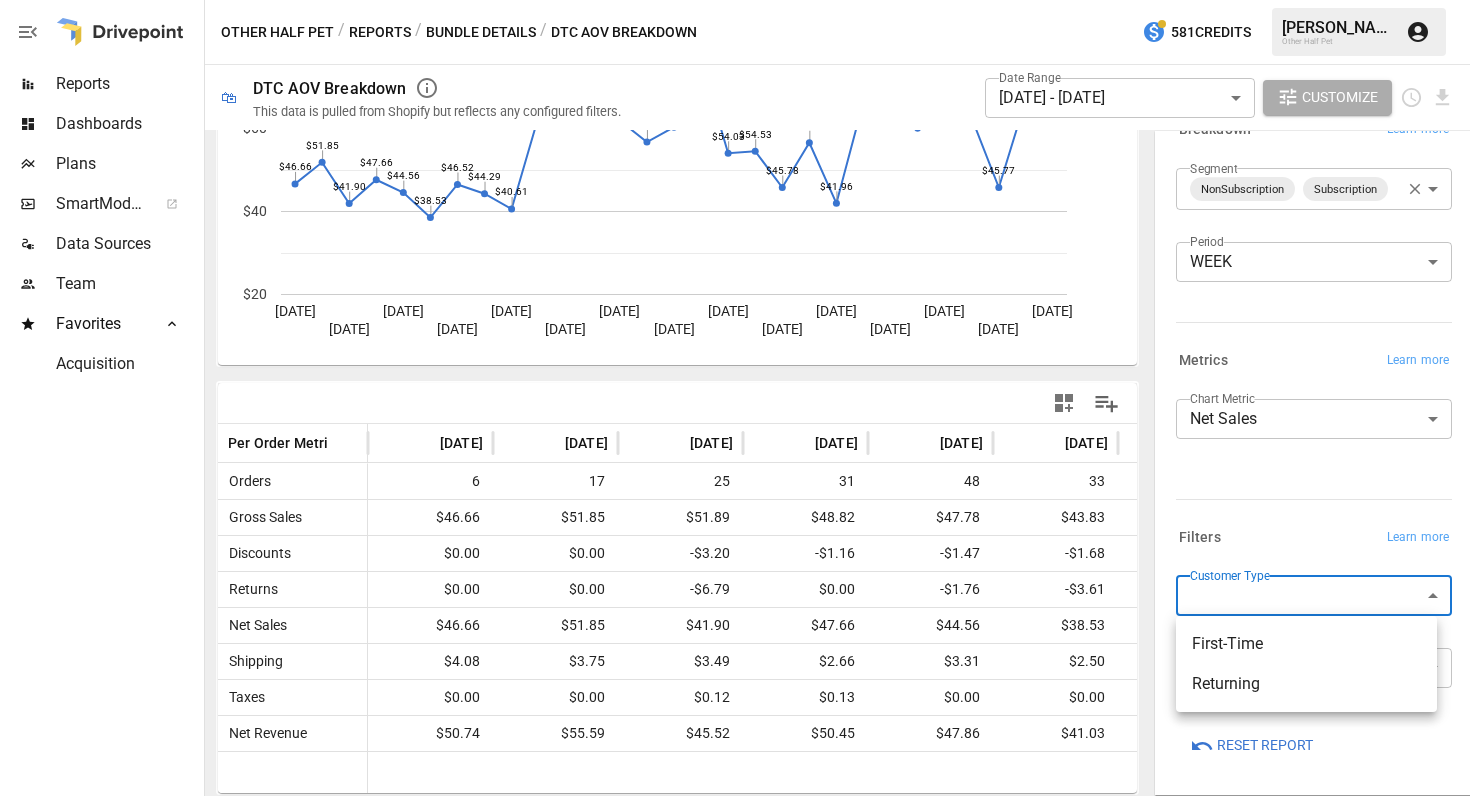 click on "Reports Dashboards Plans SmartModel ™ Data Sources Team Favorites Acquisition Other Half Pet / Reports / Bundle Details / DTC AOV Breakdown 581  Credits [PERSON_NAME] Other Half Pet 🛍 DTC AOV Breakdown This data is pulled from Shopify but reflects any configured filters. Date Range [DATE] - [DATE] ****** ​ Customize Net Sales [DATE] [DATE] [DATE] [DATE] [DATE] [DATE] [DATE] [DATE] [DATE] [DATE] [DATE] [DATE] [DATE] [DATE] [DATE] $20 $40 $60 $80 $46.66 $51.85 $41.90 $47.66 $44.56 $38.53 $46.52 $44.29 $40.61 $62.96 $62.21 $64.58 $61.89 $56.74 $60.33 $76.30 $54.03 $54.53 $45.78 $56.57 $41.96 $66.52 $63.96 $60.06 $60.57 $62.48 $45.77 $67.00 $60.86 Net Sales Per Order Metric [DATE] [DATE] [DATE] [DATE] [DATE] [DATE] [DATE] [DATE] [DATE] Orders 6 17 25 31 48 33 73 39 51 Gross Sales $46.66 $51.85 $51.89 $48.82 $47.78 $43.83 $48.79 $45.49 $45.50 Discounts $0.00 $0.00 -$3.20 -$1.16 -$1.47 -$1.68 -$1.69" at bounding box center [735, 0] 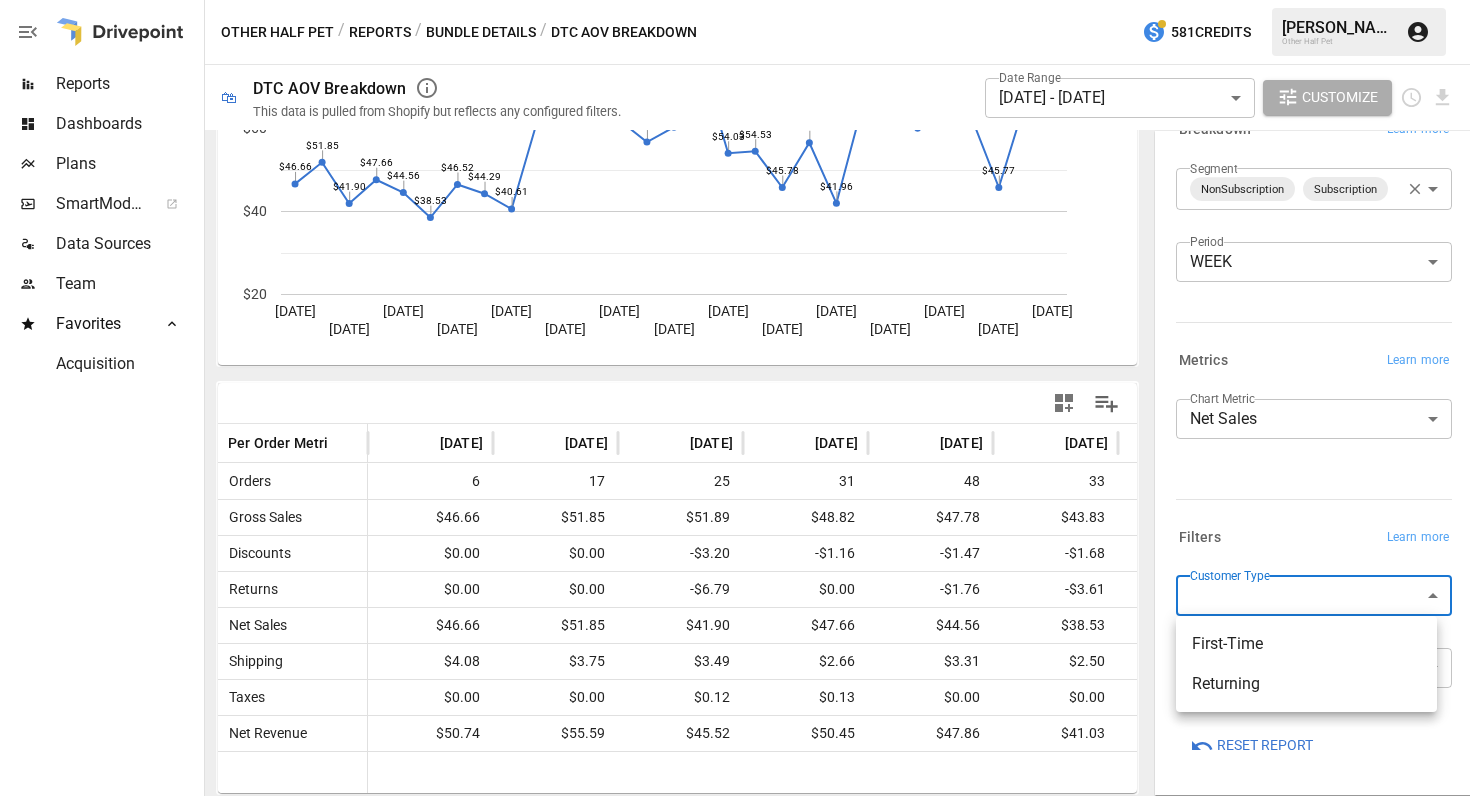 click at bounding box center [735, 398] 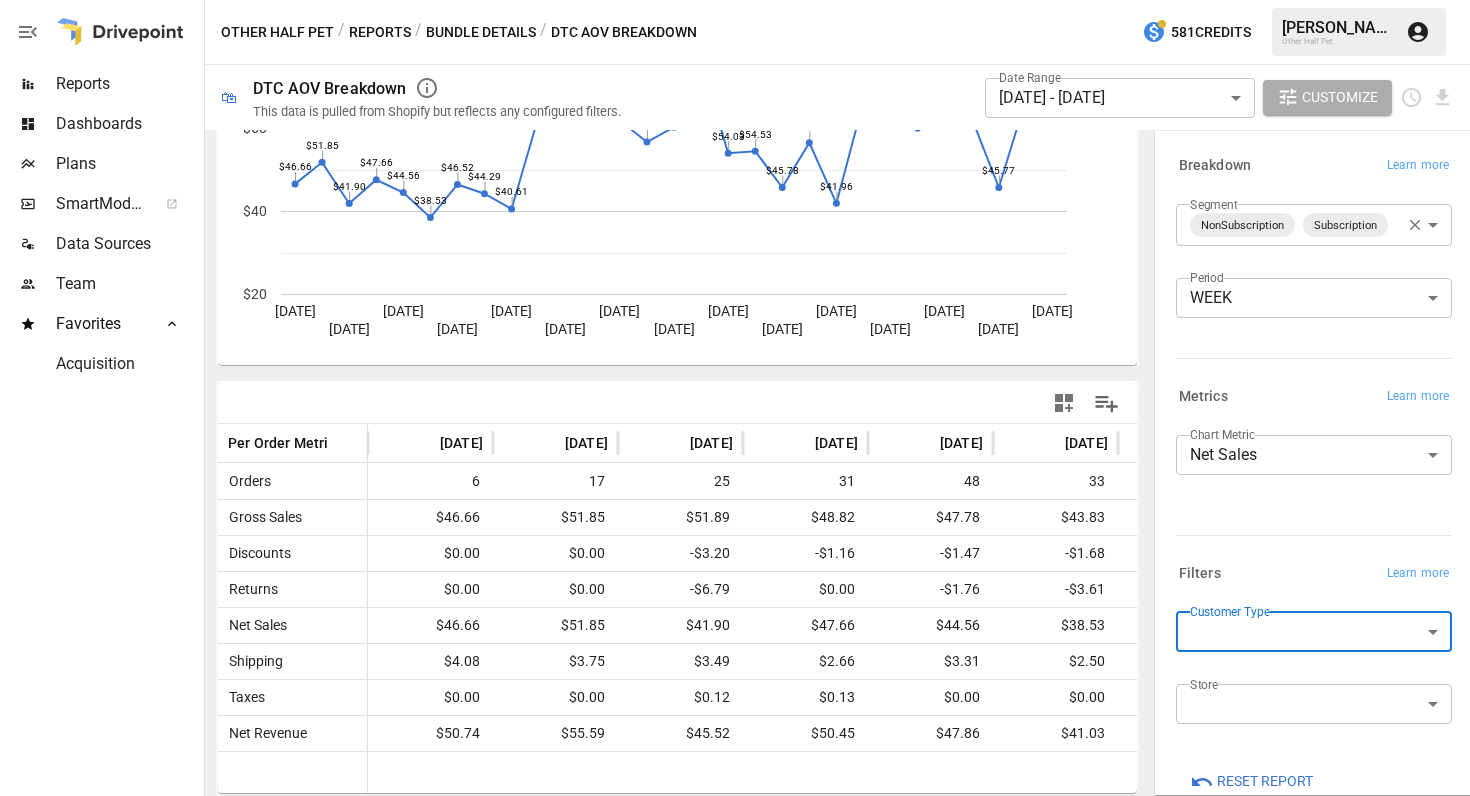 scroll, scrollTop: 0, scrollLeft: 0, axis: both 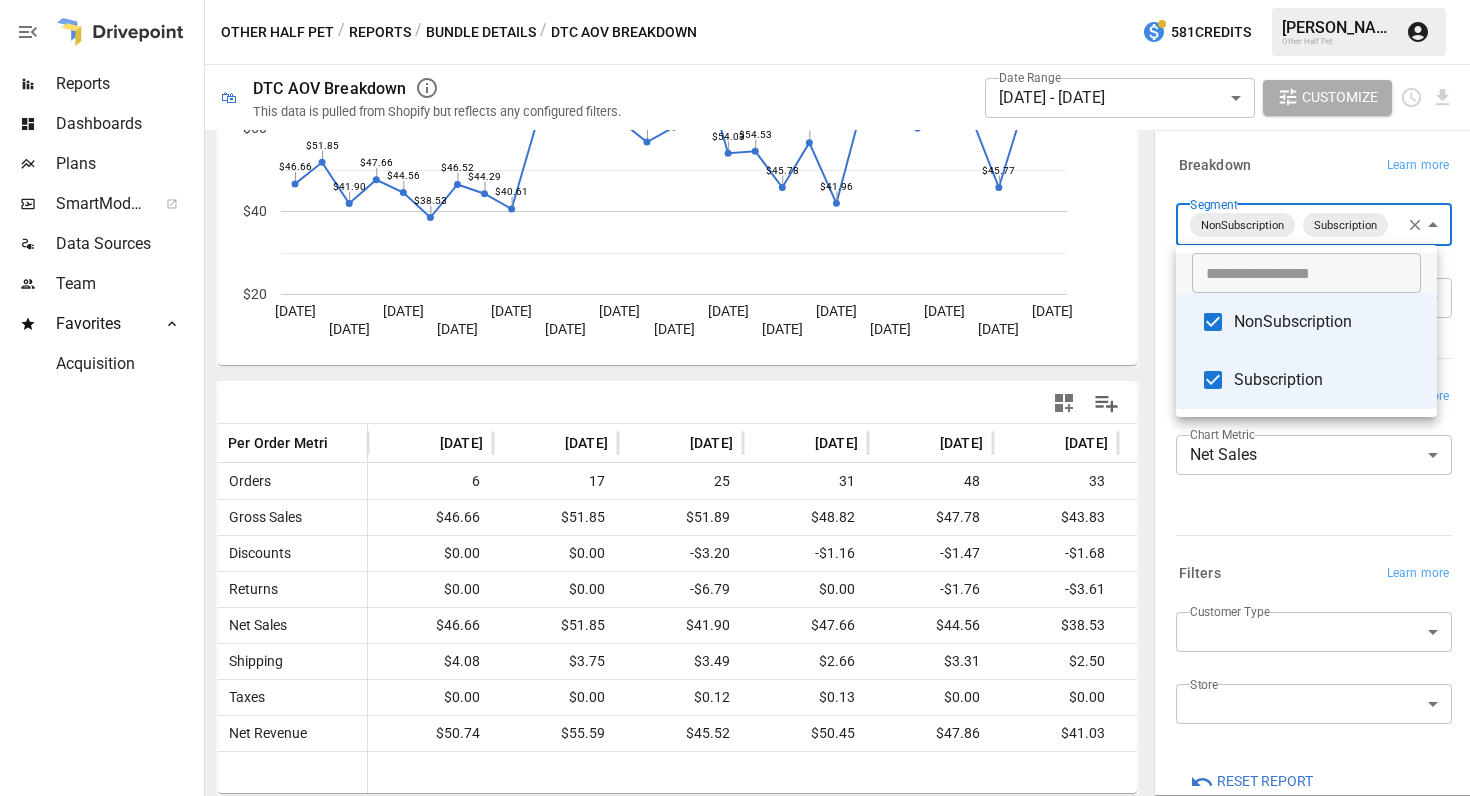 click on "NonSubscription" at bounding box center (1306, 322) 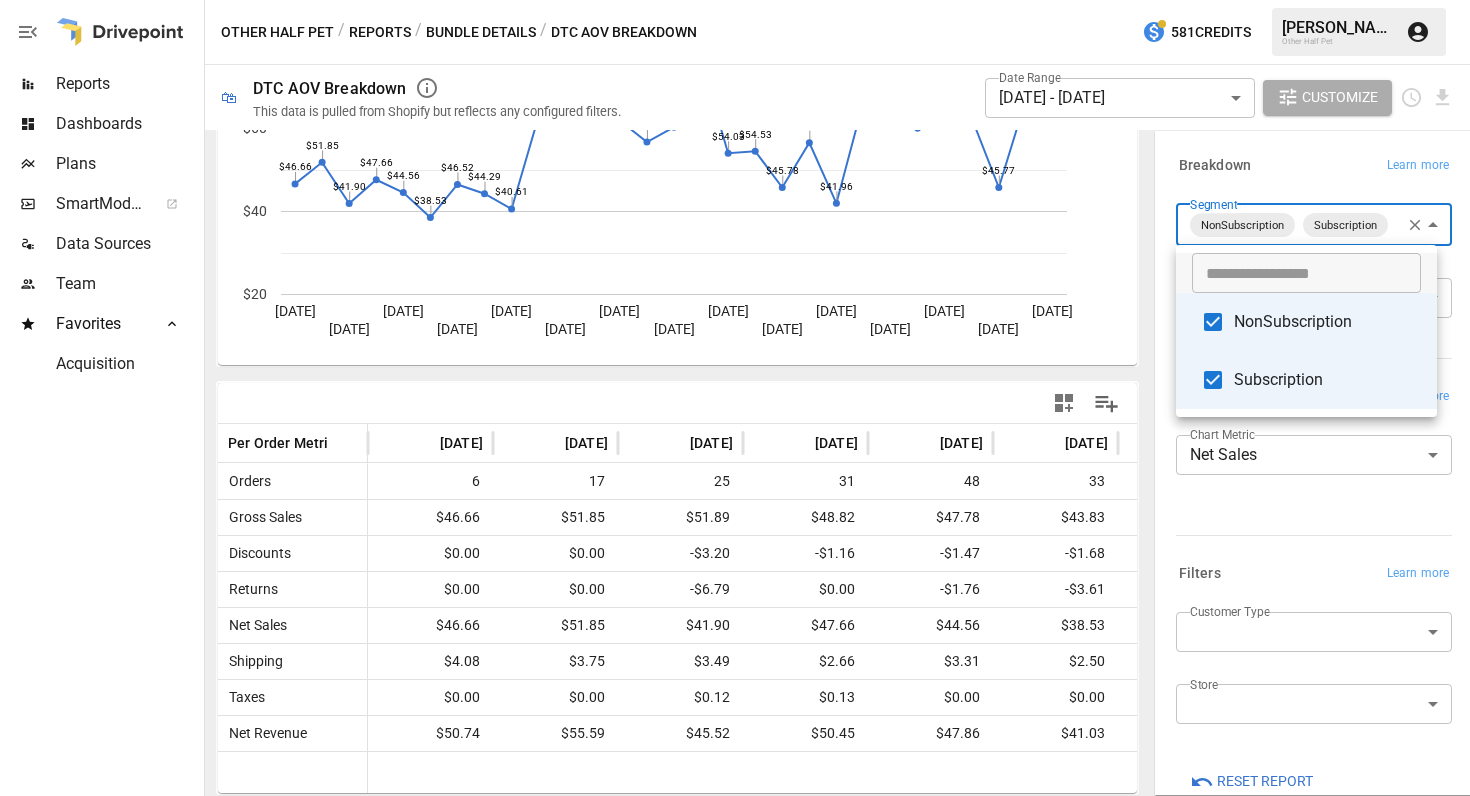 type on "**********" 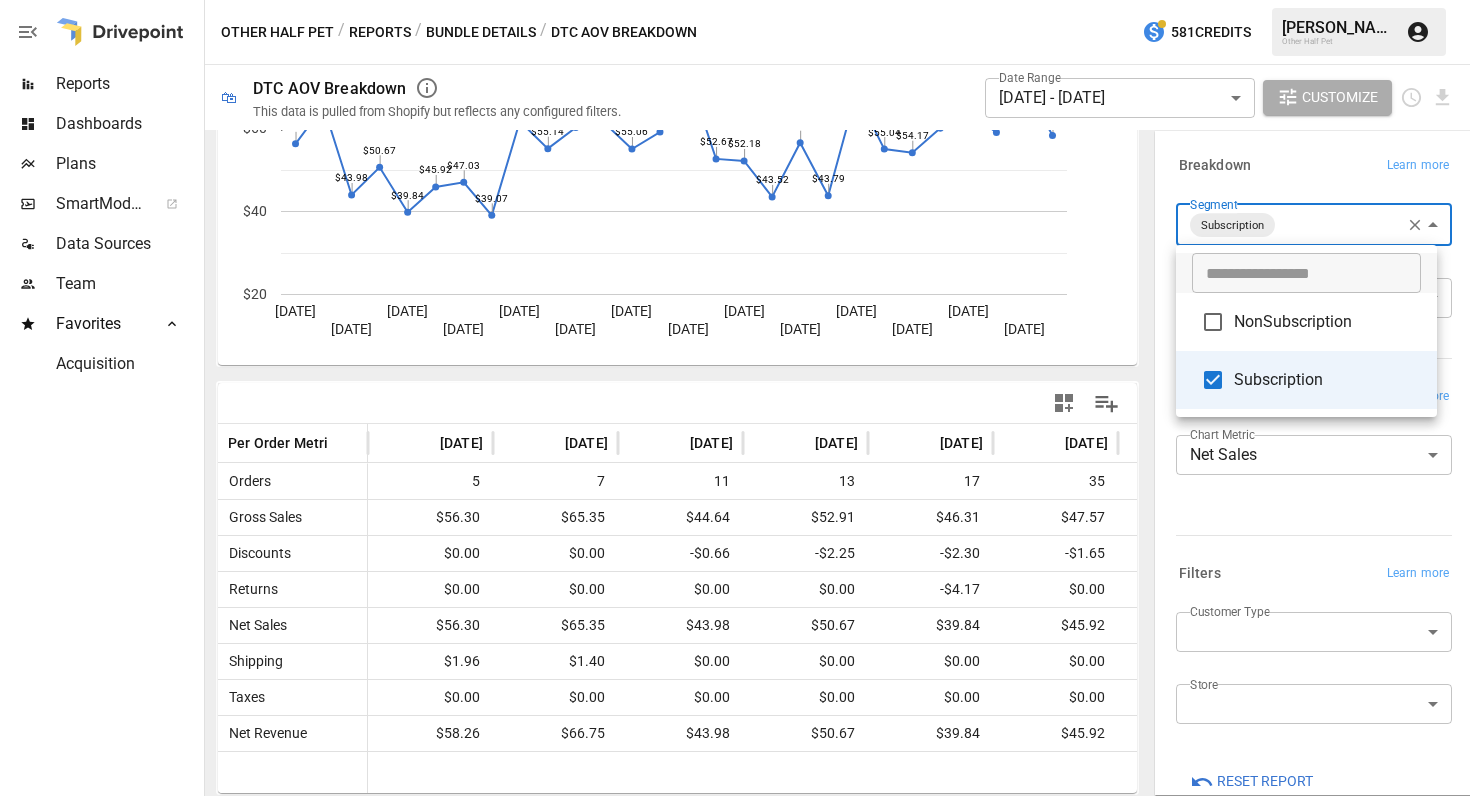 click at bounding box center [735, 398] 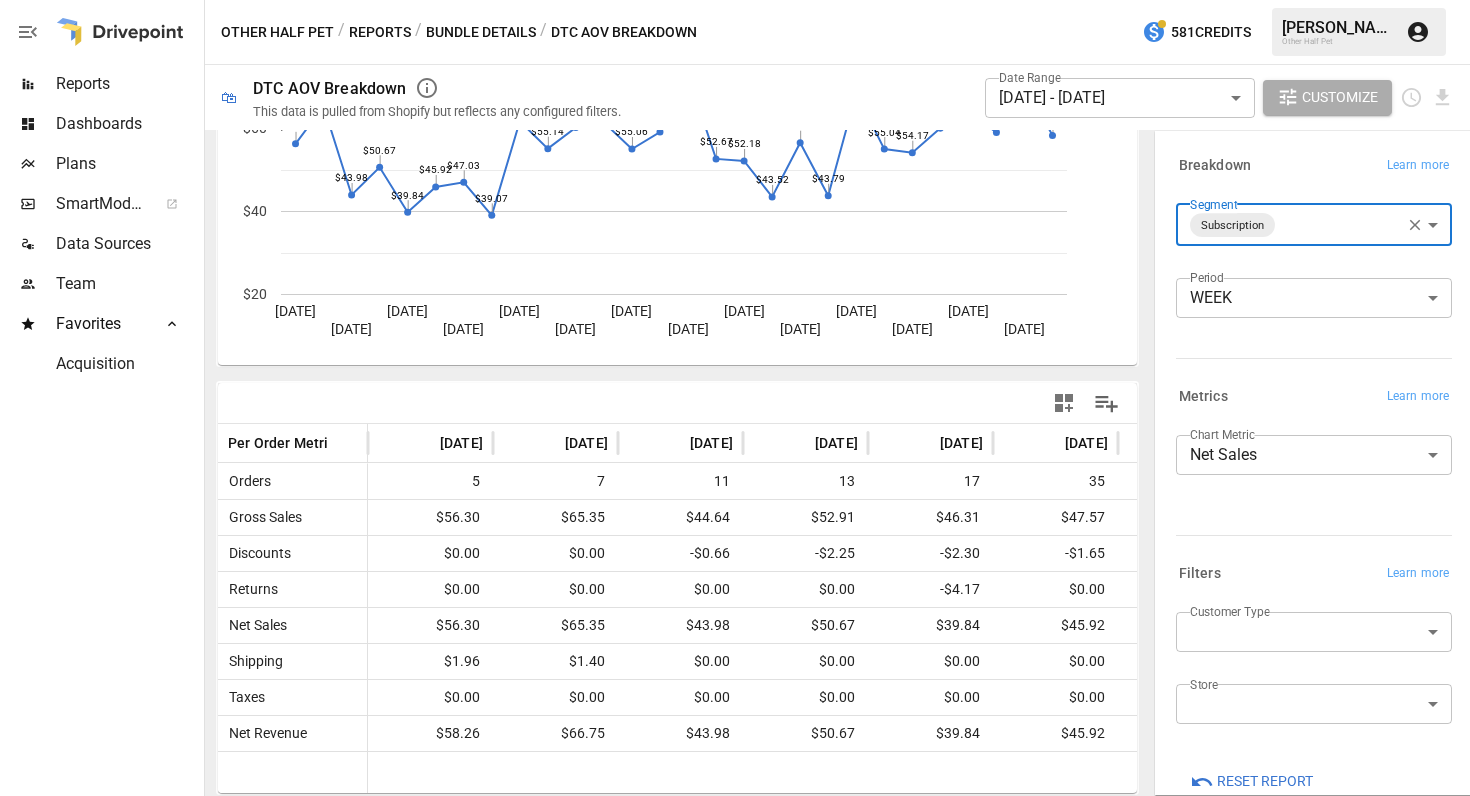 scroll, scrollTop: 0, scrollLeft: 0, axis: both 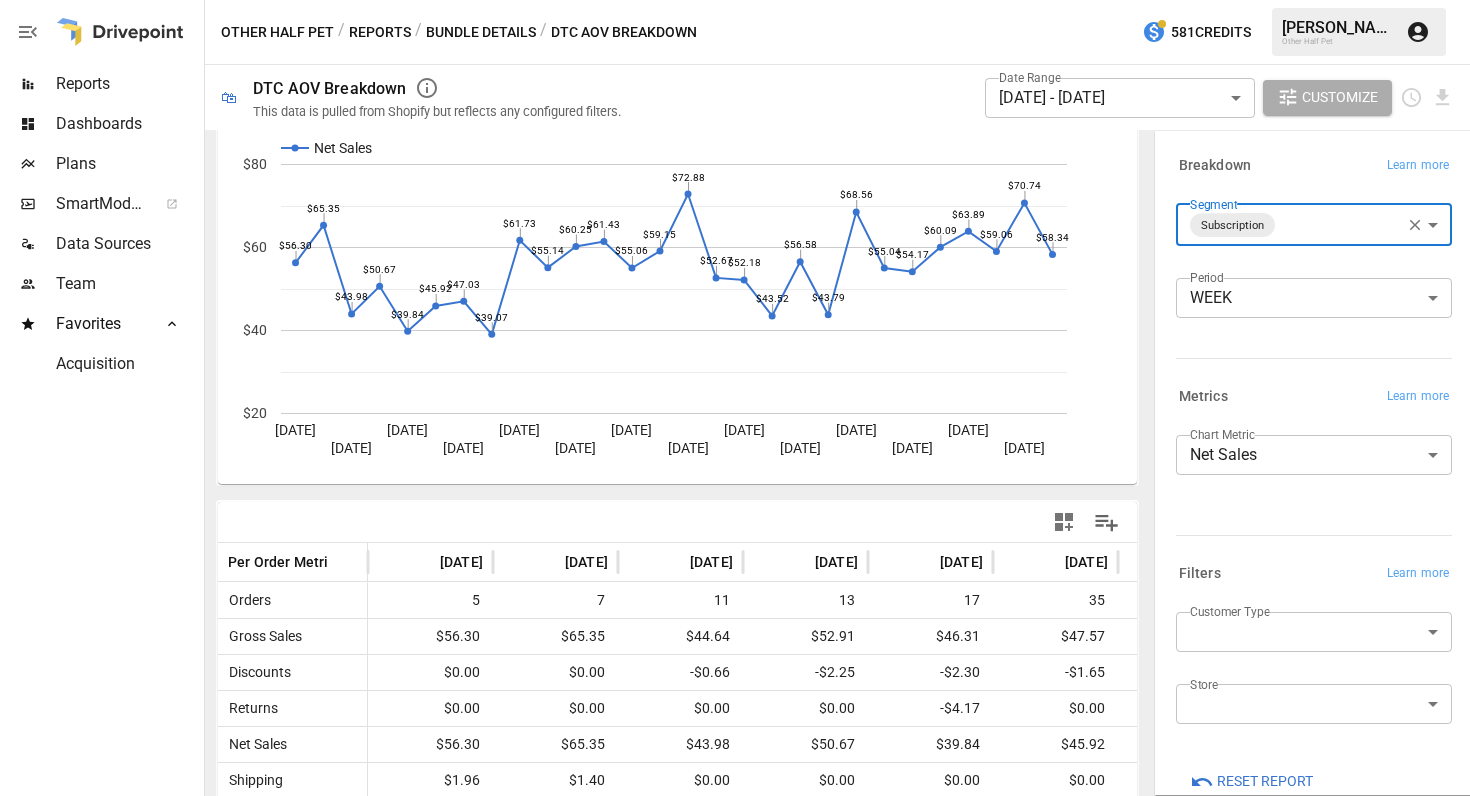 click on "Reports" at bounding box center (380, 32) 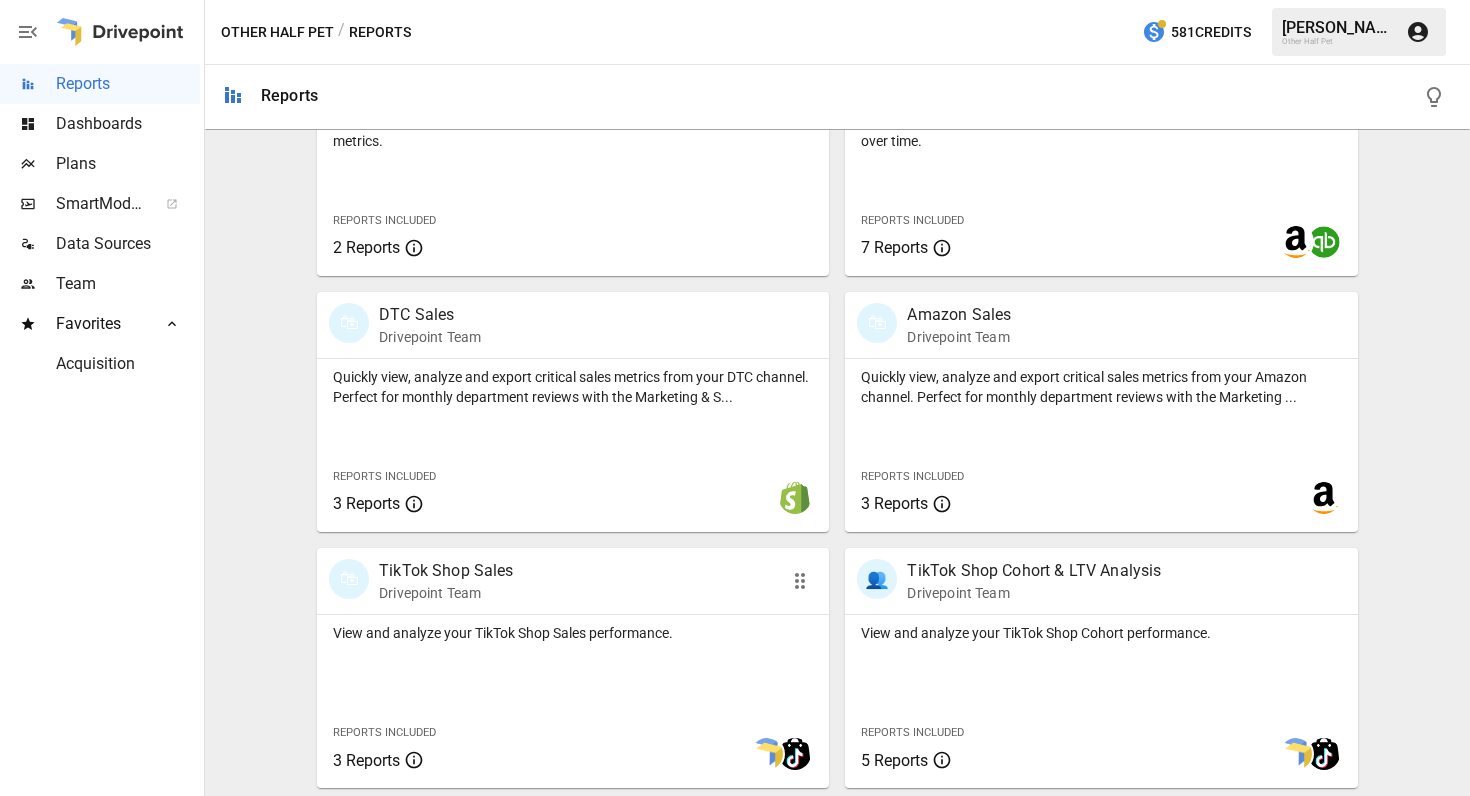 scroll, scrollTop: 1010, scrollLeft: 0, axis: vertical 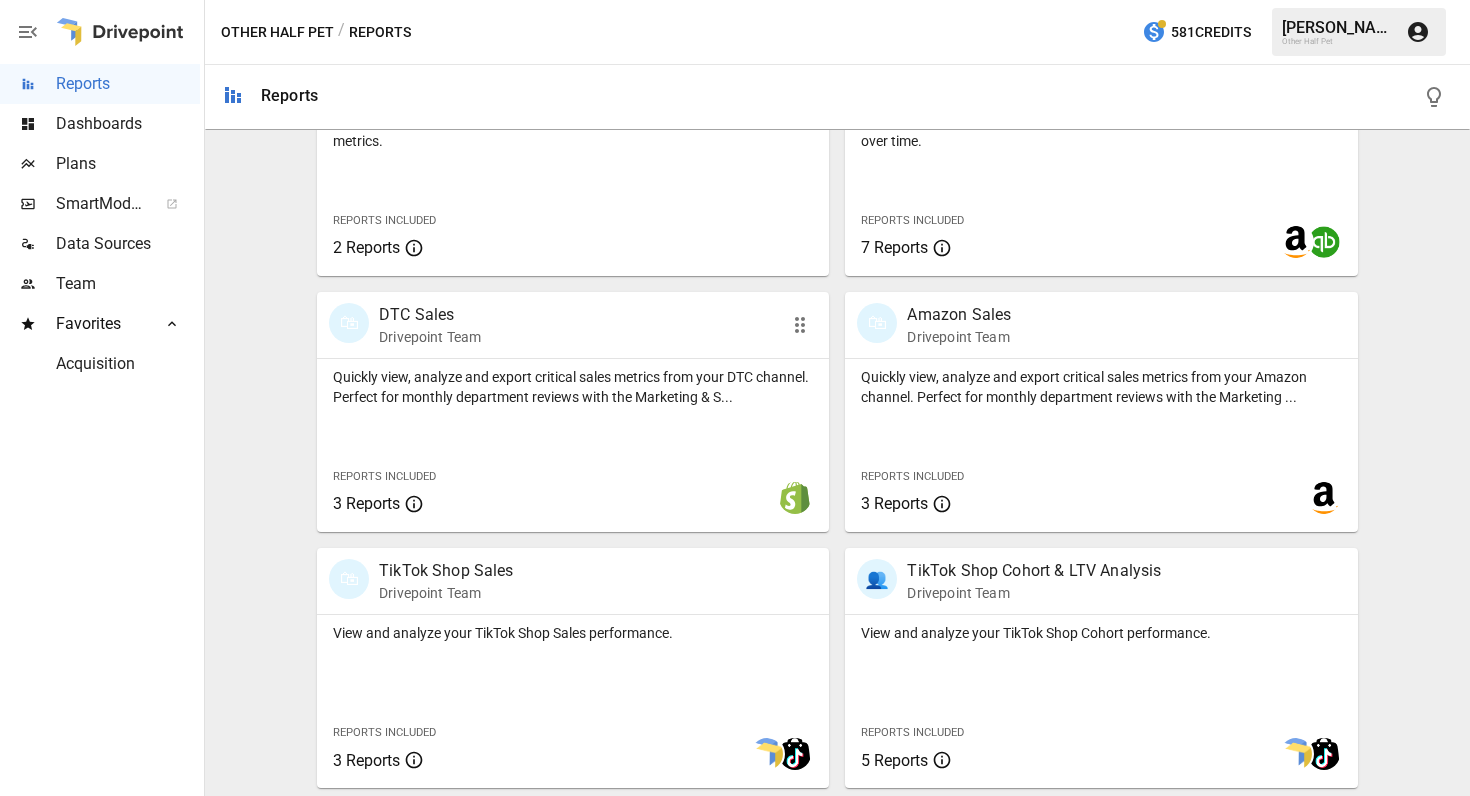 click on "Quickly view, analyze and export critical sales metrics from your DTC channel. Perfect for monthly department reviews with the Marketing & S..." at bounding box center (573, 387) 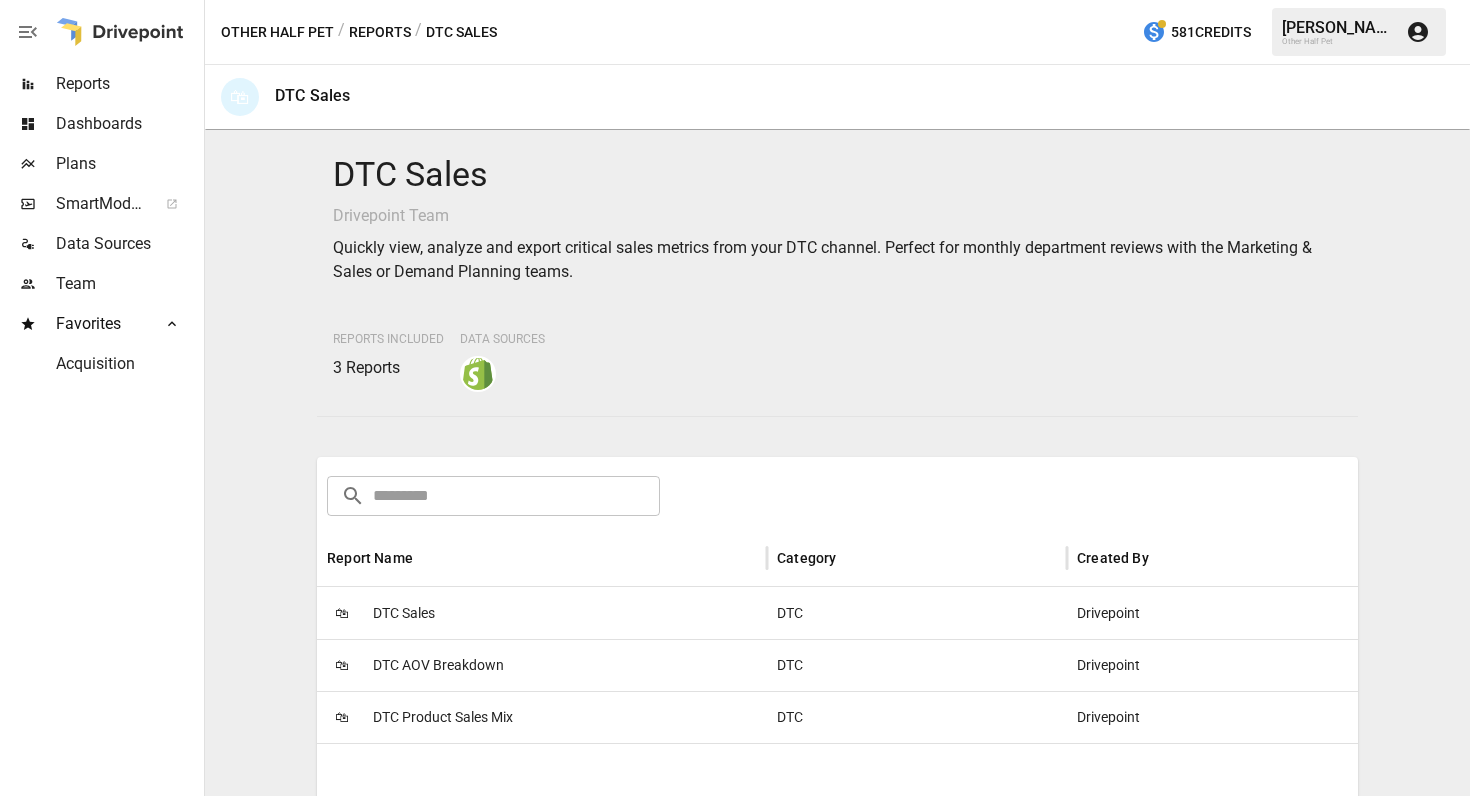 click on "DTC Product Sales Mix" at bounding box center (443, 717) 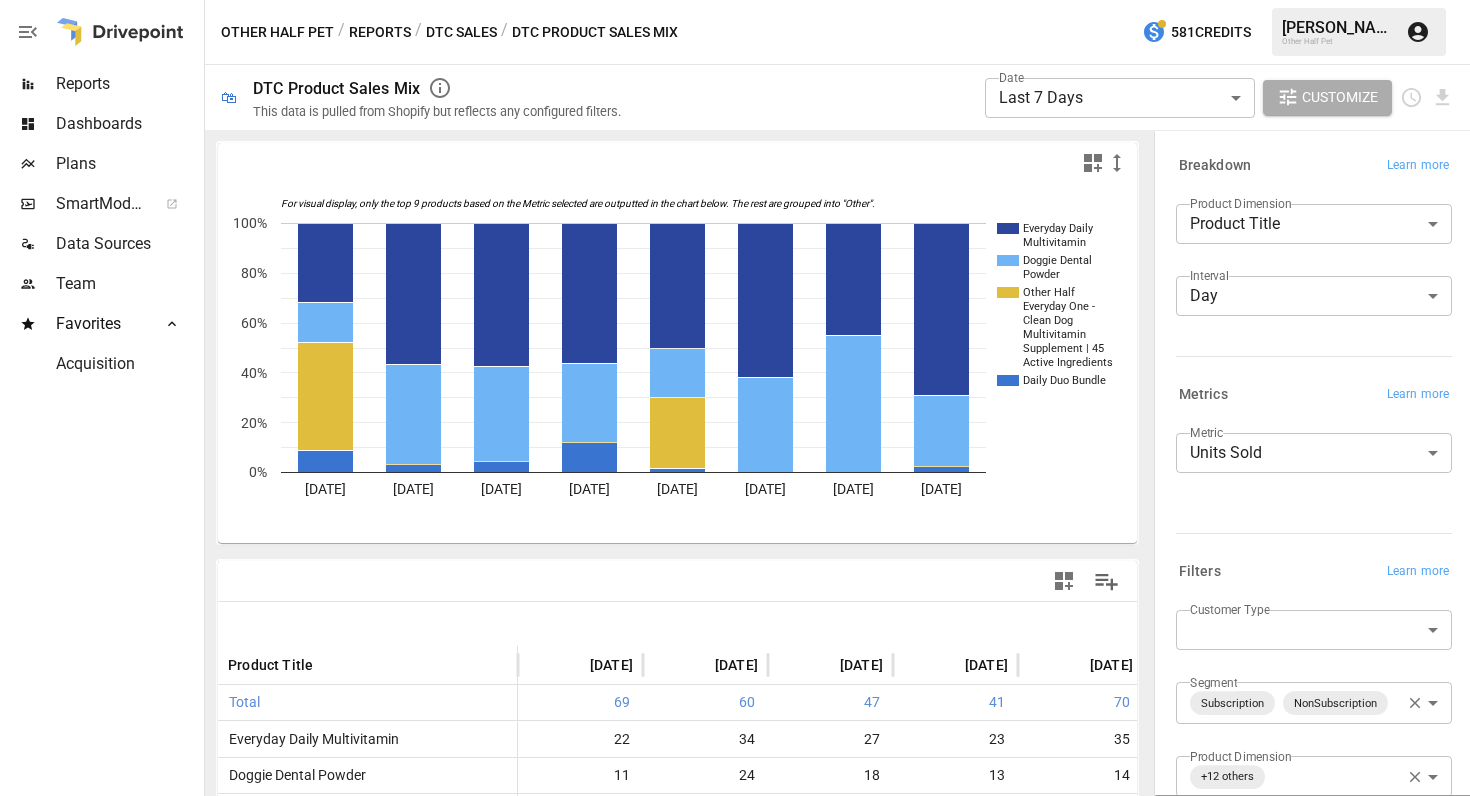 click on "**********" at bounding box center [735, 0] 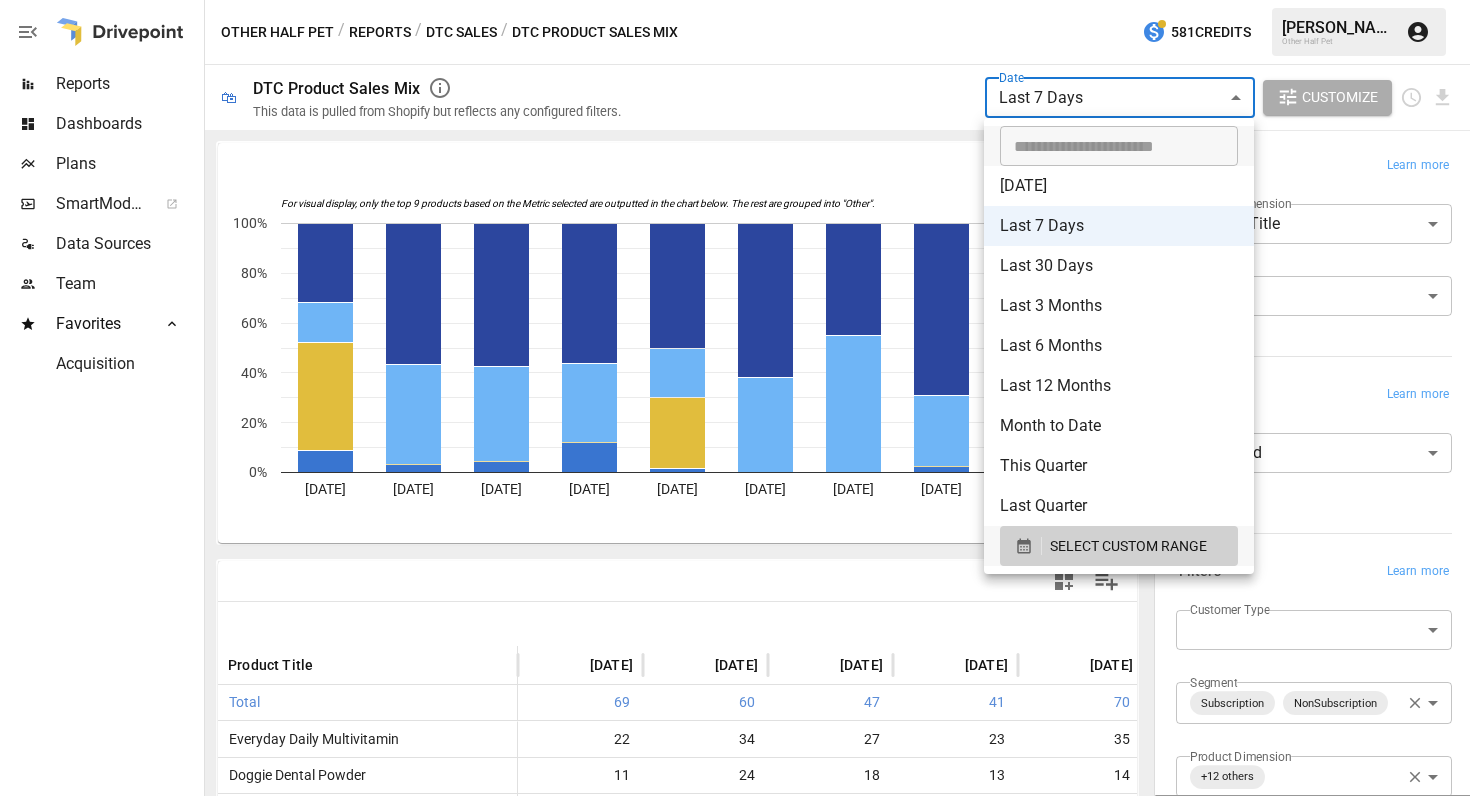 click on "Last 7 Days" at bounding box center [1119, 226] 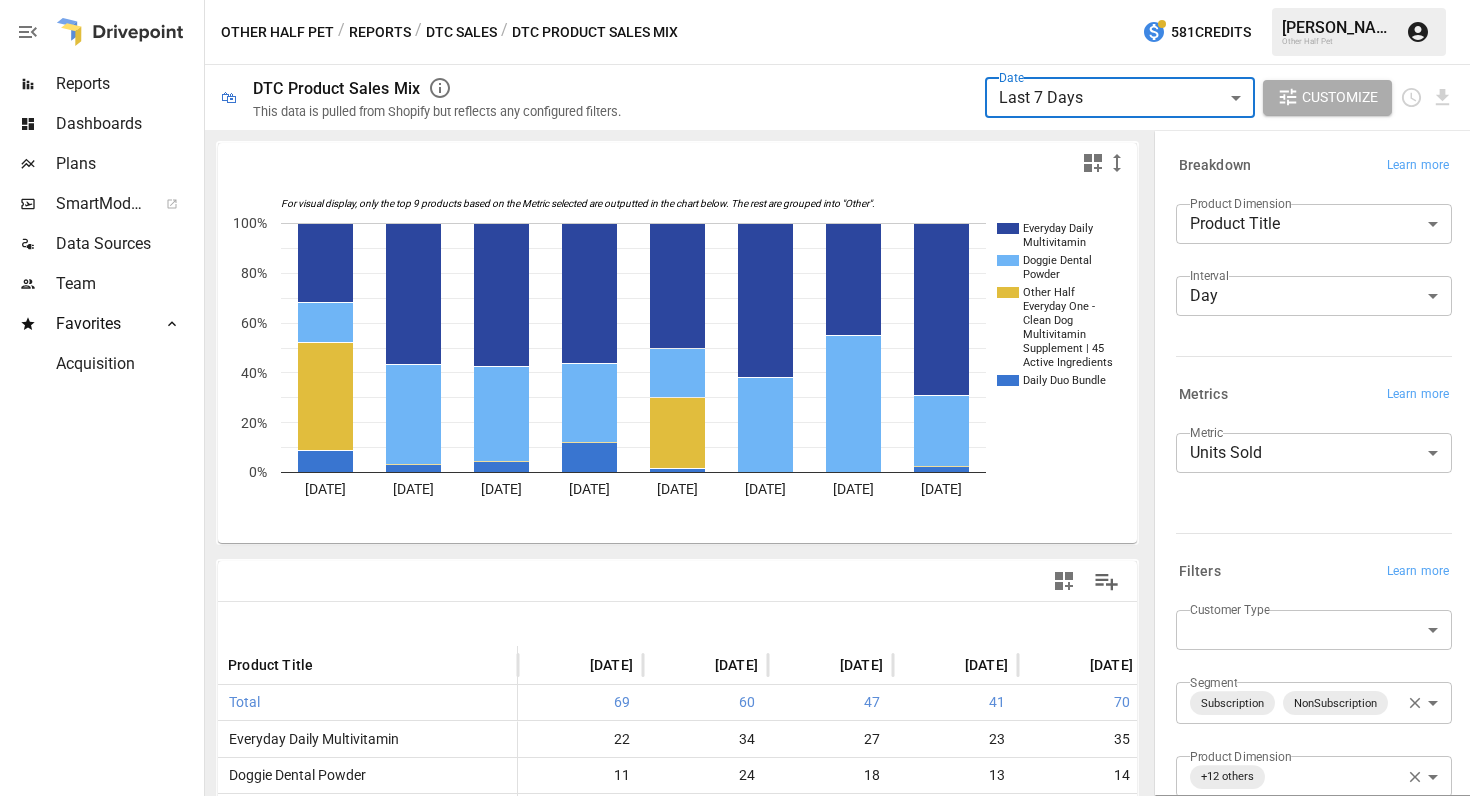 scroll, scrollTop: 0, scrollLeft: 0, axis: both 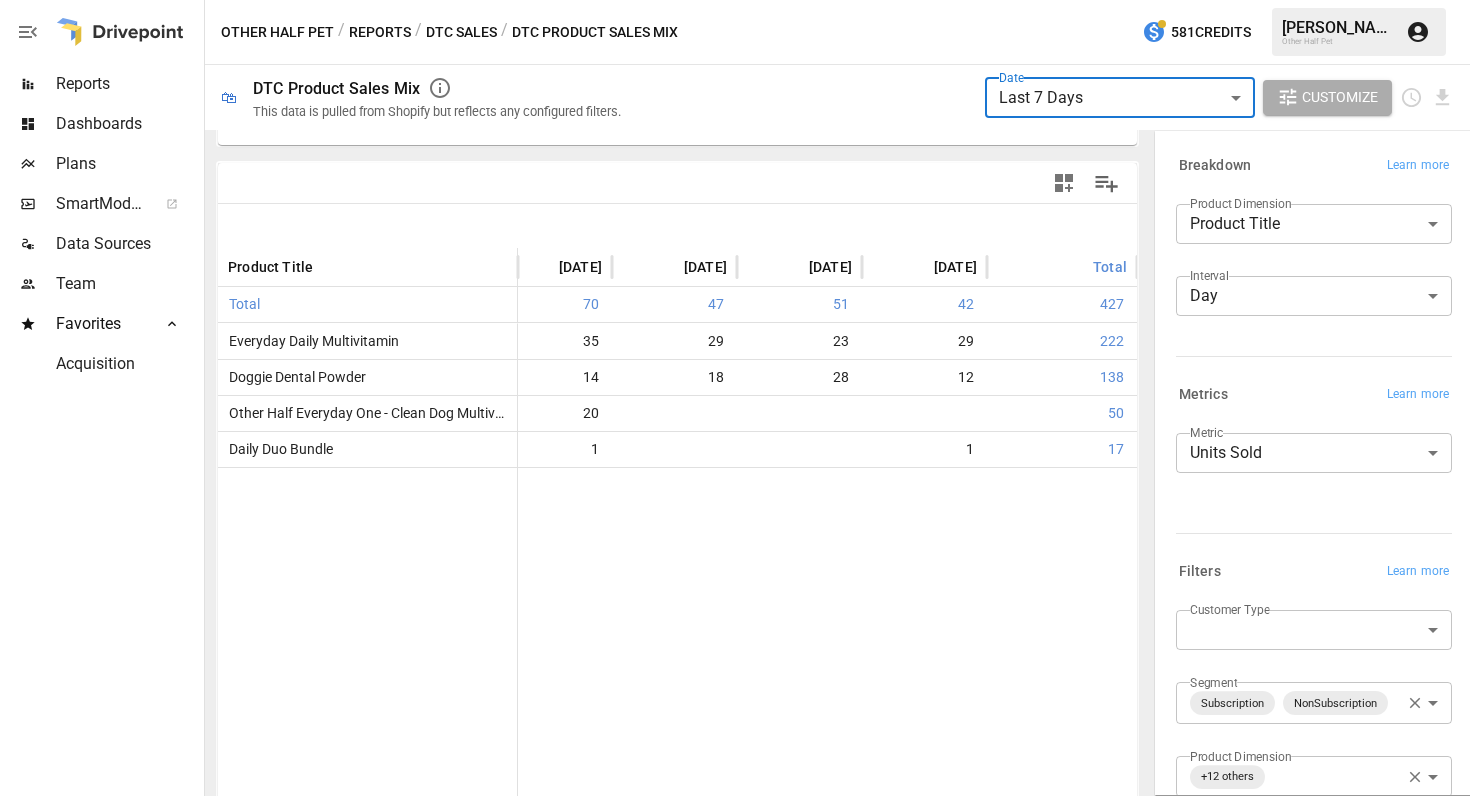 click on "Reports" at bounding box center [380, 32] 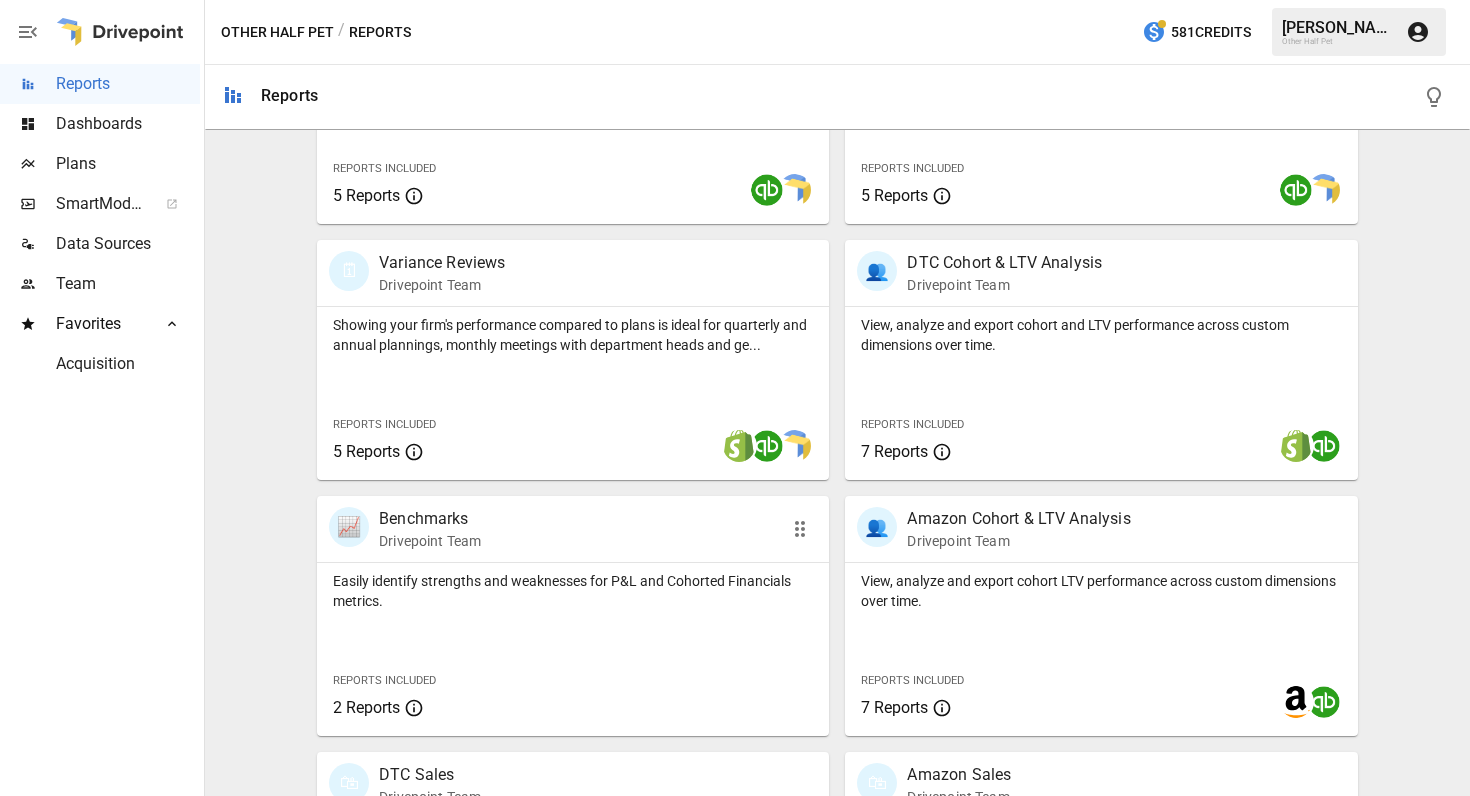 scroll, scrollTop: 535, scrollLeft: 0, axis: vertical 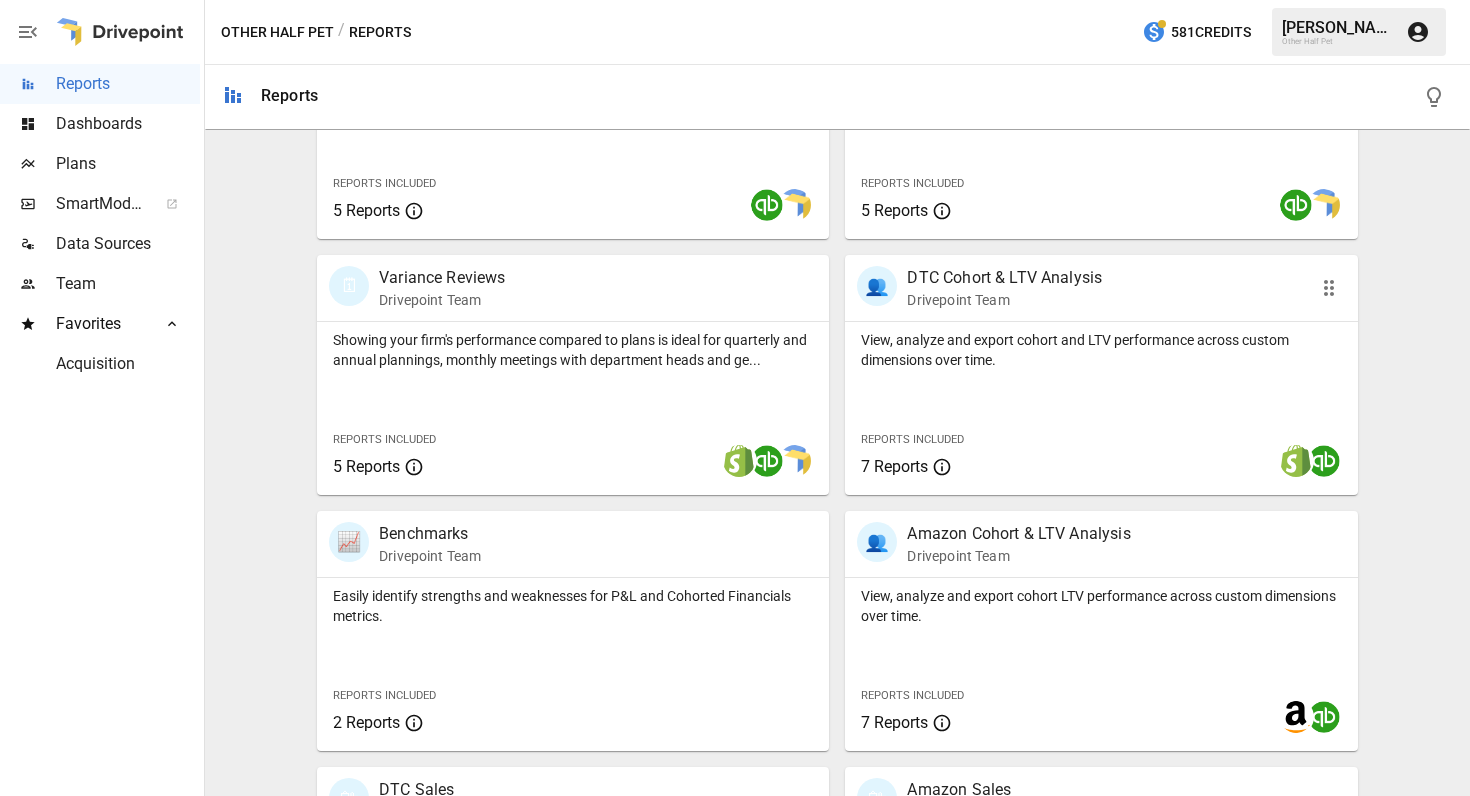 click on "View, analyze and export cohort and LTV performance across custom dimensions over time." at bounding box center (1101, 350) 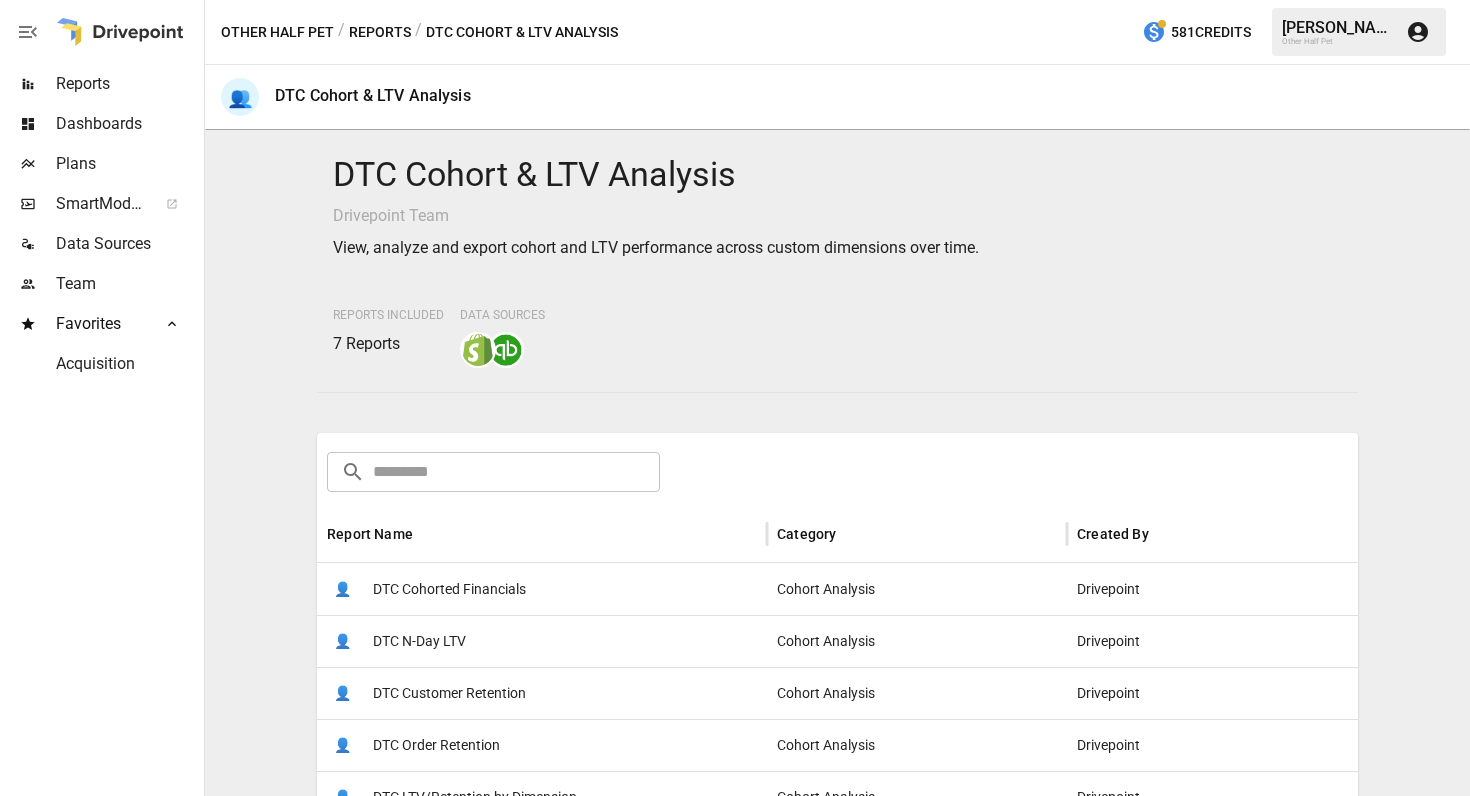 click on "DTC Cohorted Financials" at bounding box center (449, 589) 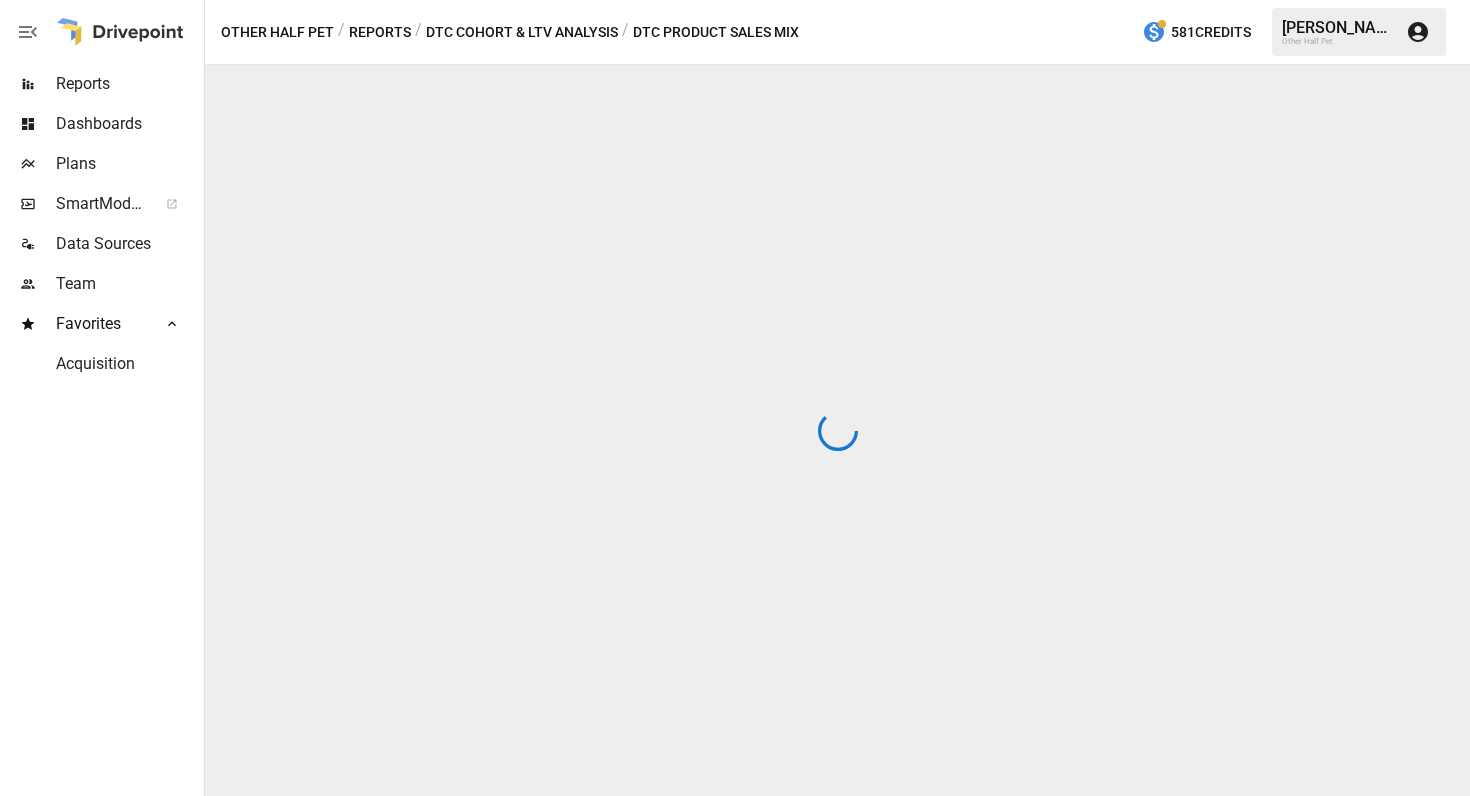 click at bounding box center [837, 430] 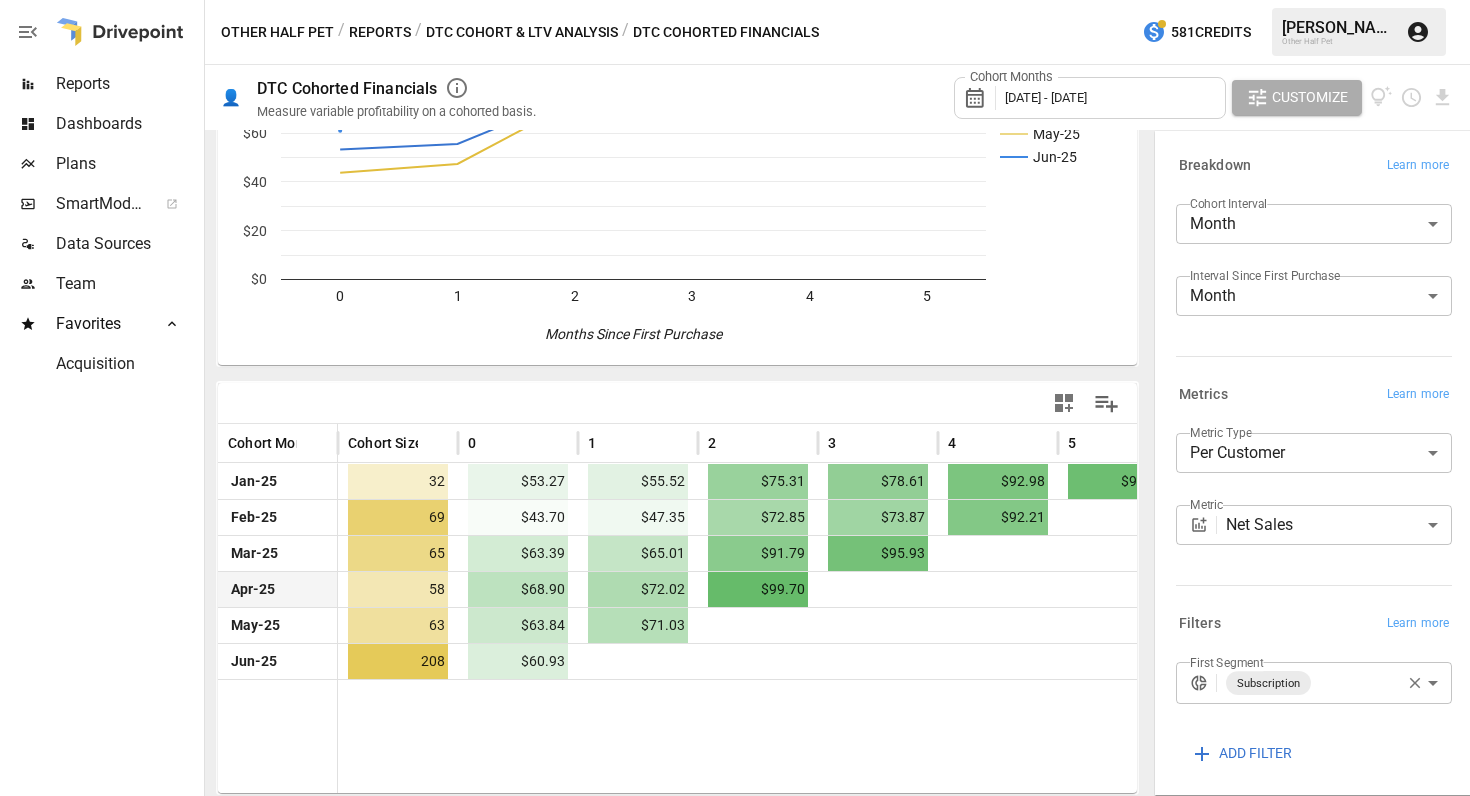 scroll, scrollTop: 178, scrollLeft: 0, axis: vertical 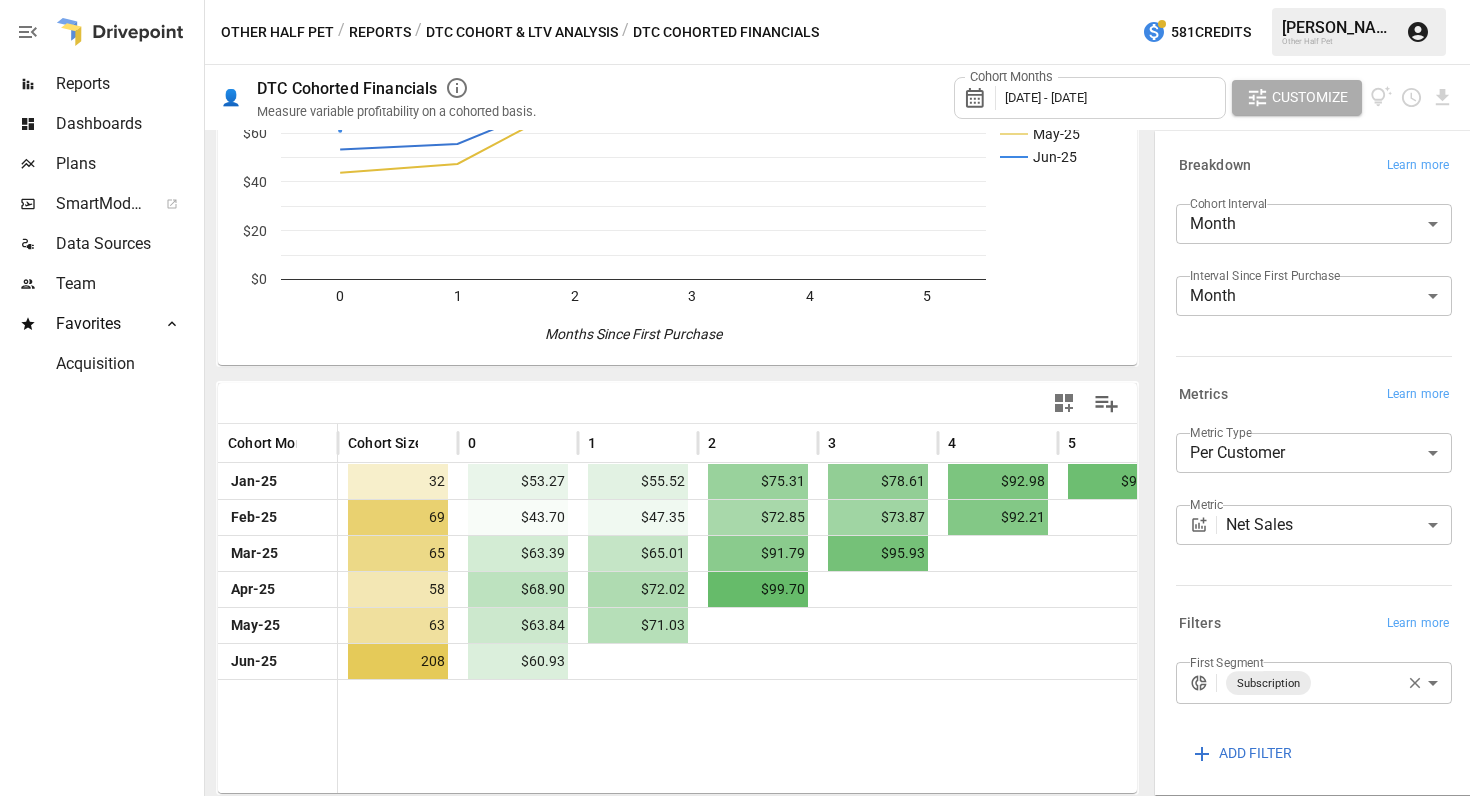 click on "Cohort Months [DATE] - [DATE]" at bounding box center [1090, 98] 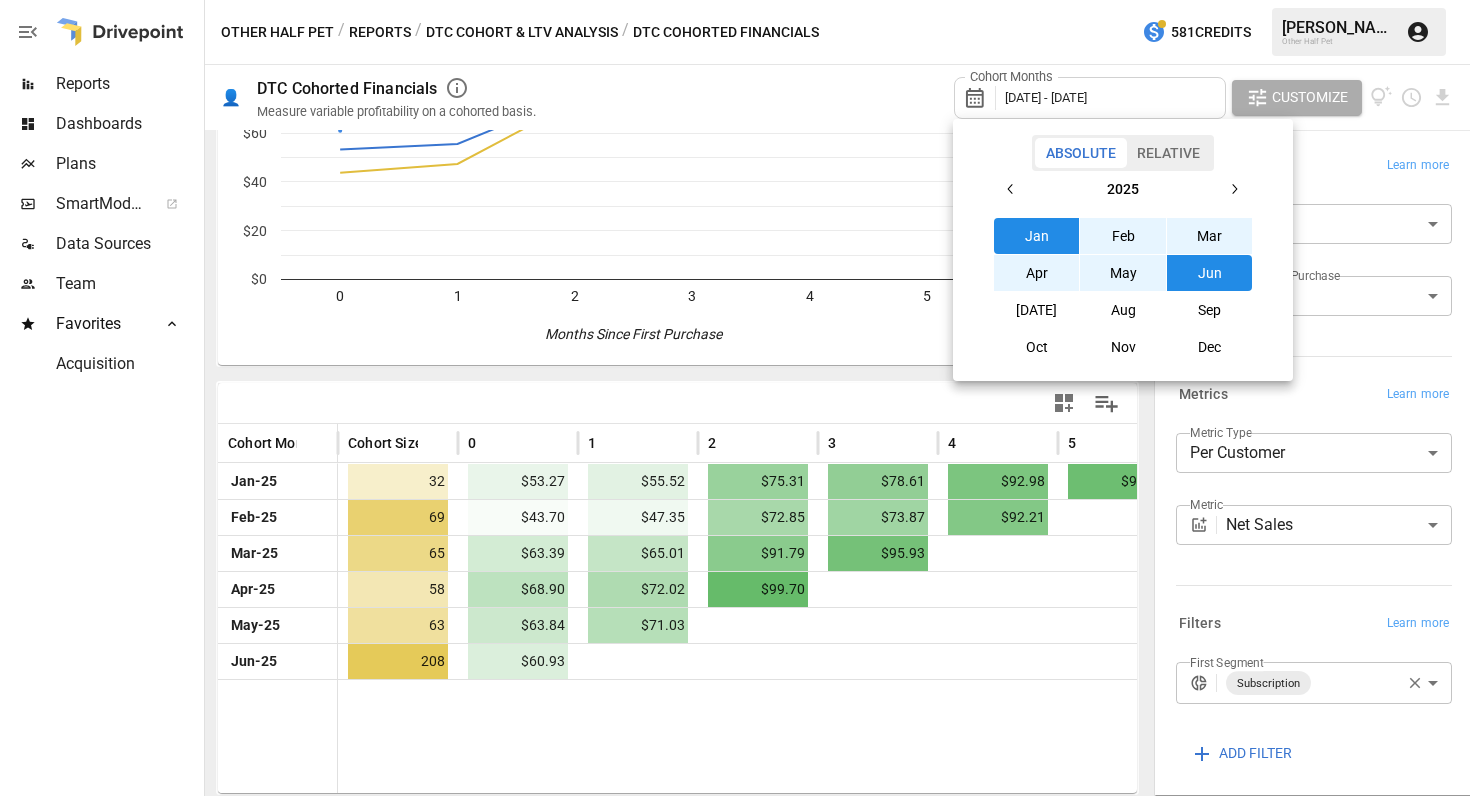 click on "Jan" at bounding box center (1037, 236) 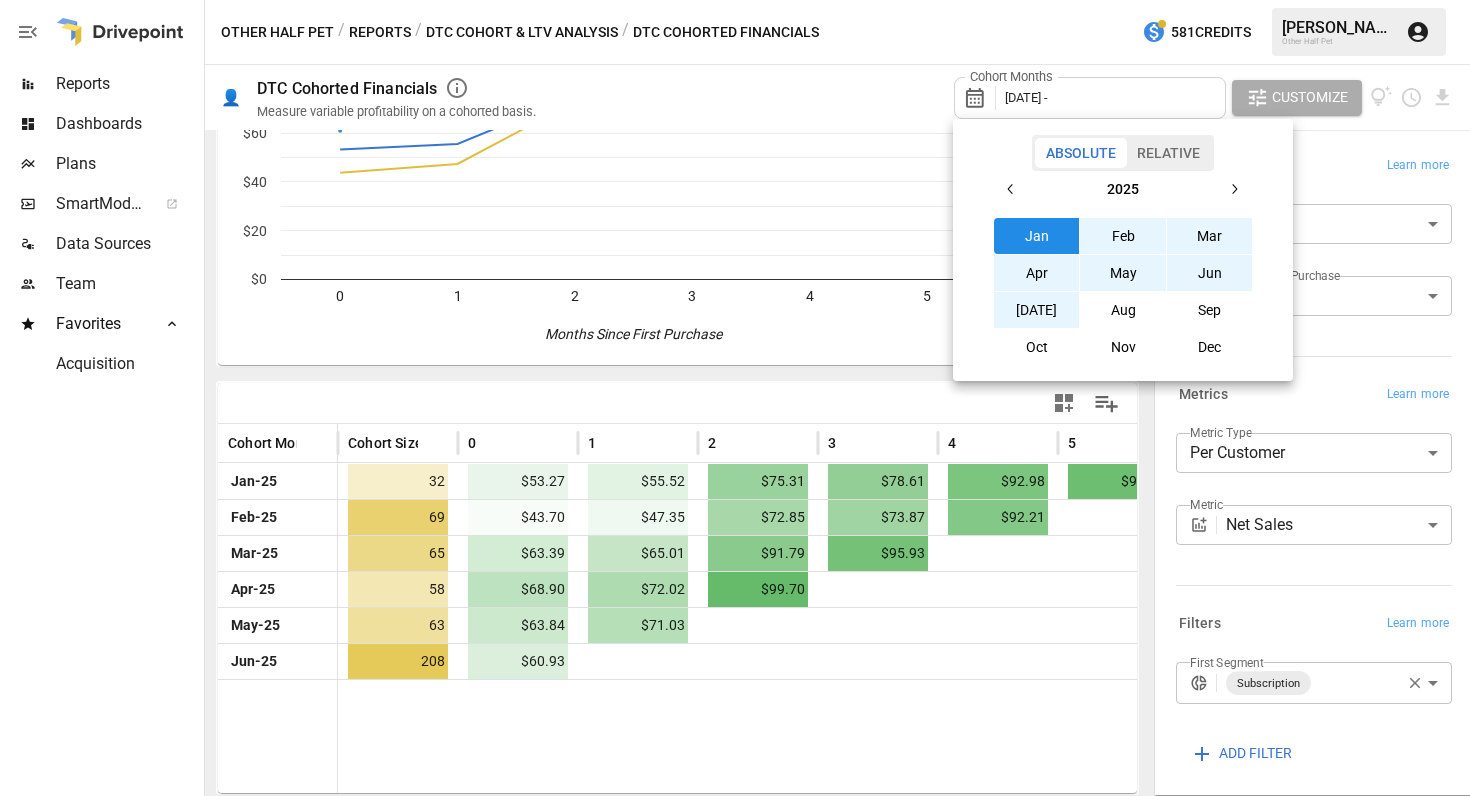 click on "[DATE]" at bounding box center (1037, 310) 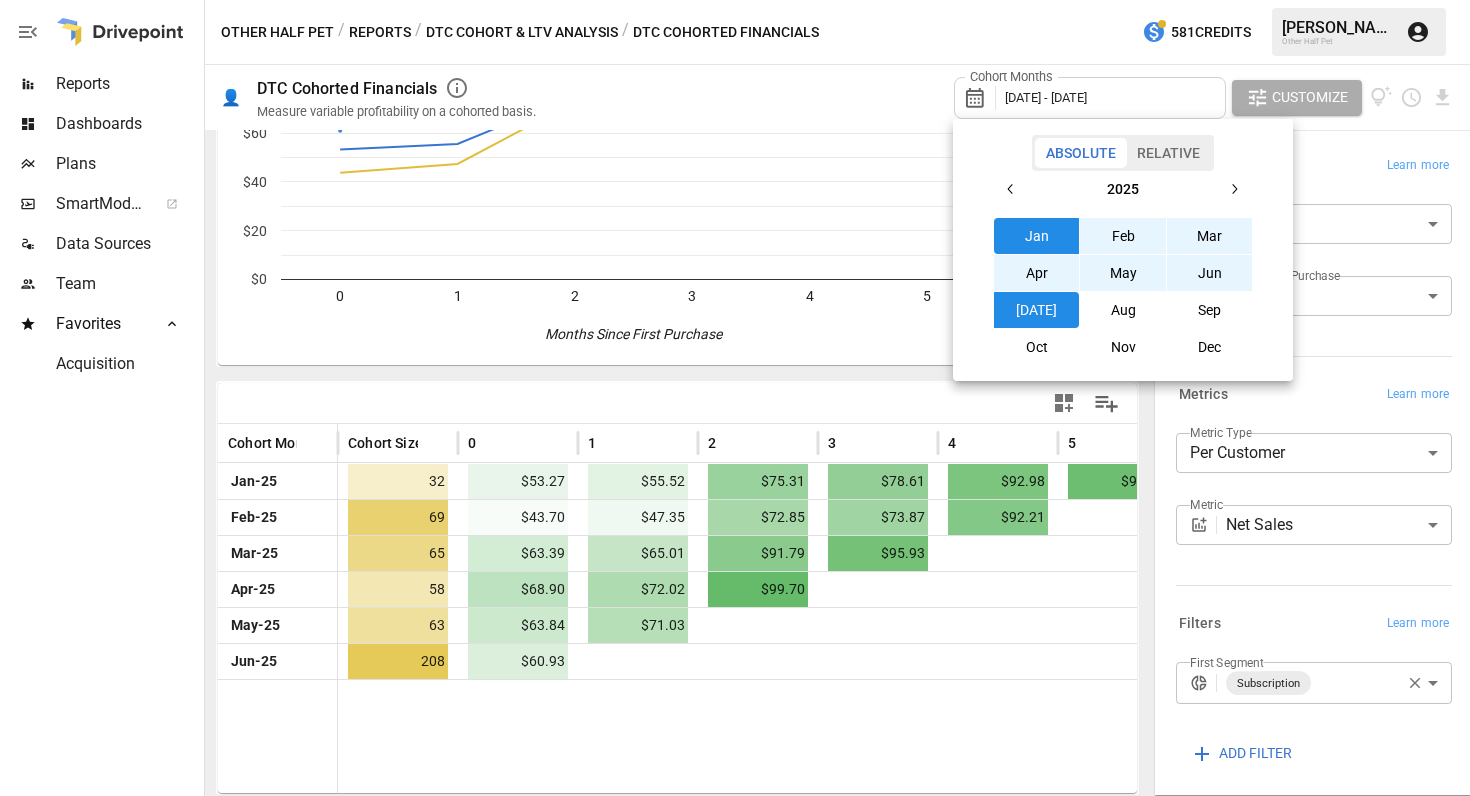click at bounding box center (735, 398) 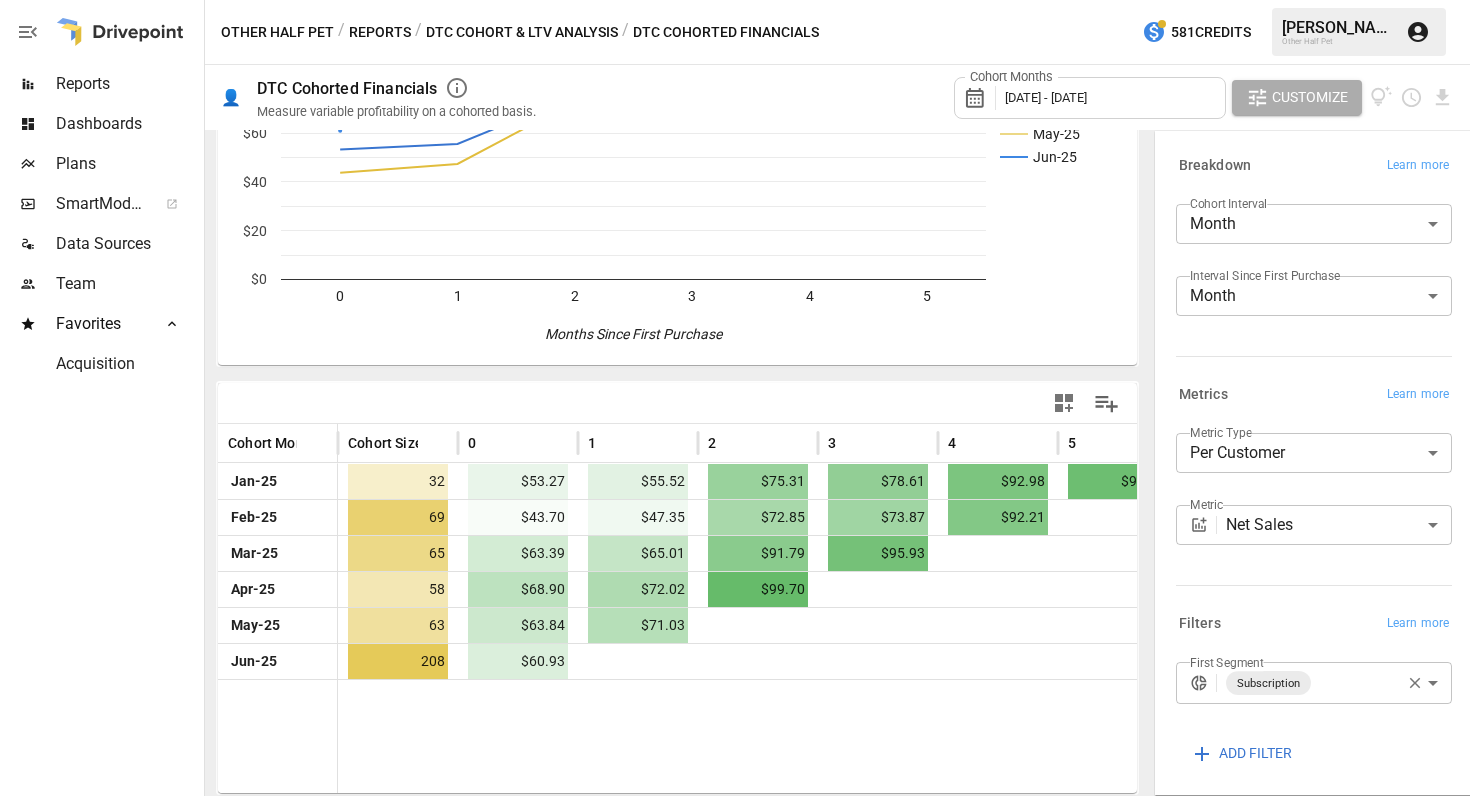 scroll, scrollTop: 0, scrollLeft: 63, axis: horizontal 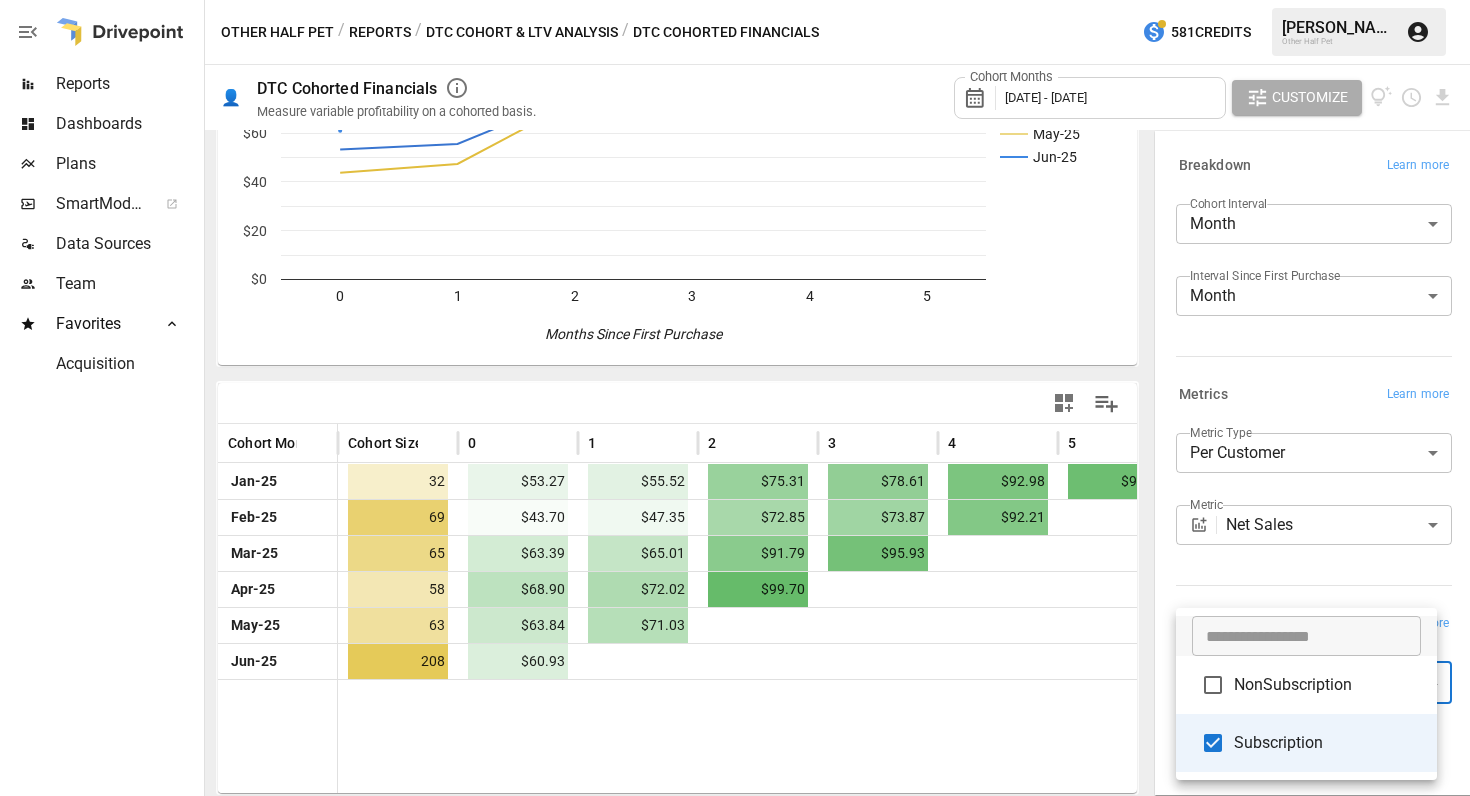 click on "NonSubscription" at bounding box center (1327, 685) 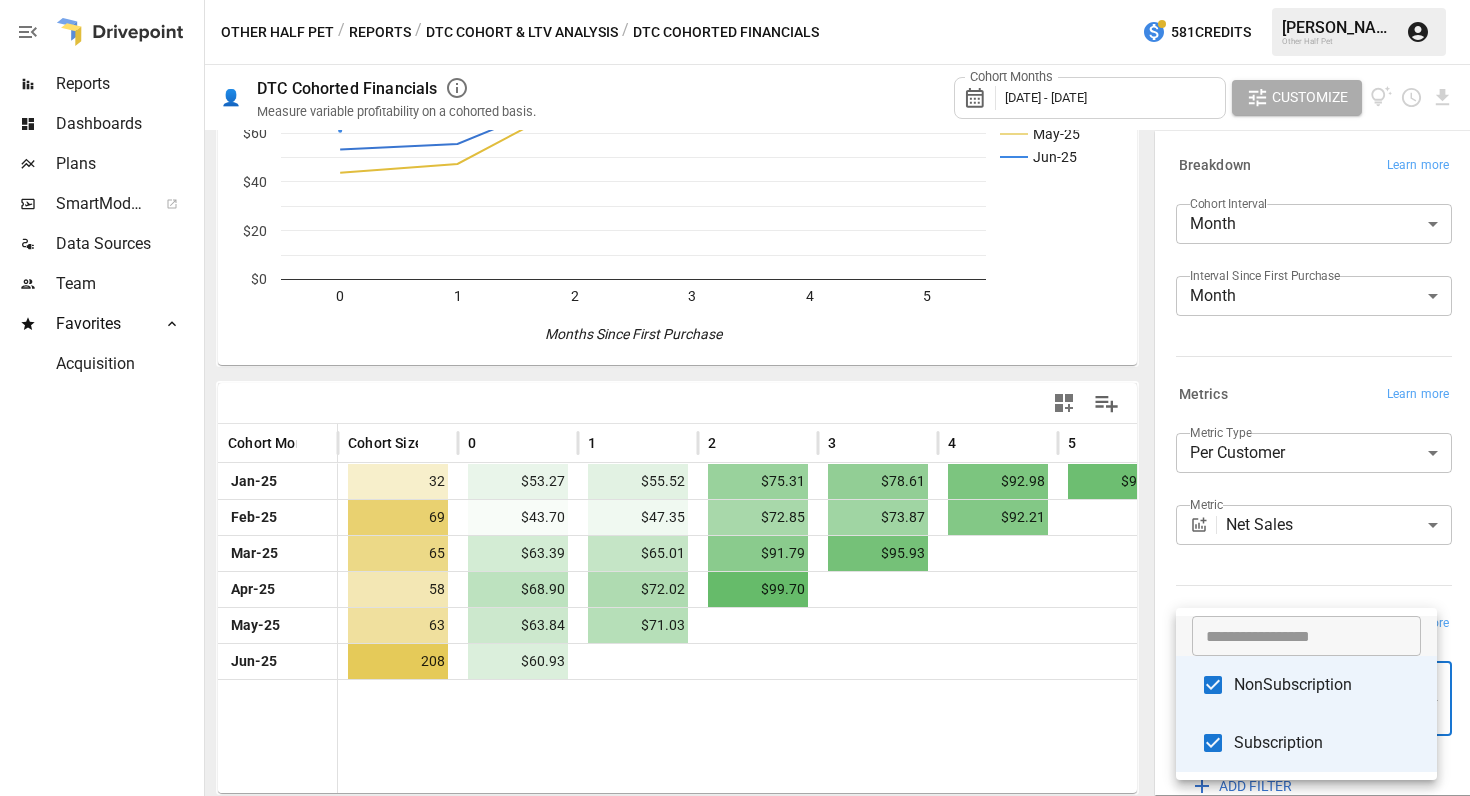 type on "**********" 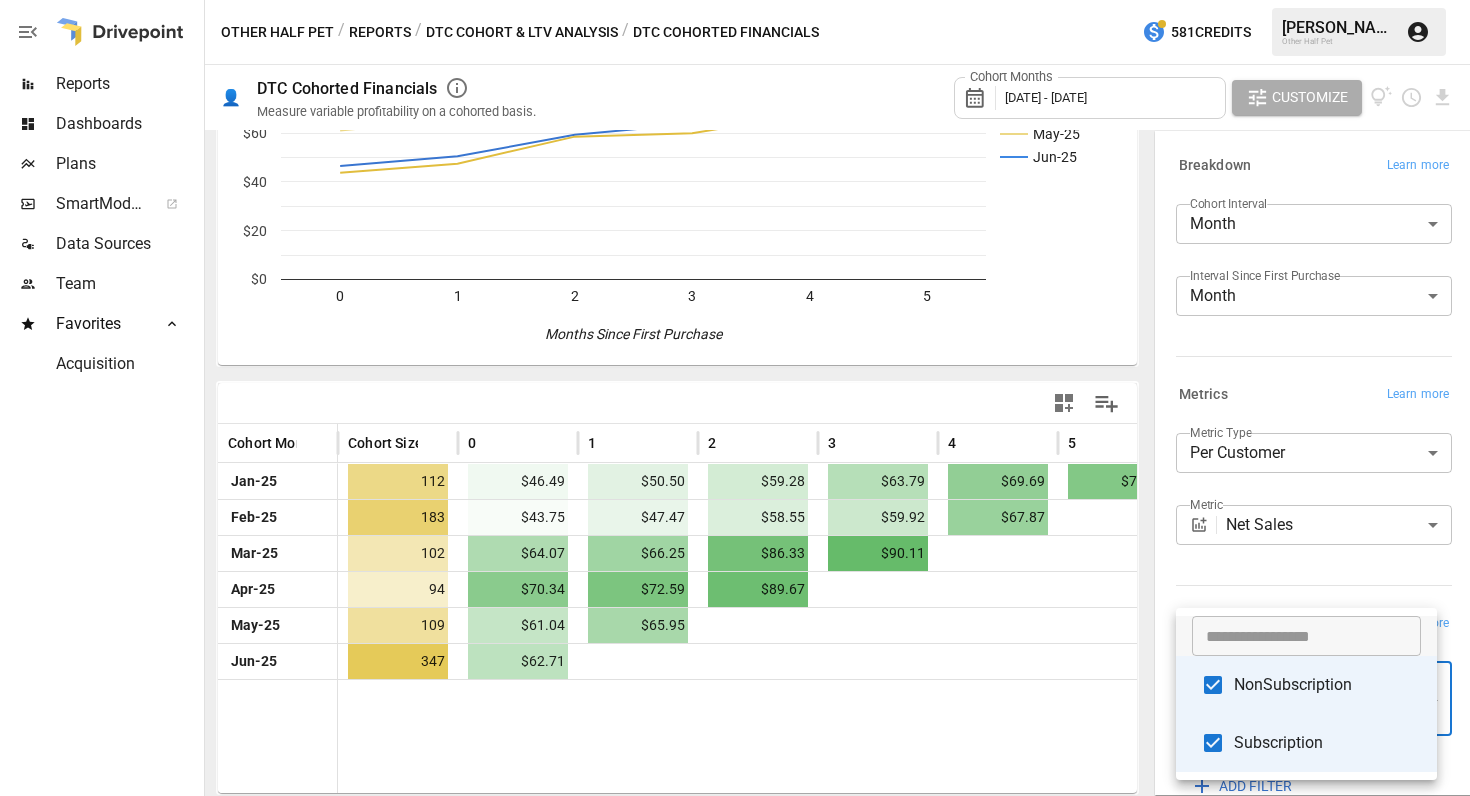 click at bounding box center (735, 398) 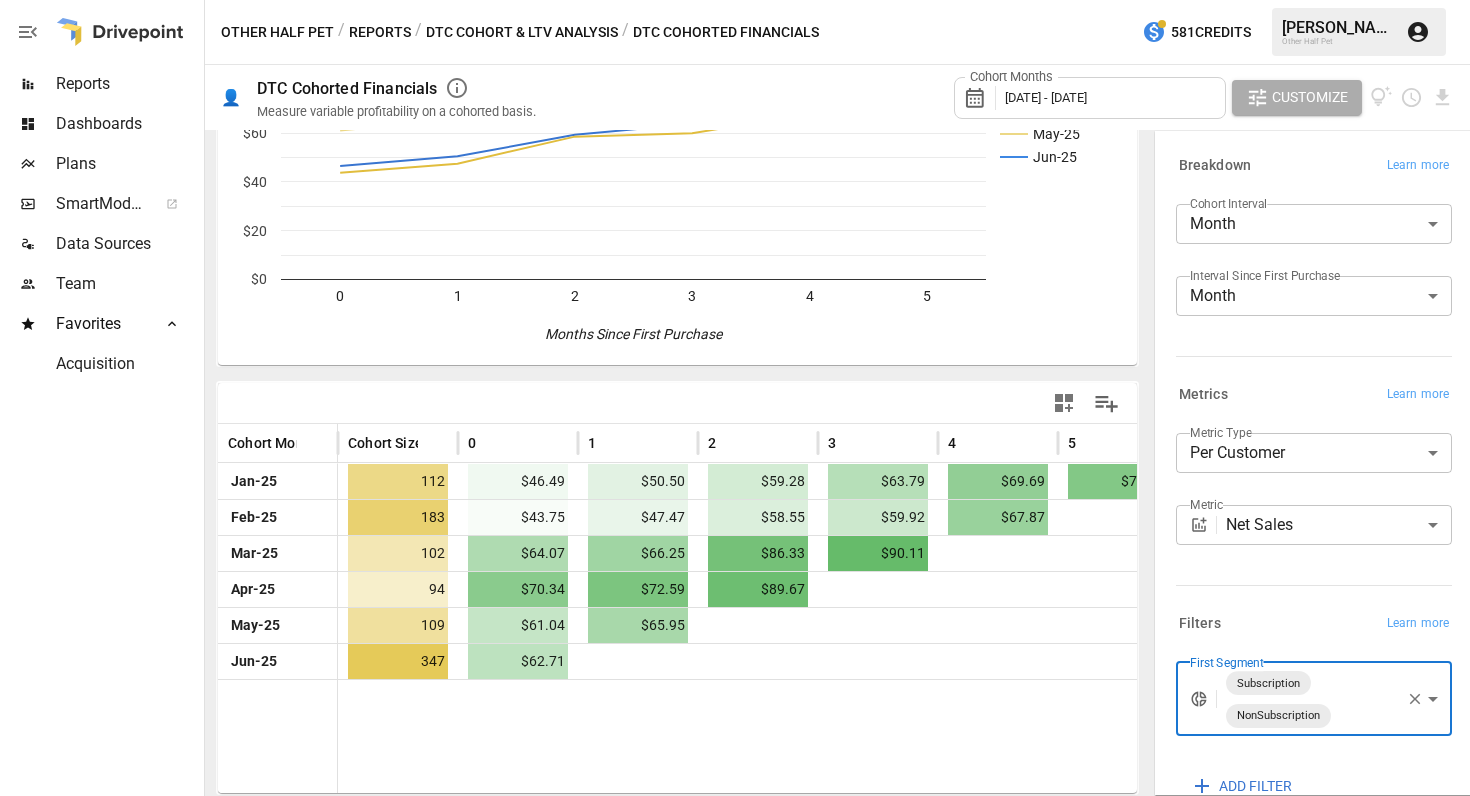 scroll, scrollTop: 0, scrollLeft: 29, axis: horizontal 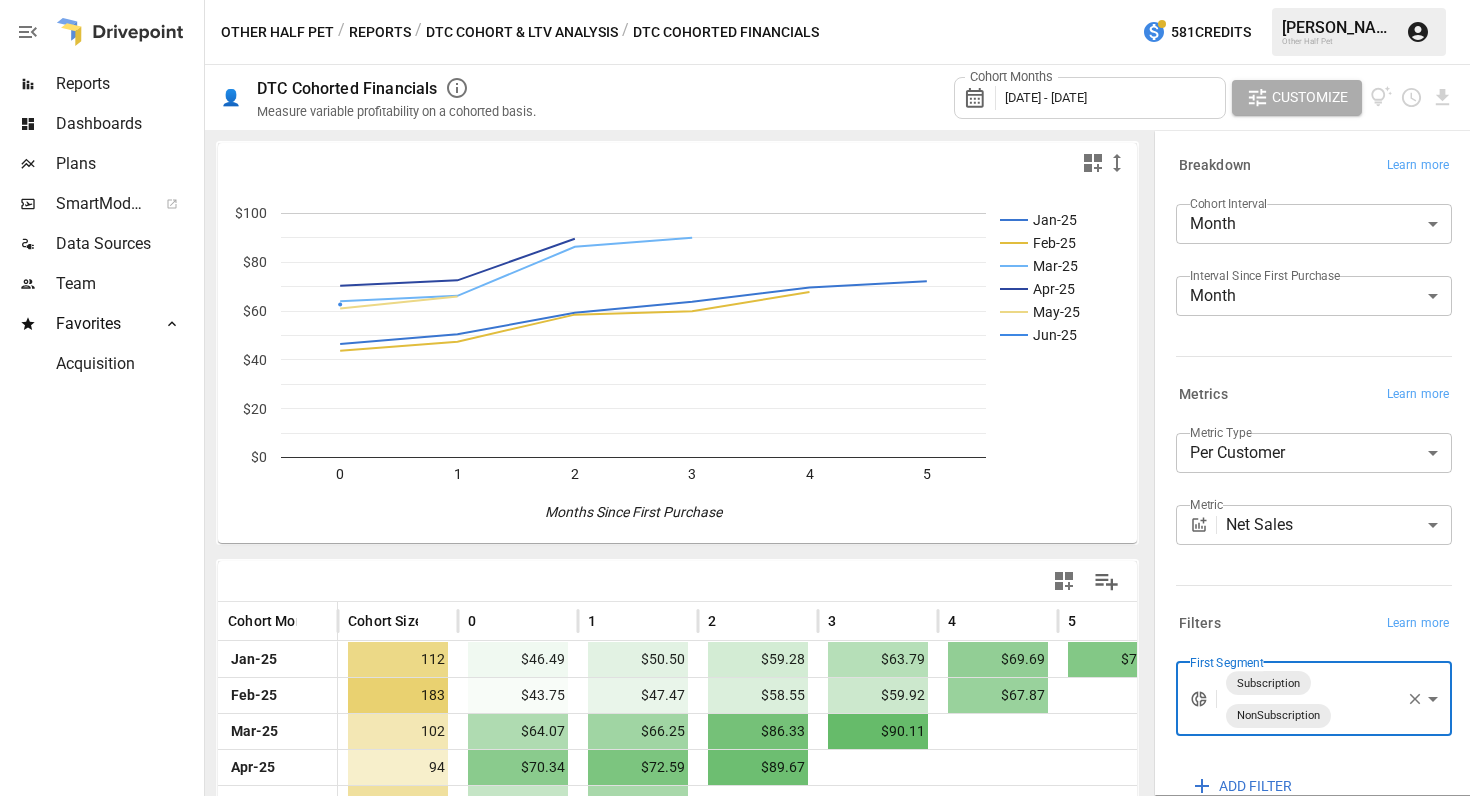 click on "**********" at bounding box center (735, 0) 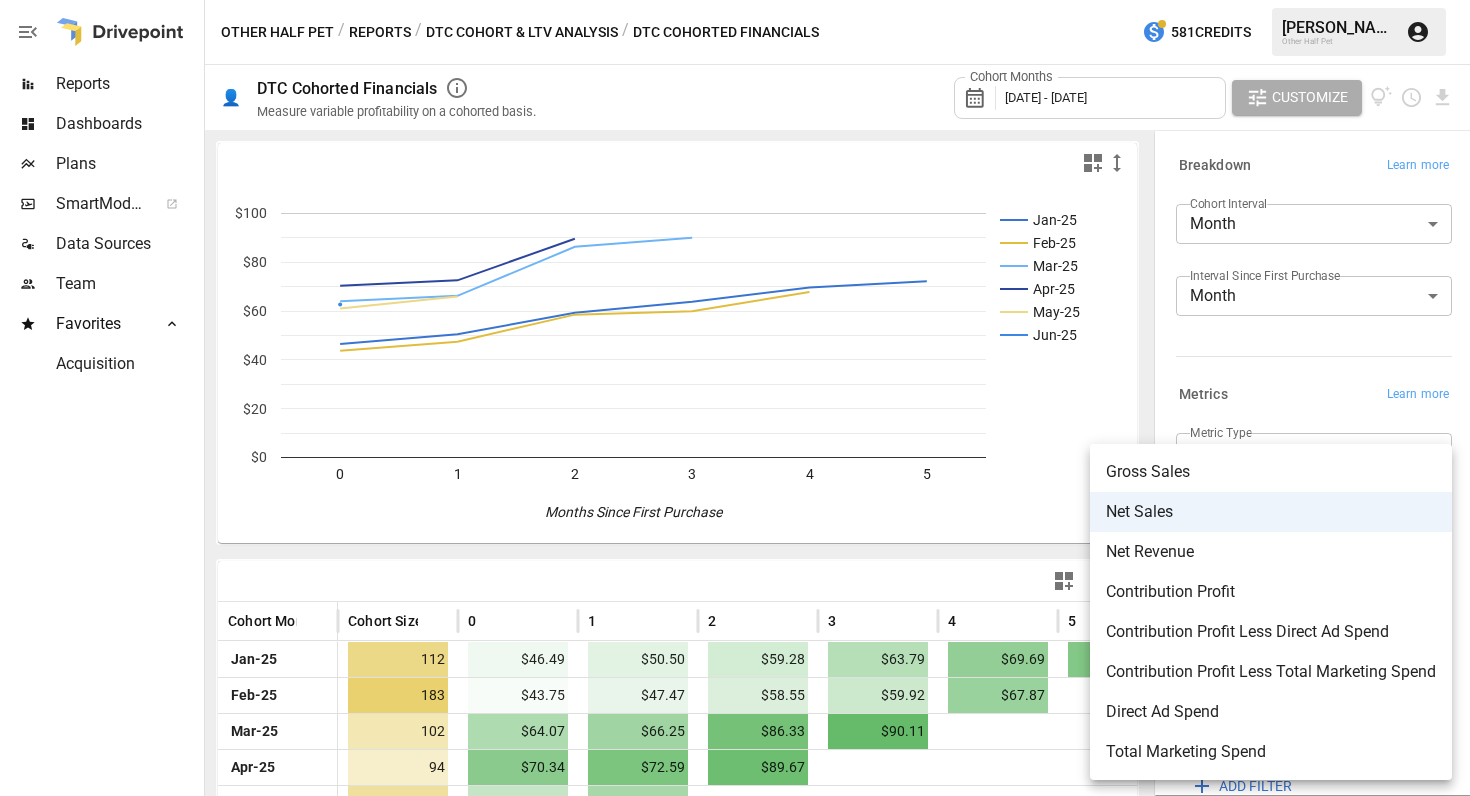 click on "Gross Sales" at bounding box center (1271, 472) 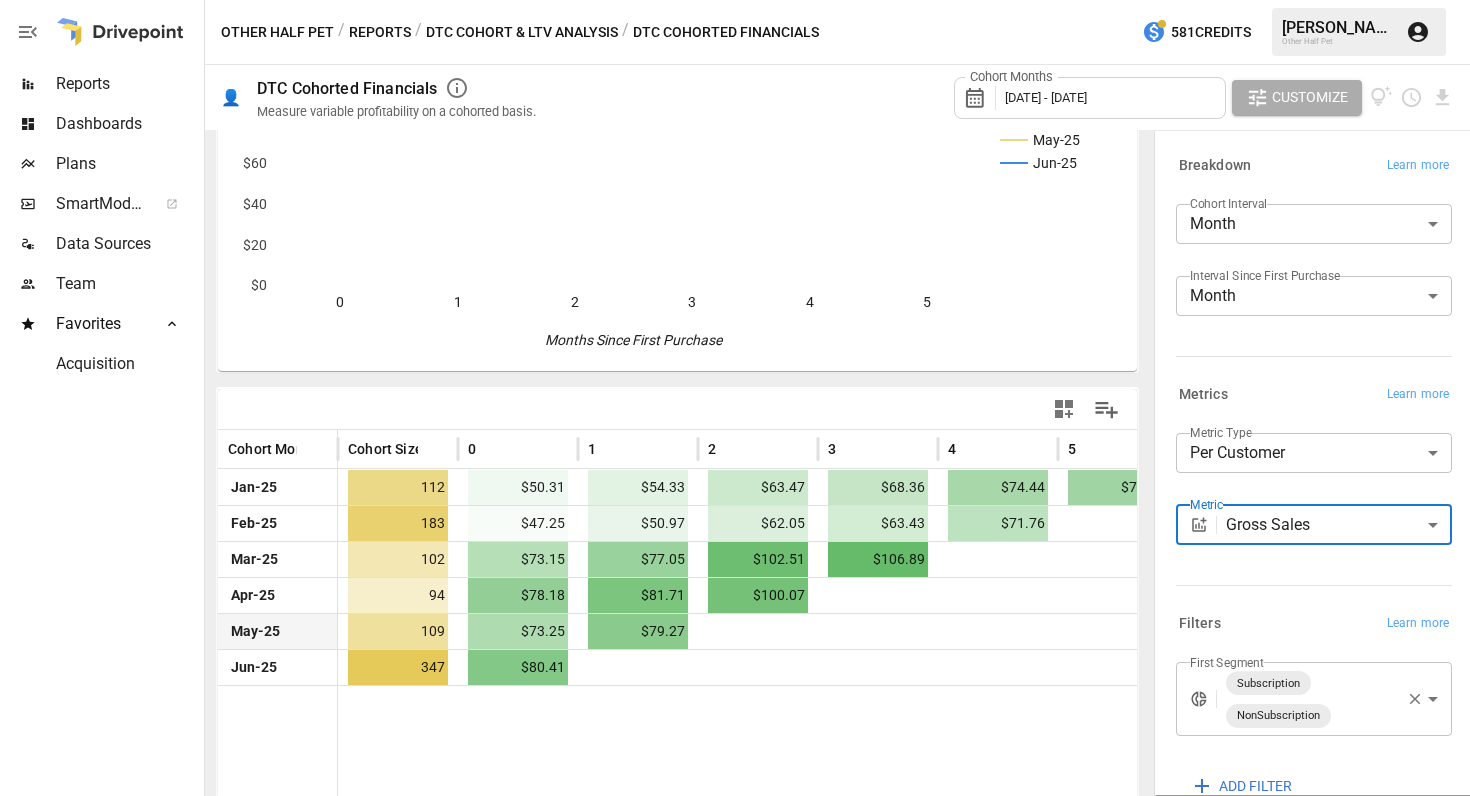 scroll, scrollTop: 173, scrollLeft: 0, axis: vertical 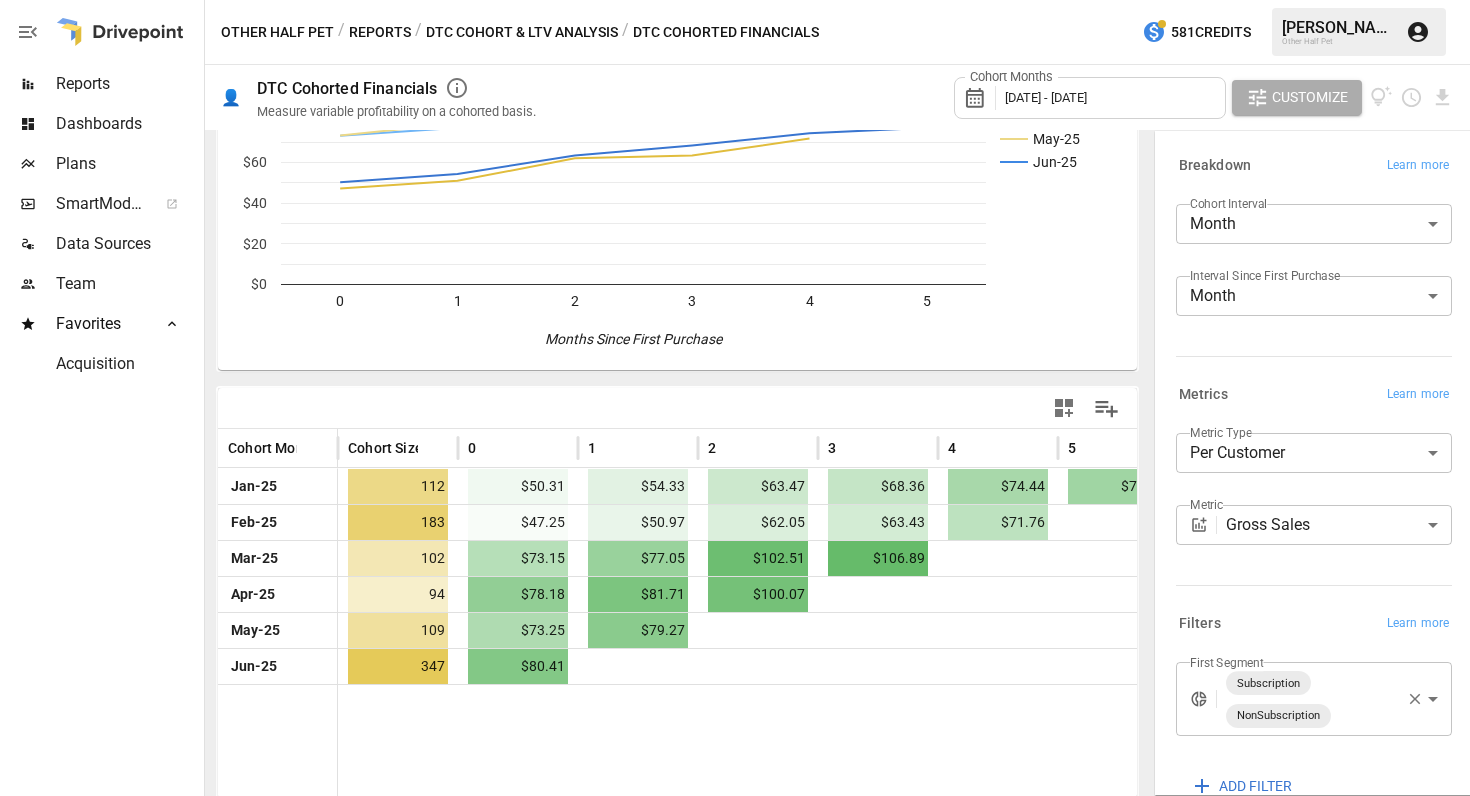 click on "DTC Cohort & LTV Analysis" at bounding box center [522, 32] 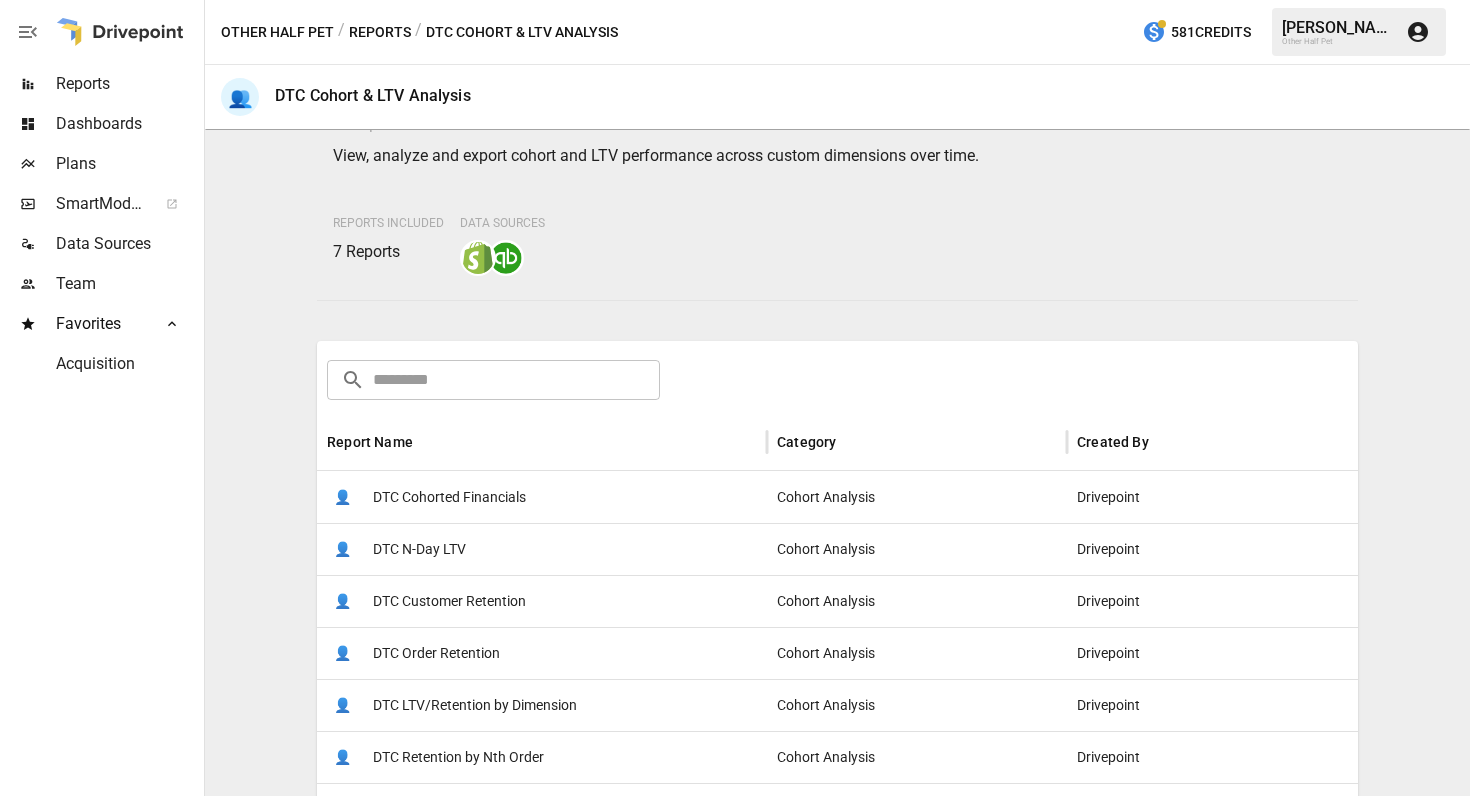 scroll, scrollTop: 127, scrollLeft: 0, axis: vertical 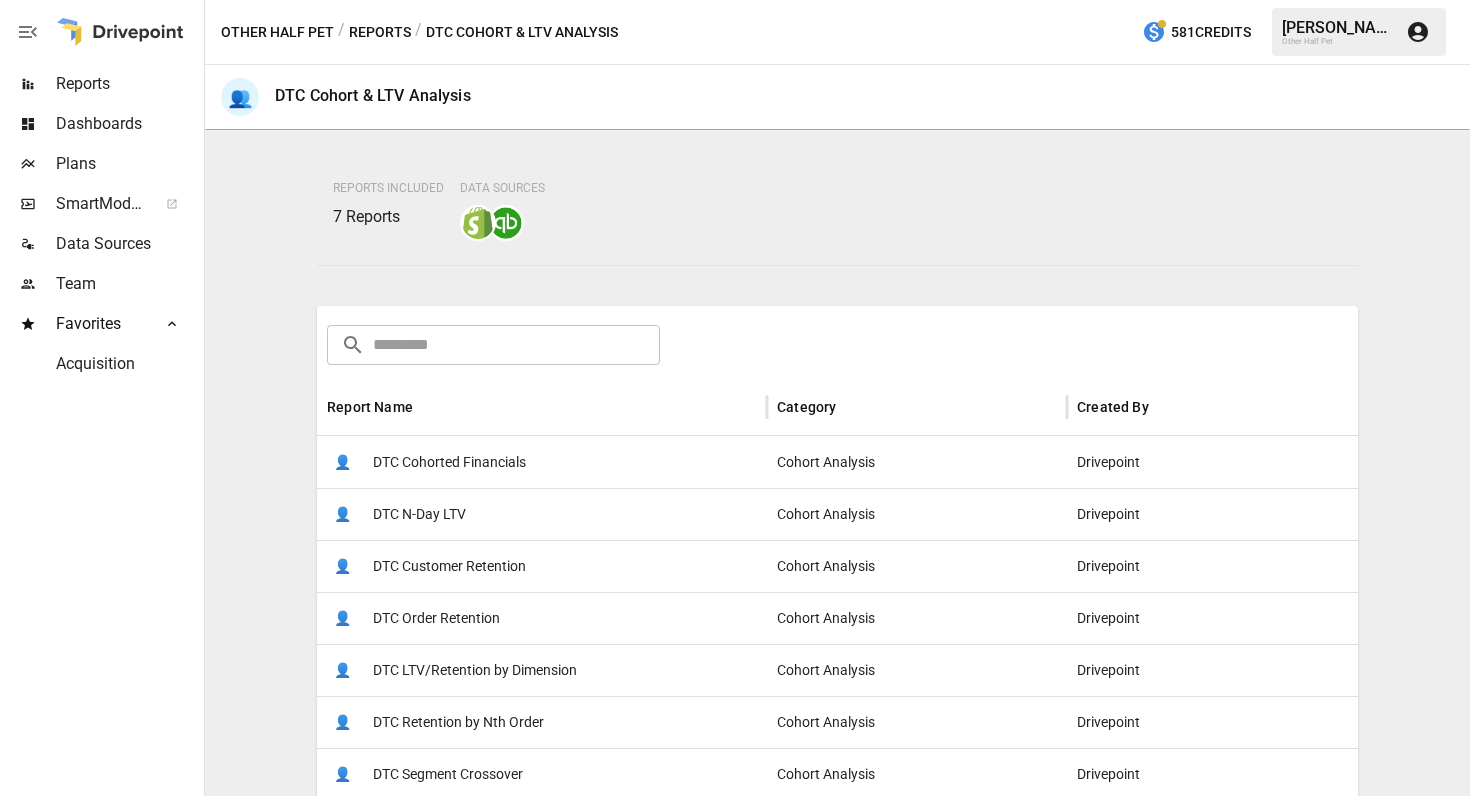 click on "👤 DTC Customer Retention" at bounding box center (542, 566) 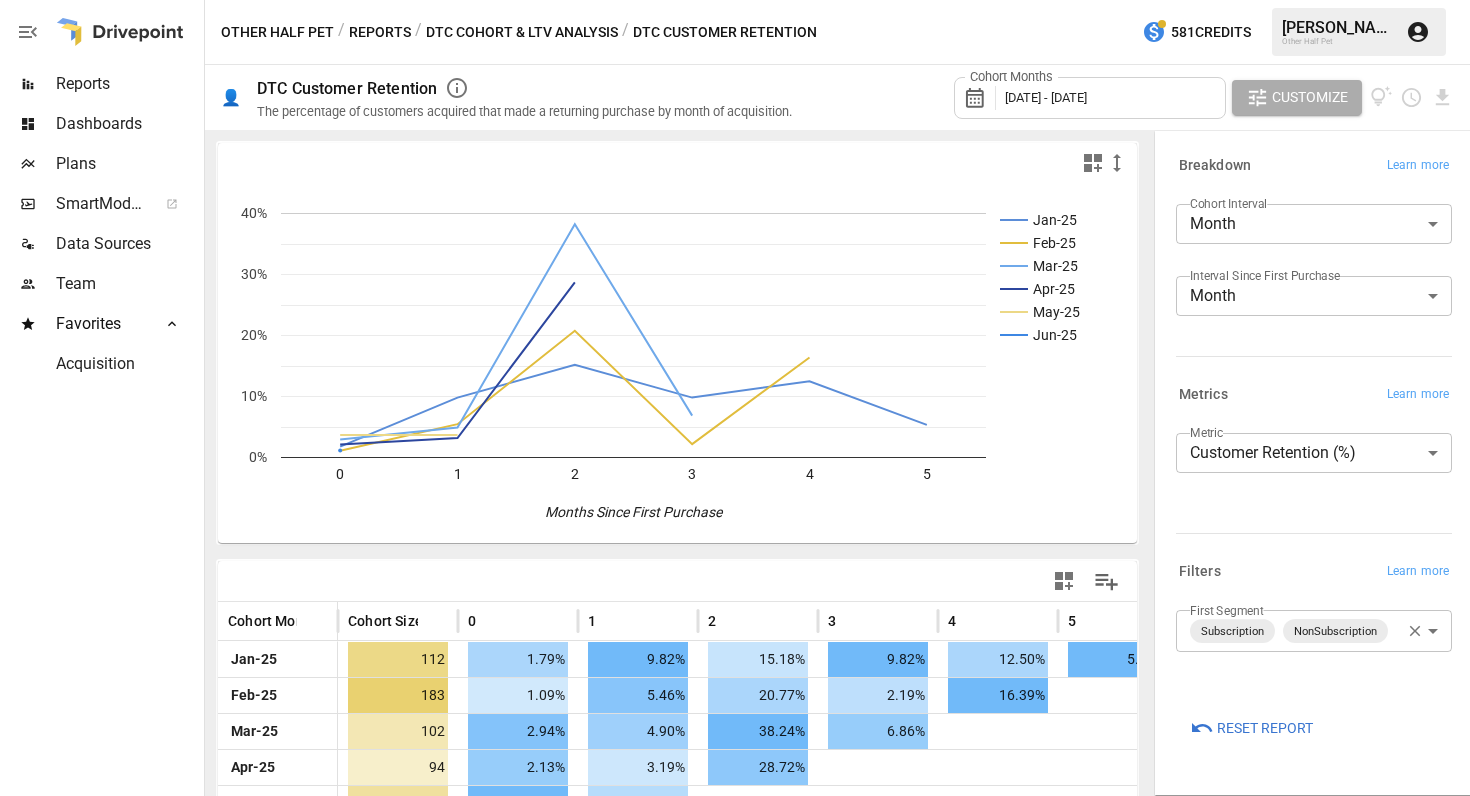 click on "Cohort Months [DATE] - [DATE]" at bounding box center [1090, 98] 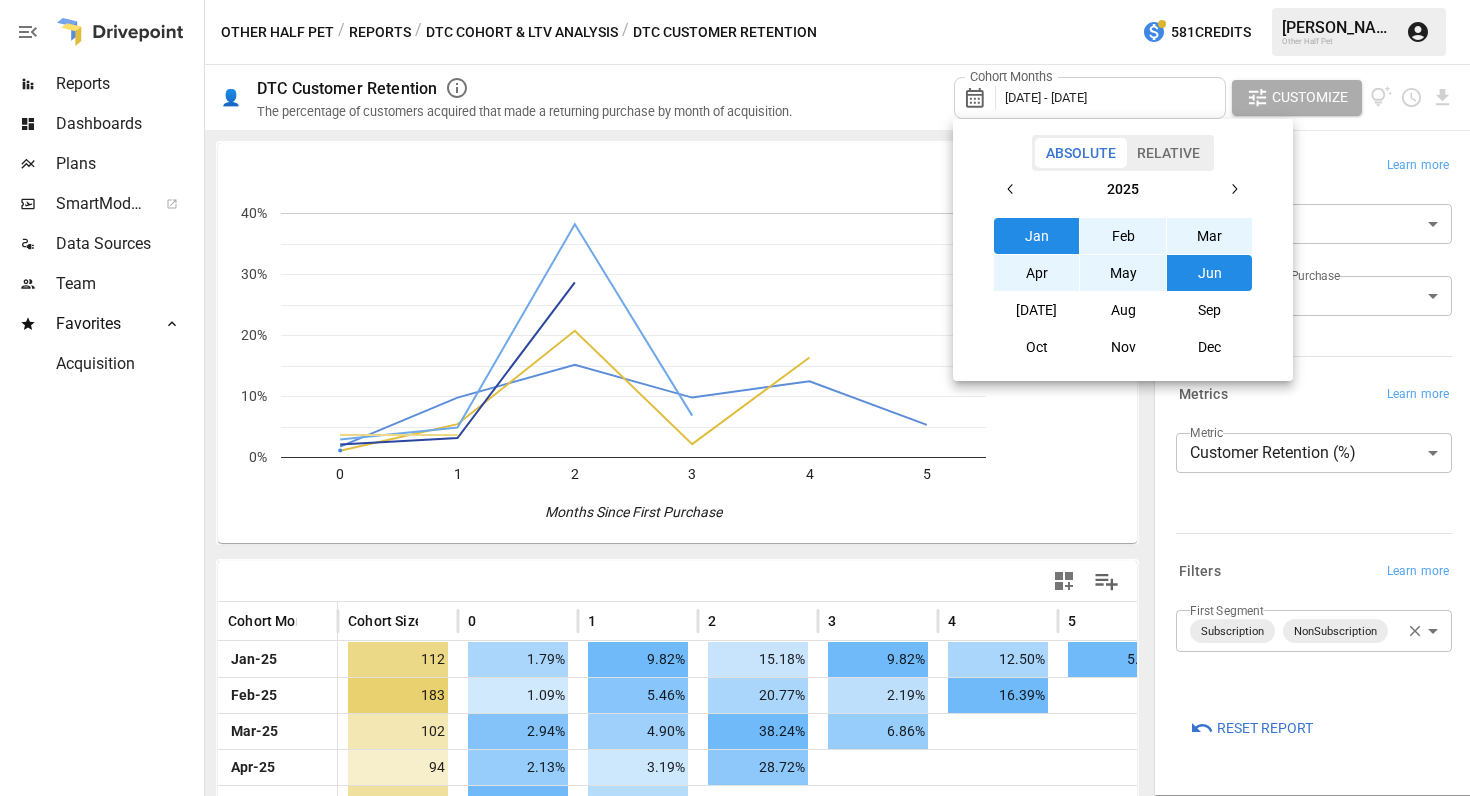 click on "Jan" at bounding box center (1037, 236) 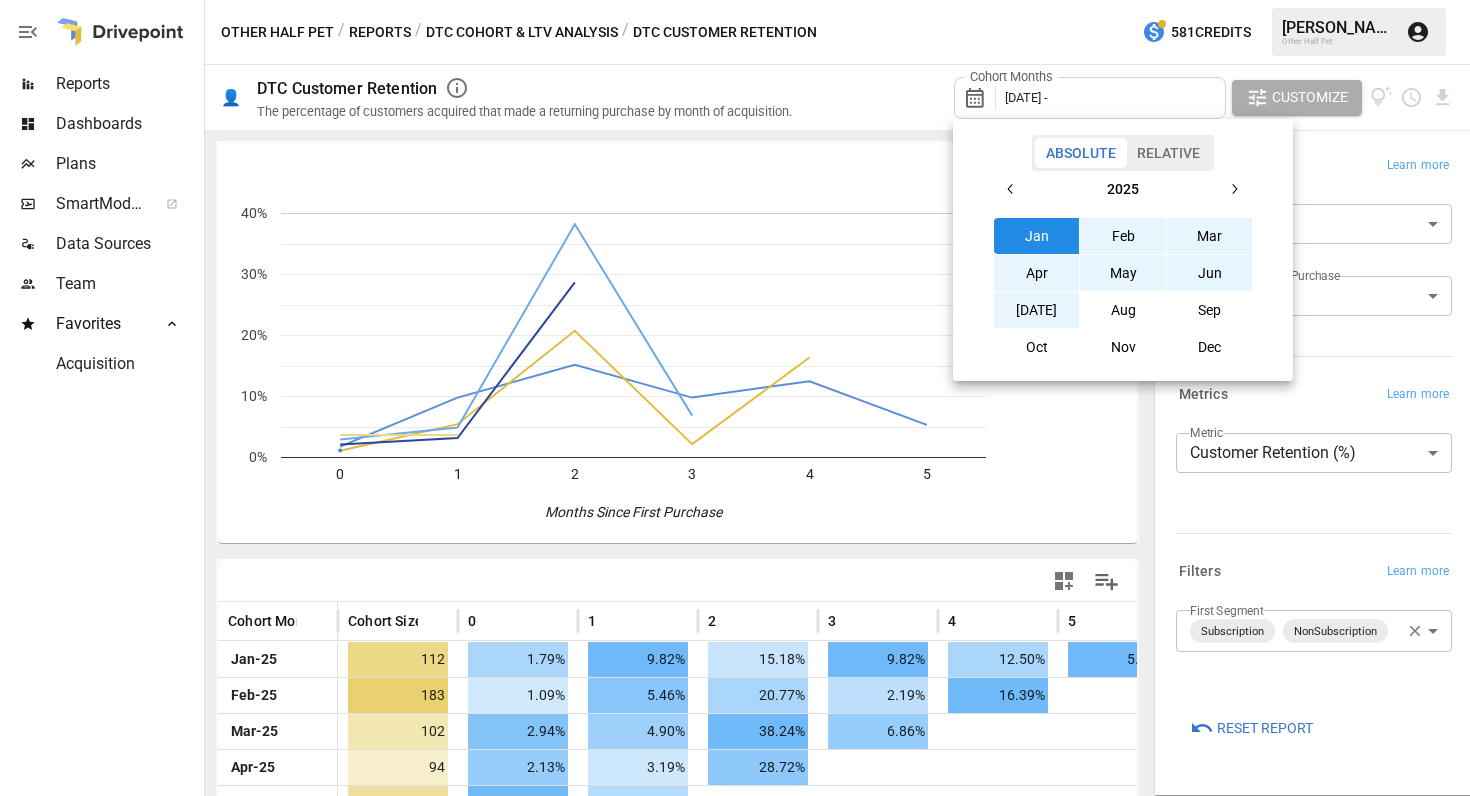 click on "[DATE]" at bounding box center (1037, 310) 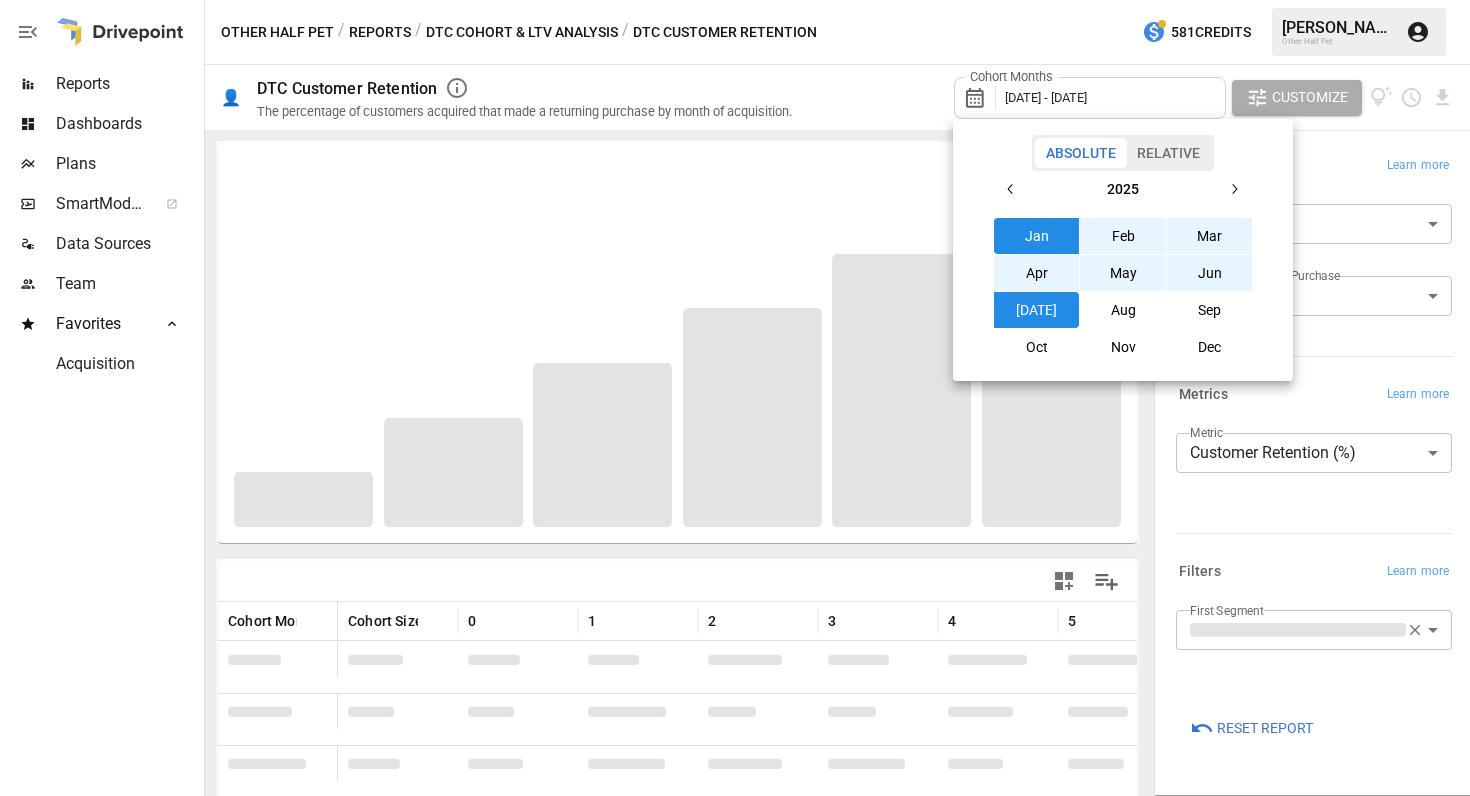 click at bounding box center (735, 398) 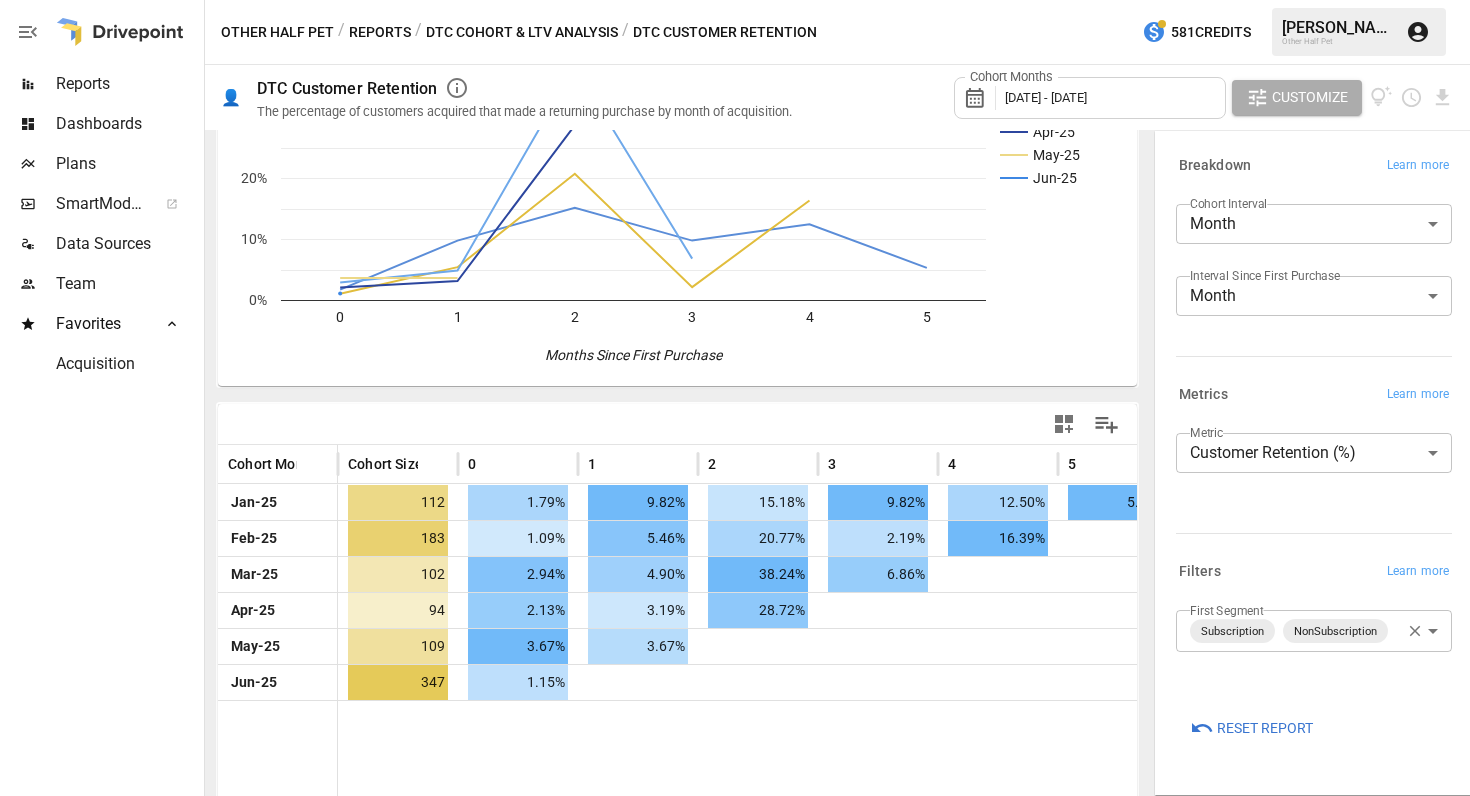 scroll, scrollTop: 156, scrollLeft: 0, axis: vertical 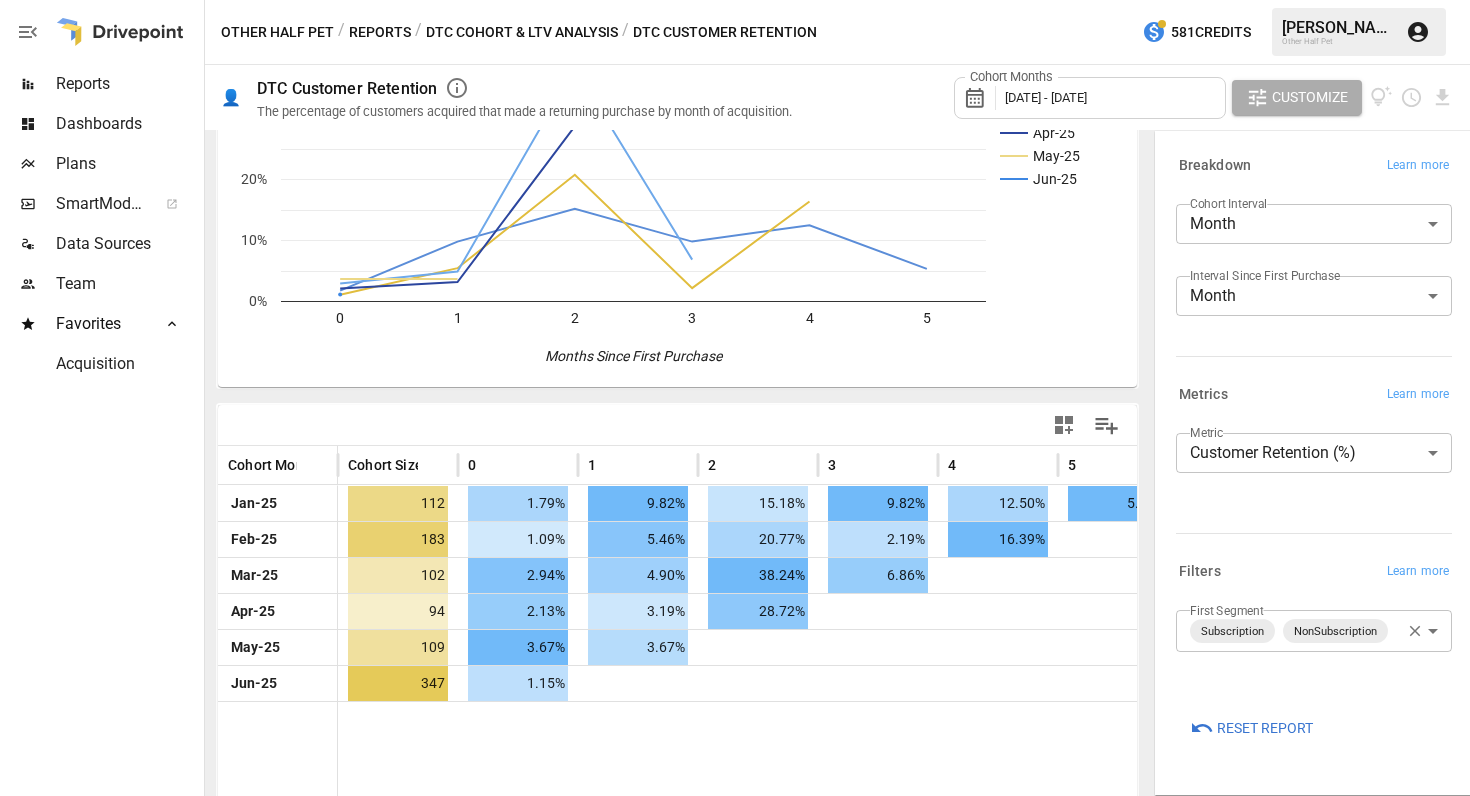 click on "**********" at bounding box center [735, 0] 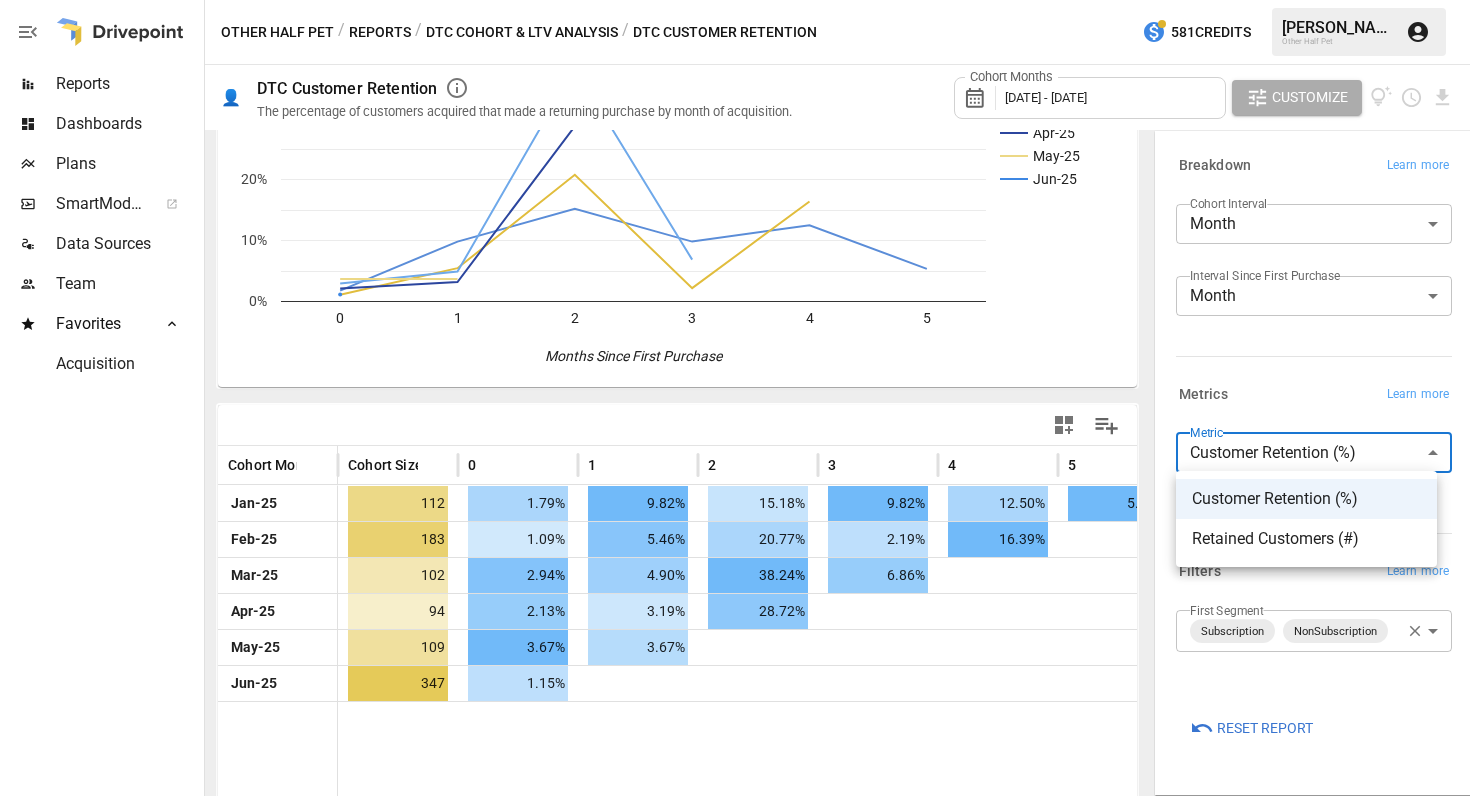 click on "Retained Customers (#)" at bounding box center [1306, 539] 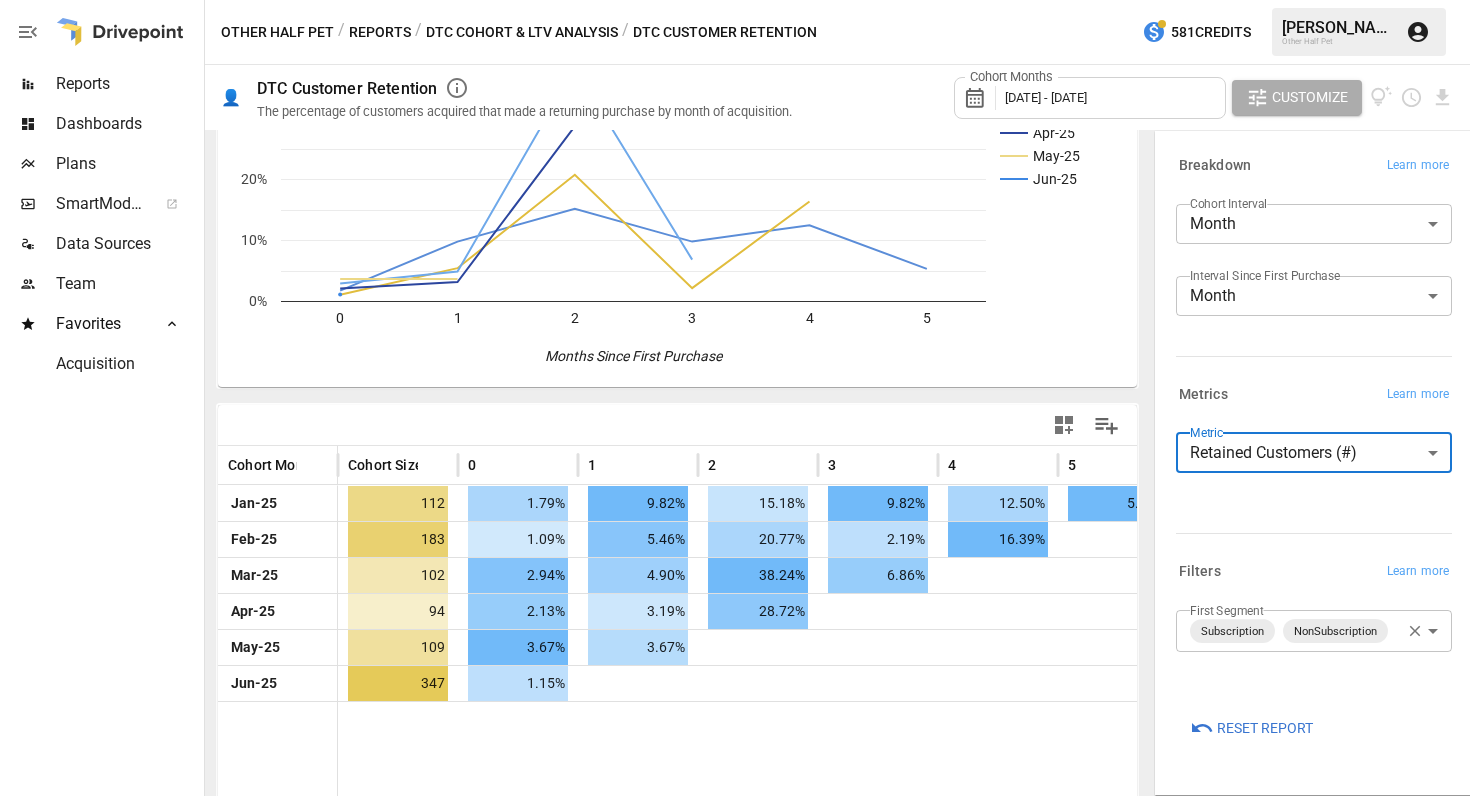 type on "**********" 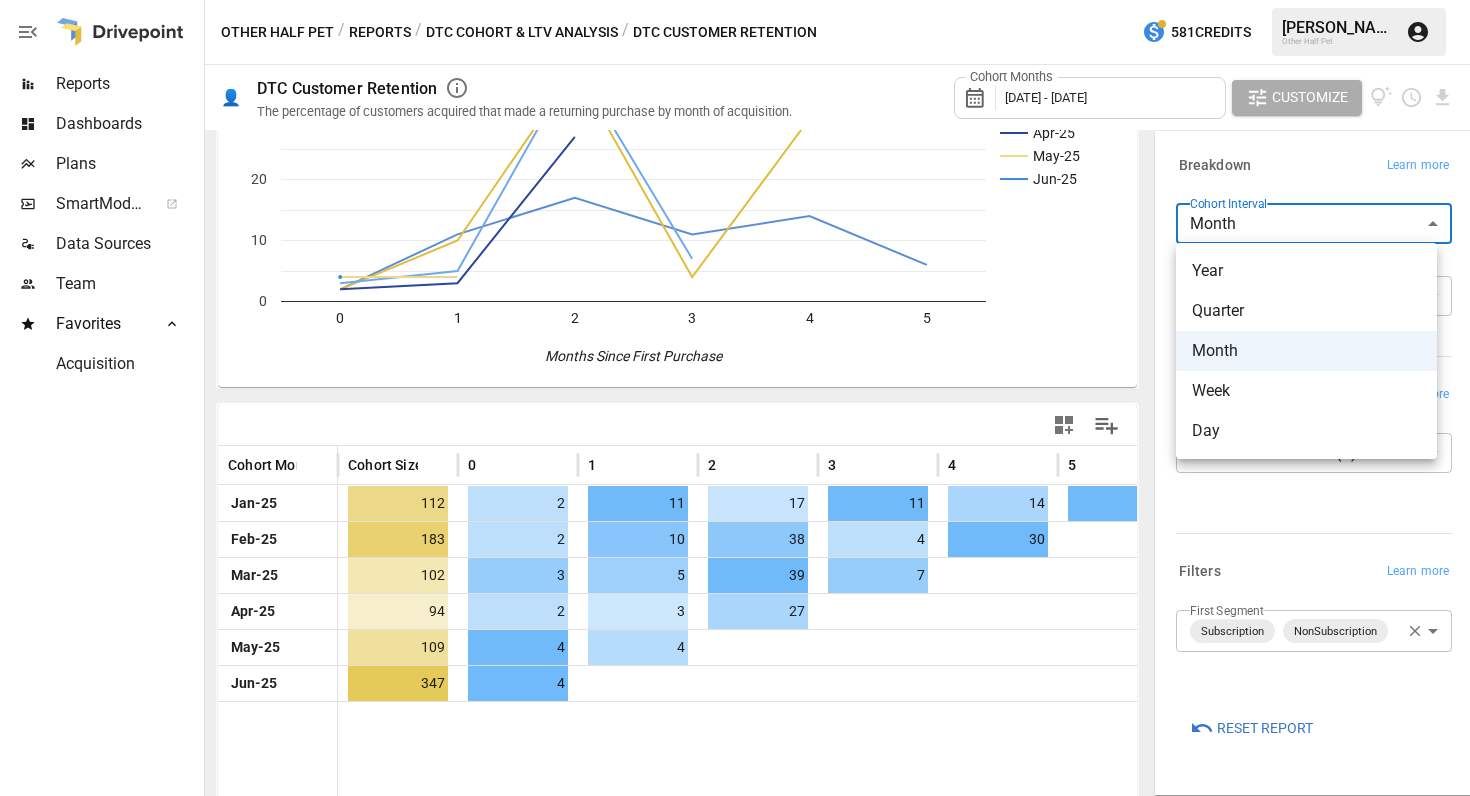 click on "**********" at bounding box center (735, 0) 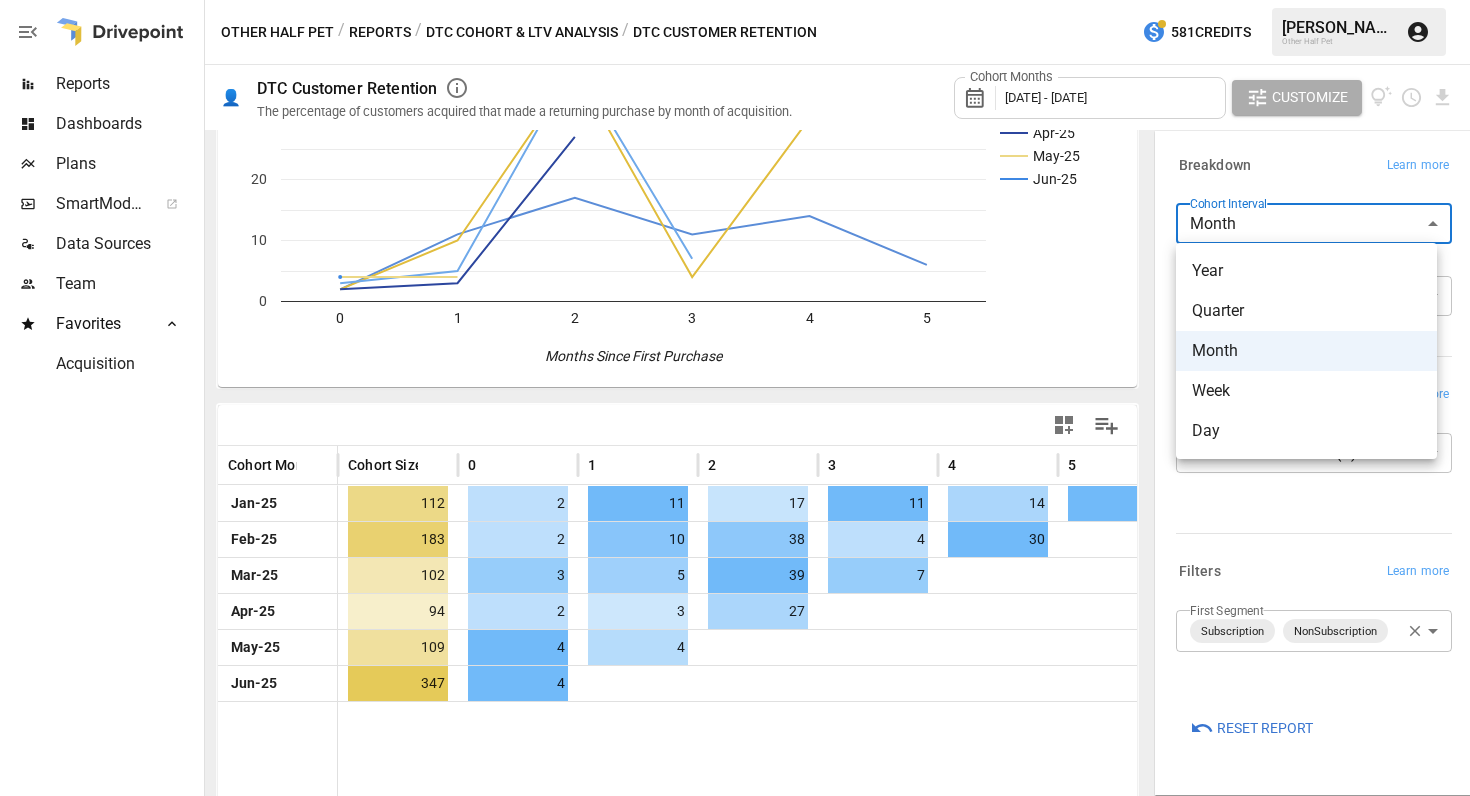 click on "Week" at bounding box center [1306, 391] 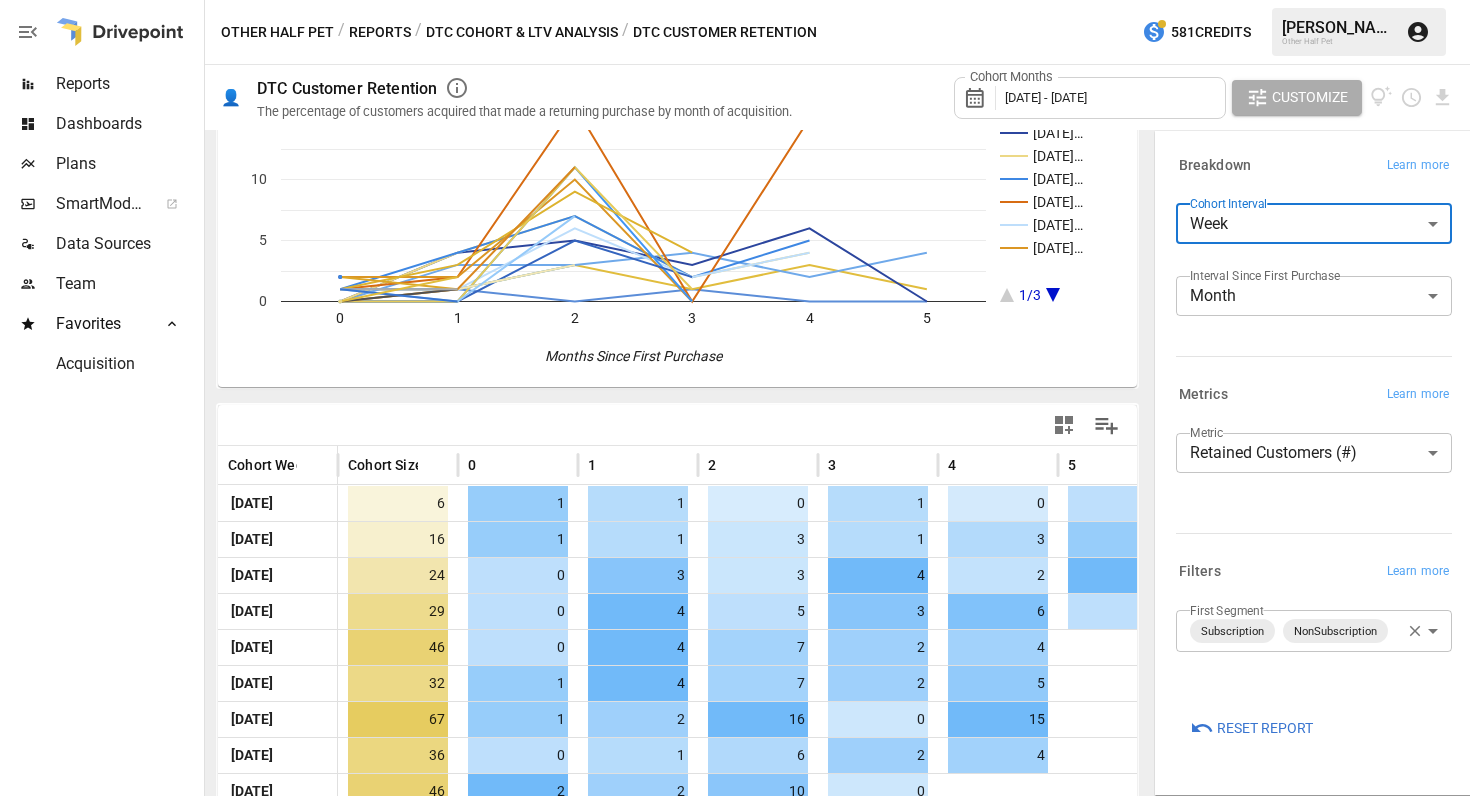 click on "Reports Dashboards Plans SmartModel ™ Data Sources Team Favorites Acquisition Other Half Pet / Reports / DTC Cohort & LTV Analysis / DTC Customer Retention 581  Credits [PERSON_NAME] Other Half Pet 👤 DTC Customer Retention The percentage of customers acquired that made a returning purchase by month of acquisition. Cohort Months [DATE] - [DATE] Customize [DATE]… [DATE]… [DATE]… [DATE]… [DATE]… [DATE]… [DATE]… [DATE]… [DATE]… 1/3 0 1 2 3 4 5 0 5 10 15 20 Months Since First Purchase 0/0 Cohort Week  Cohort Size   0   1   2   3   4   5   6 [DATE] 6 1 1 0 1 0 0 [DATE] 16 1 1 3 1 3 1 [DATE] 24 0 3 3 4 2 4 [DATE] 29 0 4 5 3 6 0 [DATE] 46 0 4 7 2 4 [DATE] 32 1 4 7 2 5 [DATE] 67 1 2 16 0 15 [DATE] 36 0 1 6 2 4 [DATE] 46 2 2 10 0 [DATE] 26 0 0 11 0 [DATE] 25 1 3 9 4 [DATE] 20 0 0 5 2 [DATE] 21 0 0 11 1 [DATE] 15 1 1 3 [DATE] 21 0 1 3 [DATE] 27 0 1 11 [DATE]" at bounding box center (735, 0) 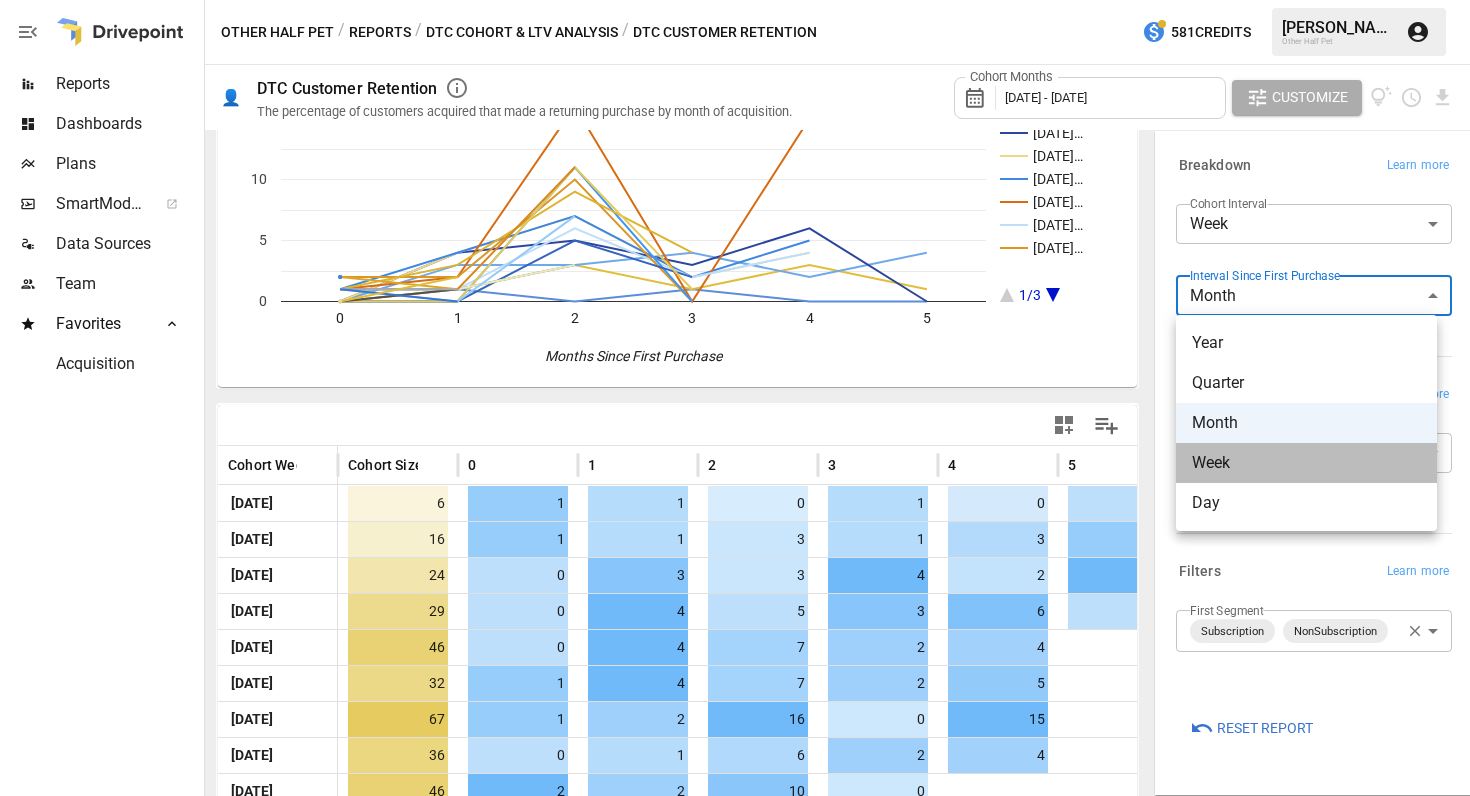 click on "Week" at bounding box center (1306, 463) 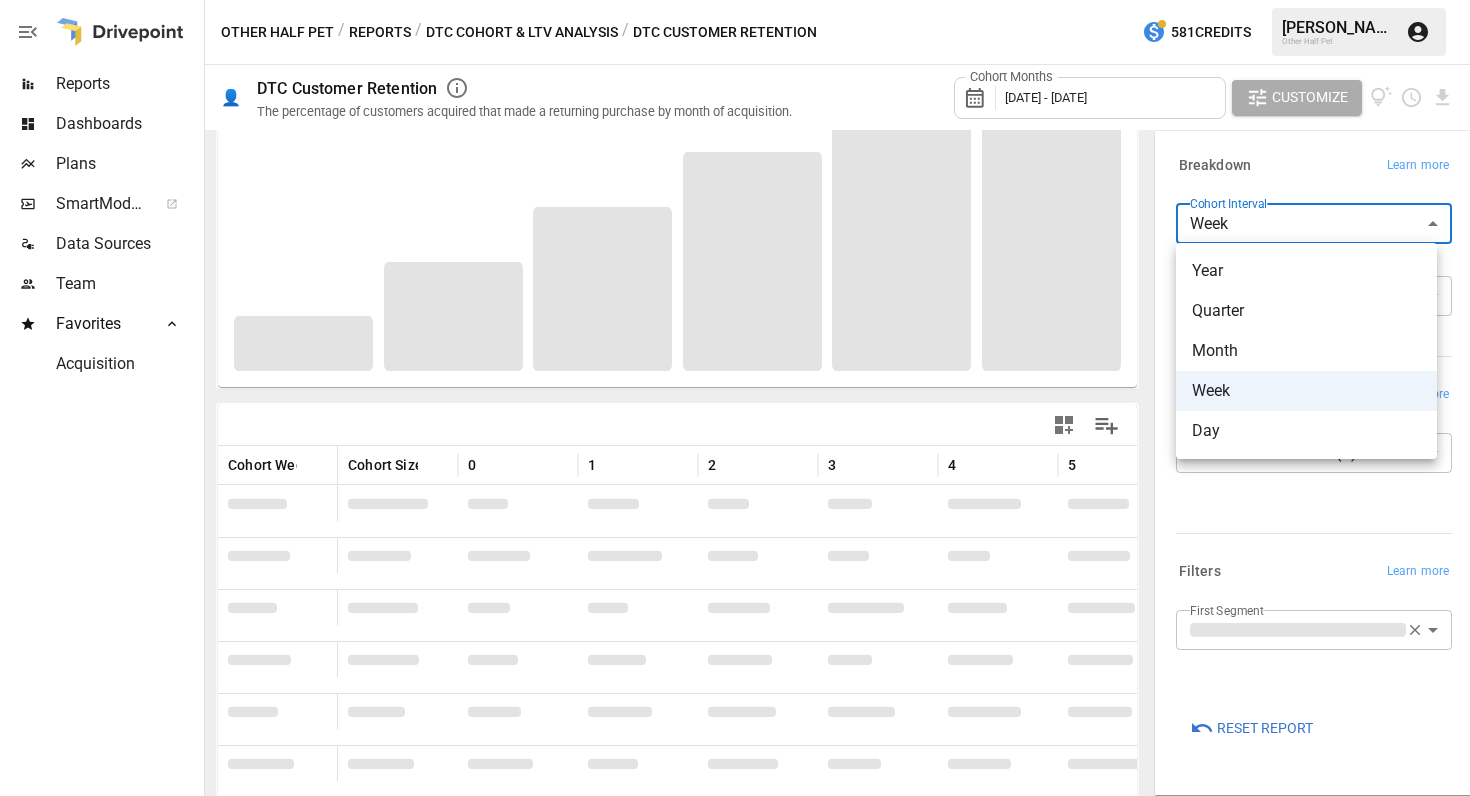 click on "Reports Dashboards Plans SmartModel ™ Data Sources Team Favorites Acquisition Other Half Pet / Reports / DTC Cohort & LTV Analysis / DTC Customer Retention 581  Credits [PERSON_NAME] Other Half Pet 👤 DTC Customer Retention The percentage of customers acquired that made a returning purchase by month of acquisition. Cohort Months [DATE] - [DATE] Customize [DATE]… [DATE]… [DATE]… [DATE]… [DATE]… [DATE]… [DATE]… [DATE]… [DATE]… 1/3 0 1 2 3 4 5 0 5 10 15 20 Months Since First Purchase 0/0 Cohort Week  Cohort Size   0   1   2   3   4   5   6 [DATE] 6 1 1 0 1 0 0 [DATE] 16 1 1 3 1 3 1 [DATE] 24 0 3 3 4 2 4 [DATE] 29 0 4 5 3 6 0 [DATE] 46 0 4 7 2 4 [DATE] 32 1 4 7 2 5 [DATE] 67 1 2 16 0 15 [DATE] 36 0 1 6 2 4 [DATE] 46 2 2 10 0 [DATE] 26 0 0 11 0 [DATE] 25 1 3 9 4 [DATE] 20 0 0 5 2 [DATE] 21 0 0 11 1 [DATE] 15 1 1 3 Breakdown Learn more Cohort Interval Week **** ​ Week" at bounding box center [735, 0] 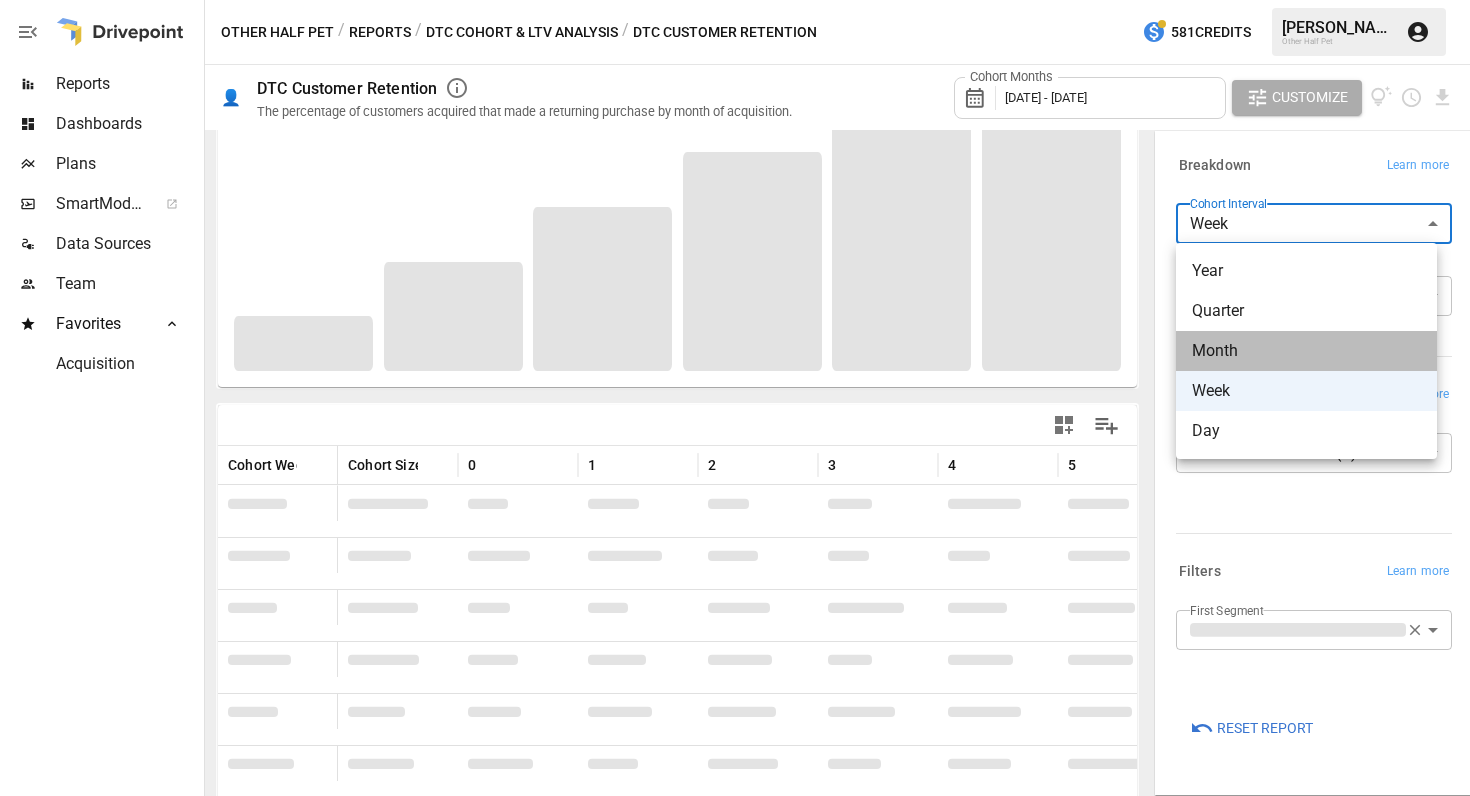 click on "Month" at bounding box center [1306, 351] 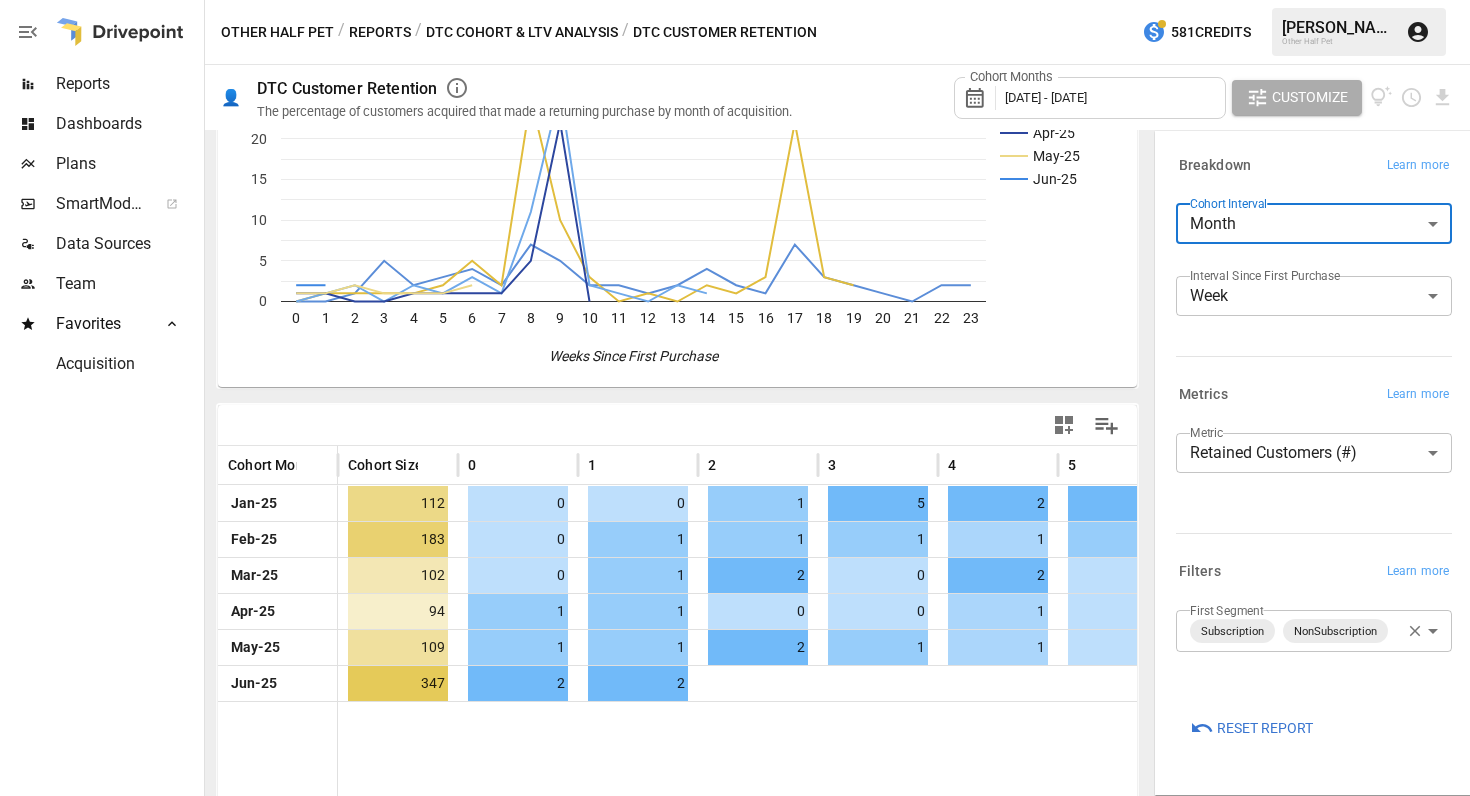 click on "**********" at bounding box center [735, 0] 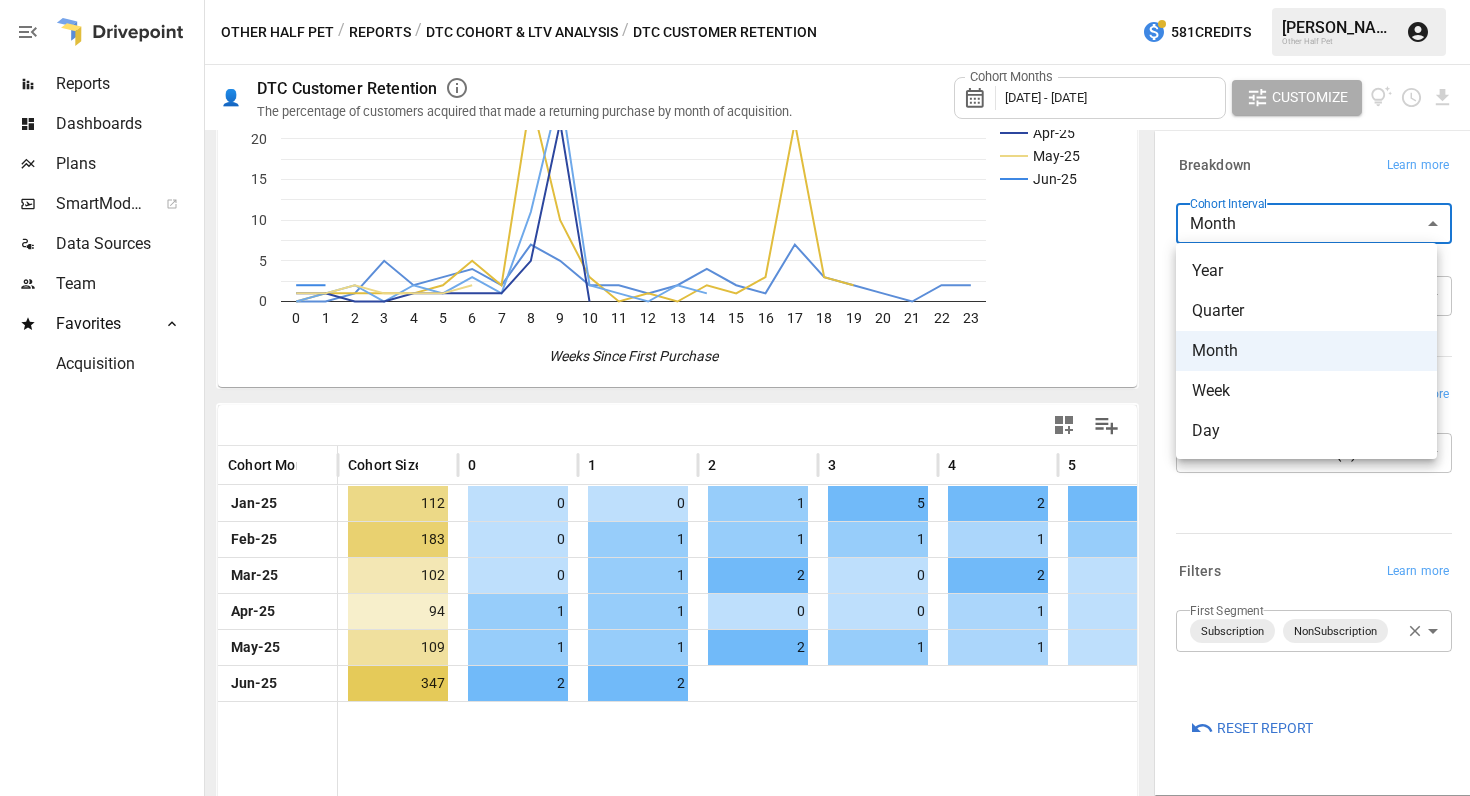 click on "Quarter" at bounding box center [1306, 311] 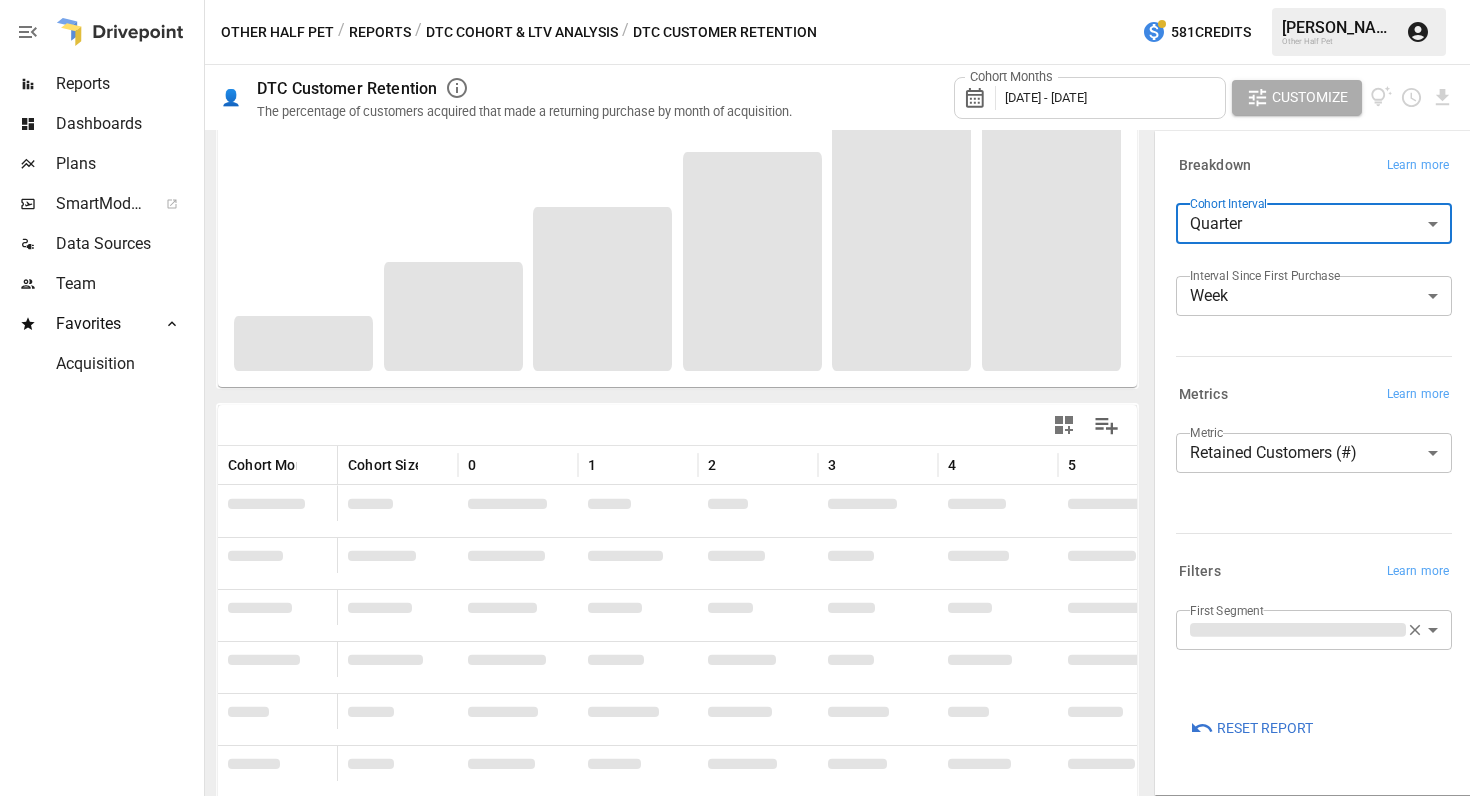 click on "**********" at bounding box center (735, 0) 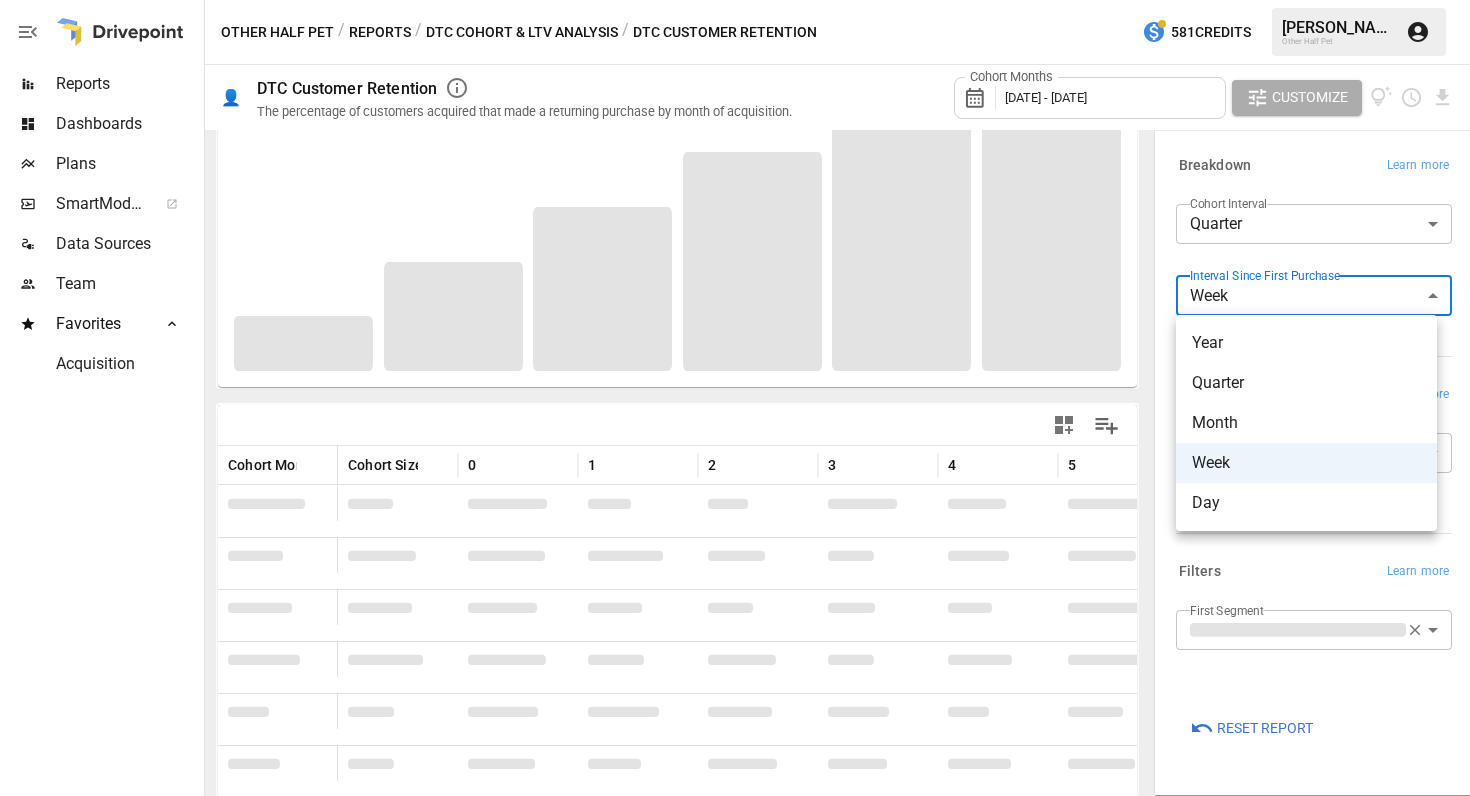 click on "Quarter" at bounding box center [1306, 383] 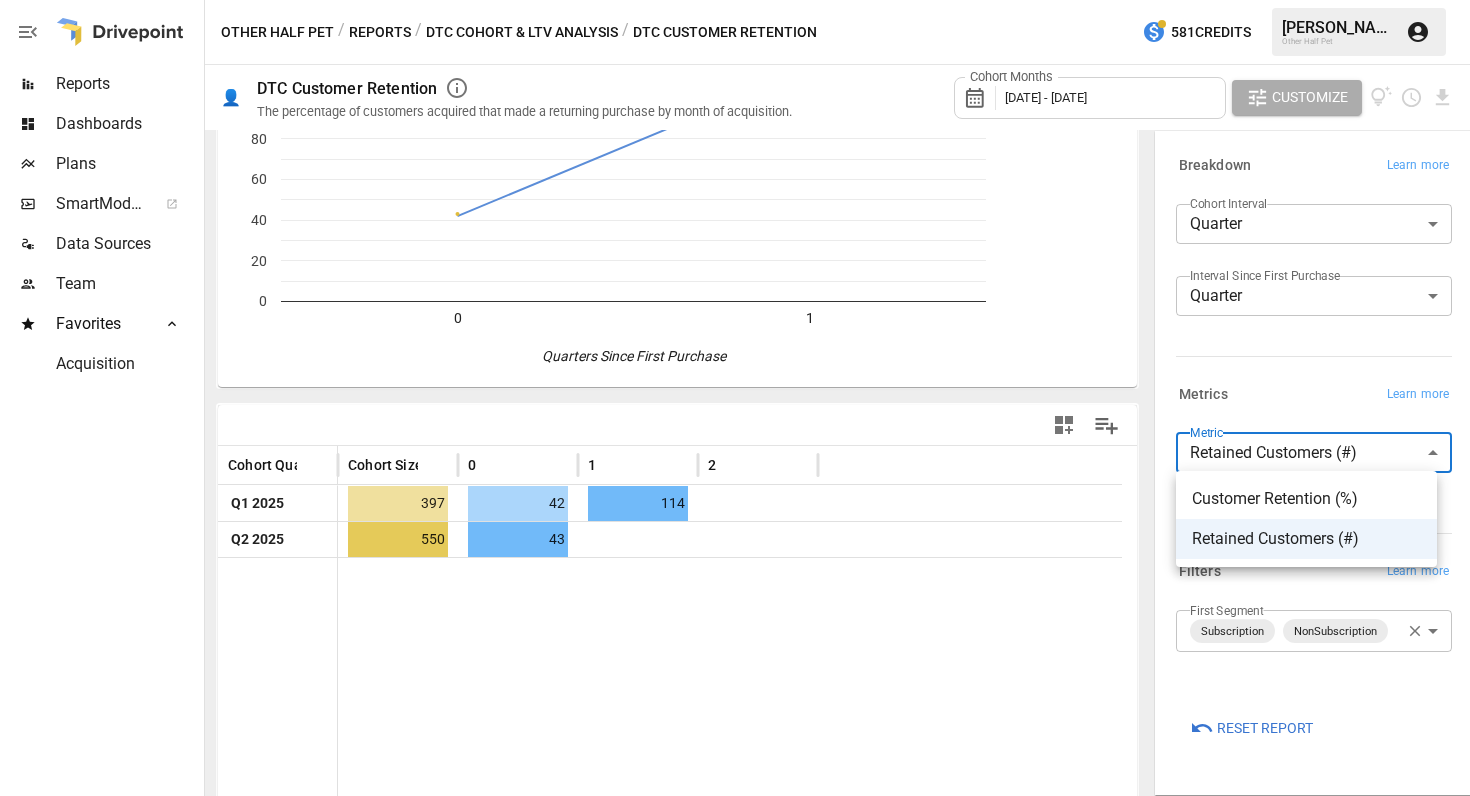 click on "**********" at bounding box center [735, 0] 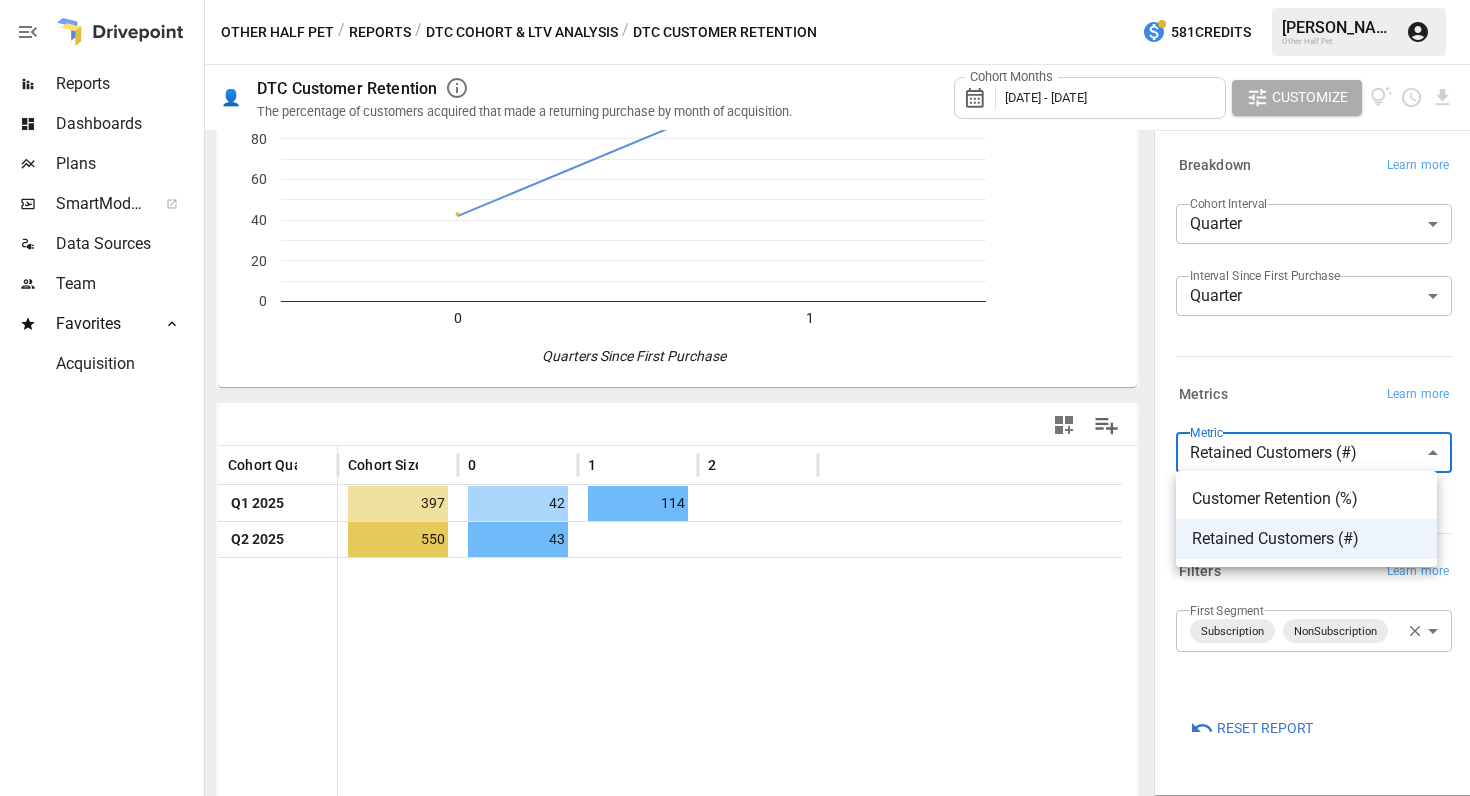 click on "Customer Retention (%)" at bounding box center (1306, 499) 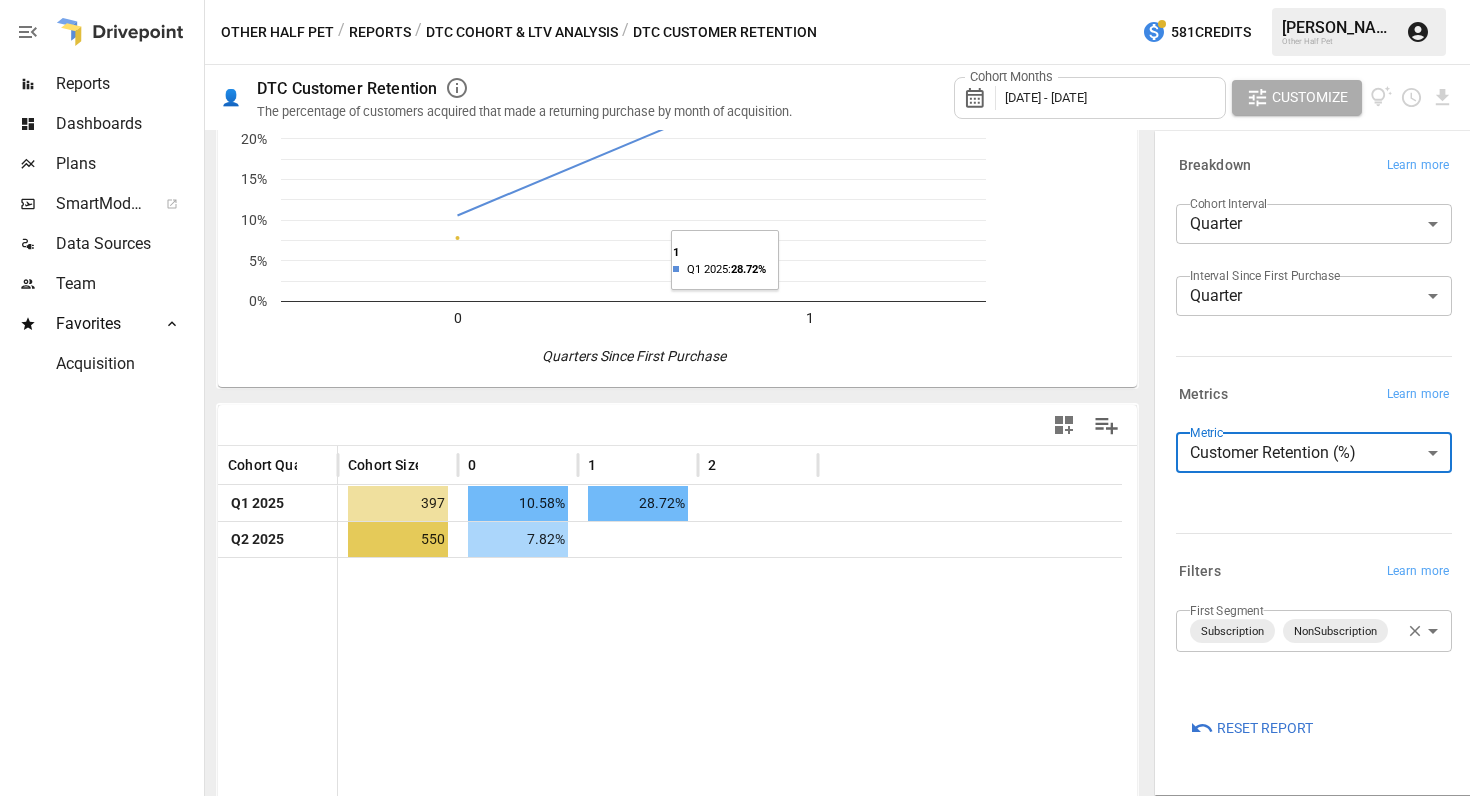click on "DTC Cohort & LTV Analysis" at bounding box center [522, 32] 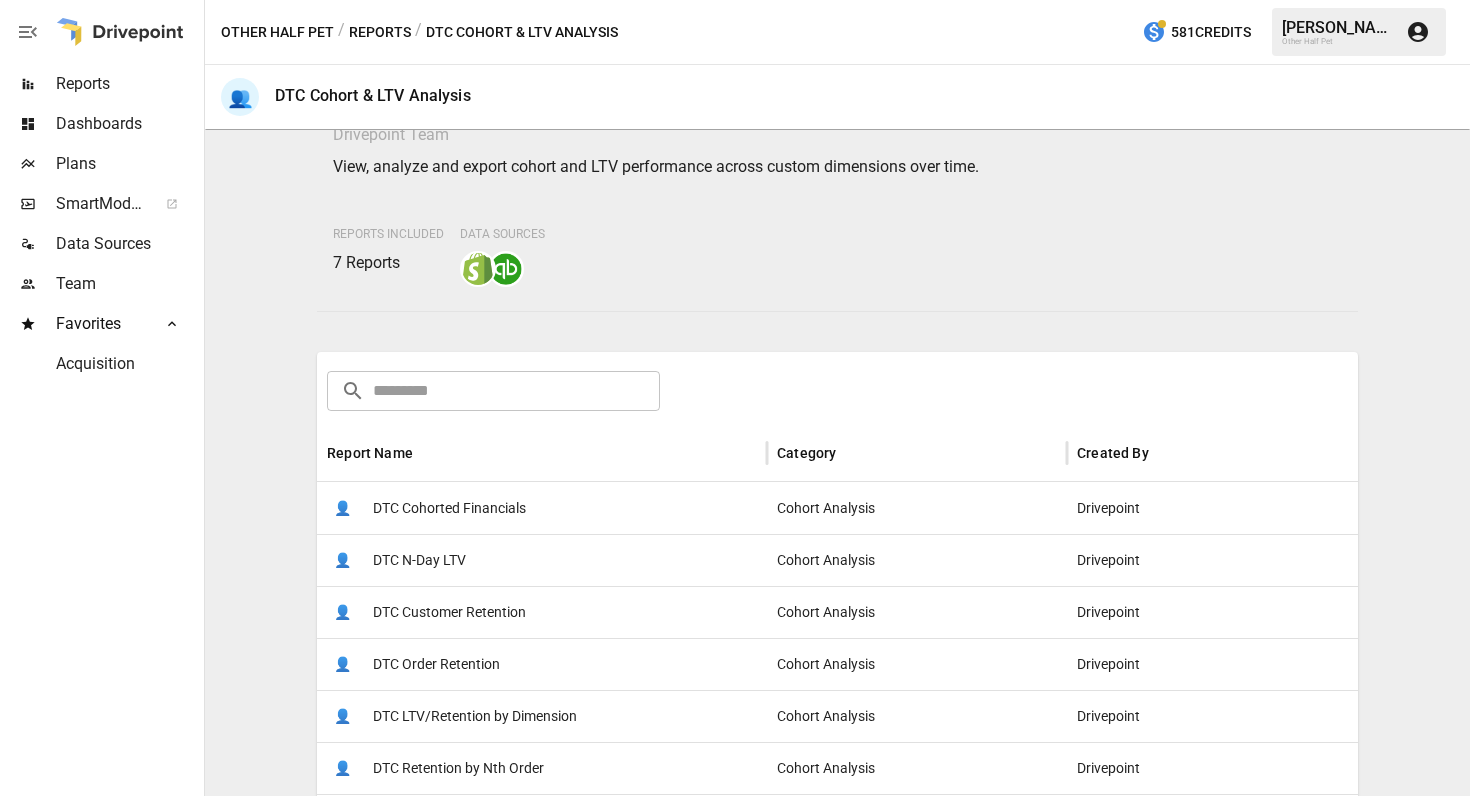 scroll, scrollTop: 107, scrollLeft: 0, axis: vertical 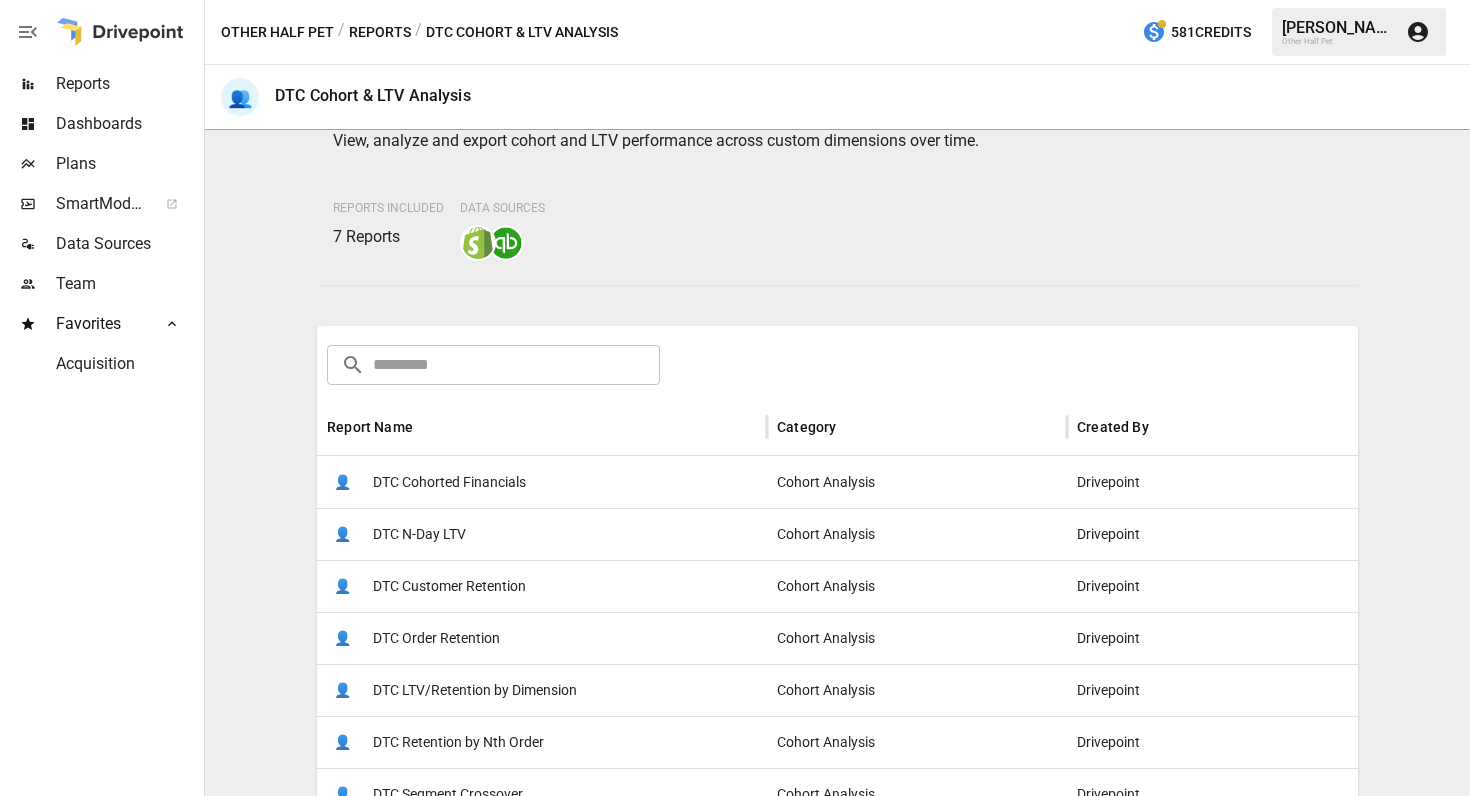 click on "DTC Order Retention" at bounding box center (436, 638) 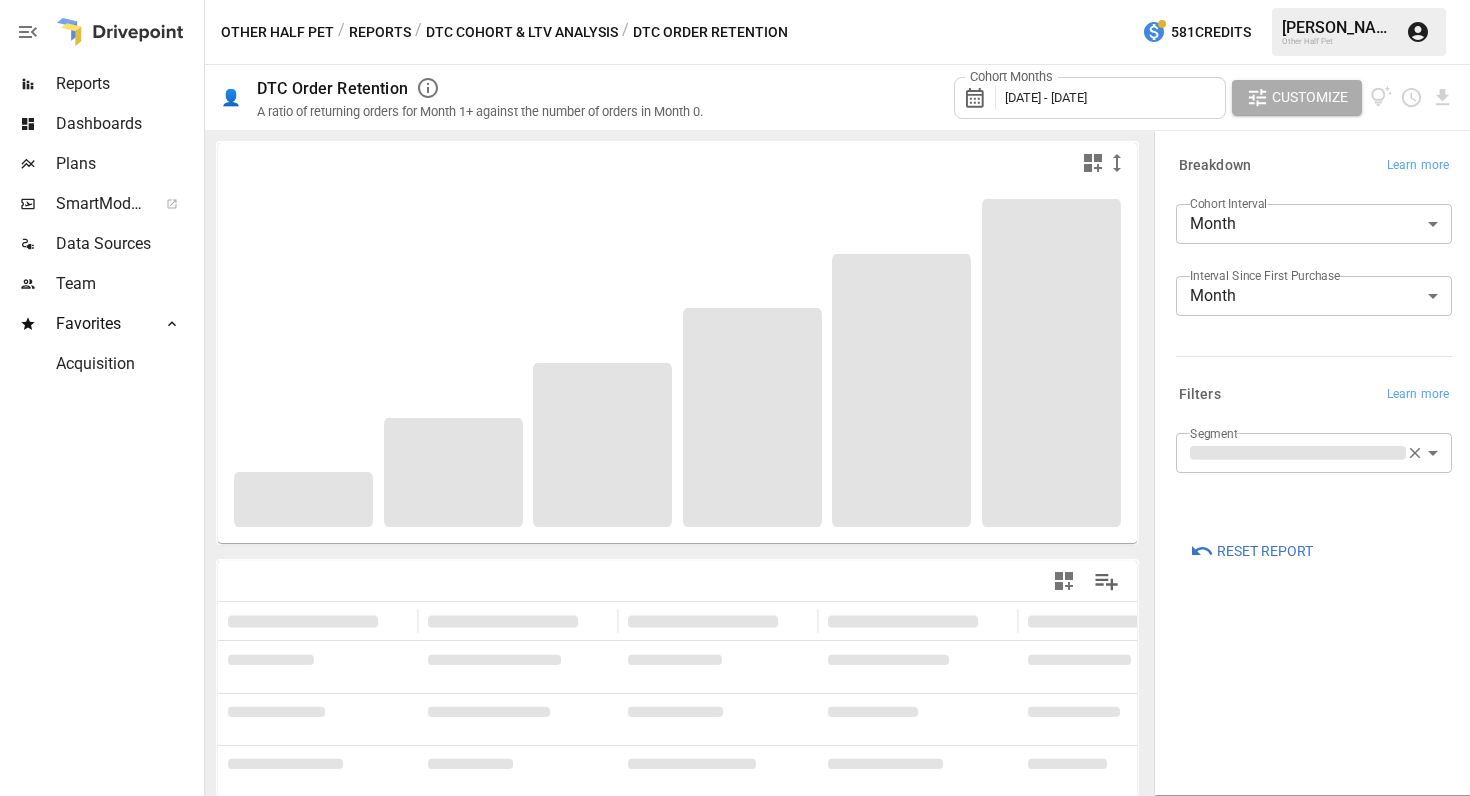 click on "**********" at bounding box center (735, 0) 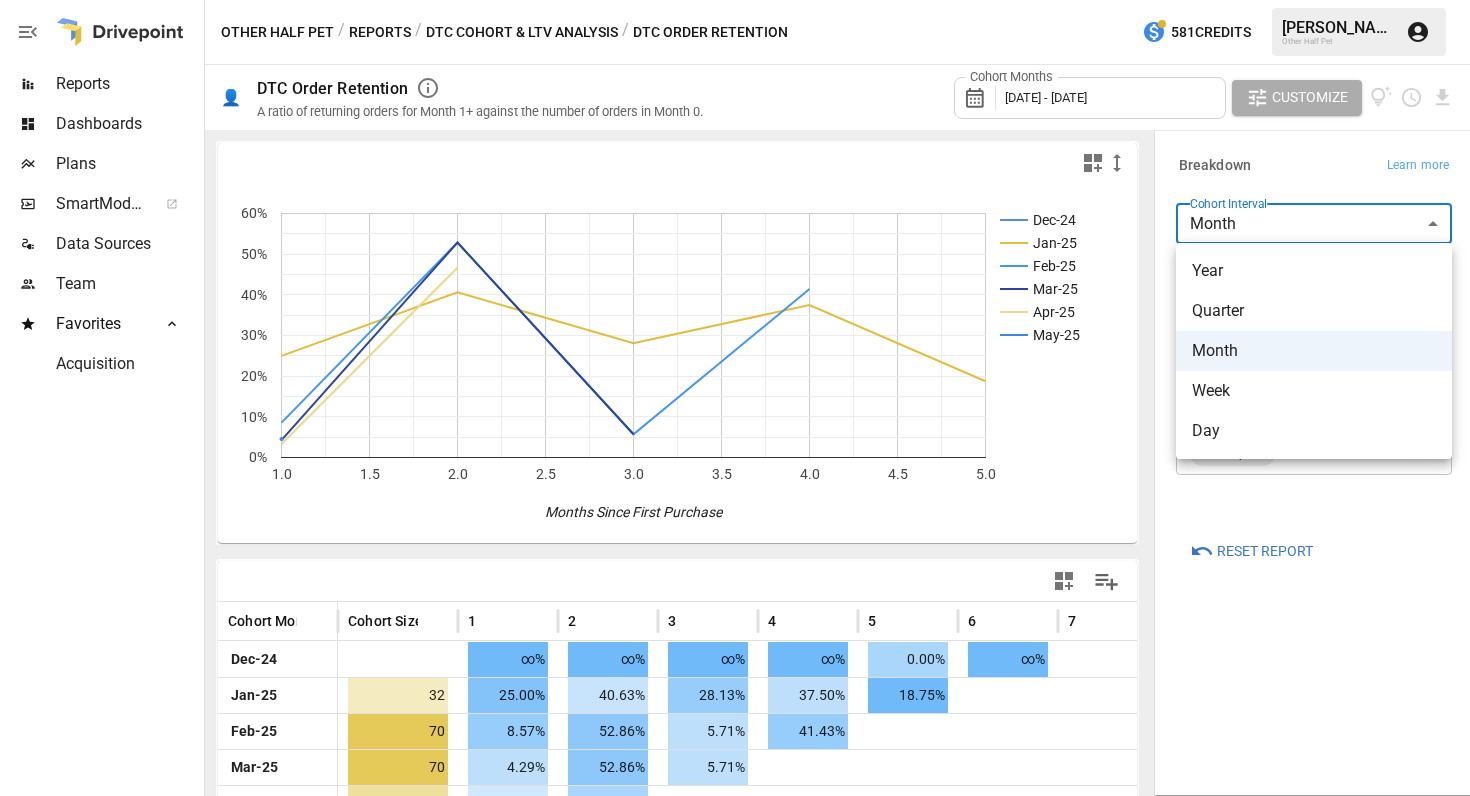 click on "Quarter" at bounding box center [1314, 311] 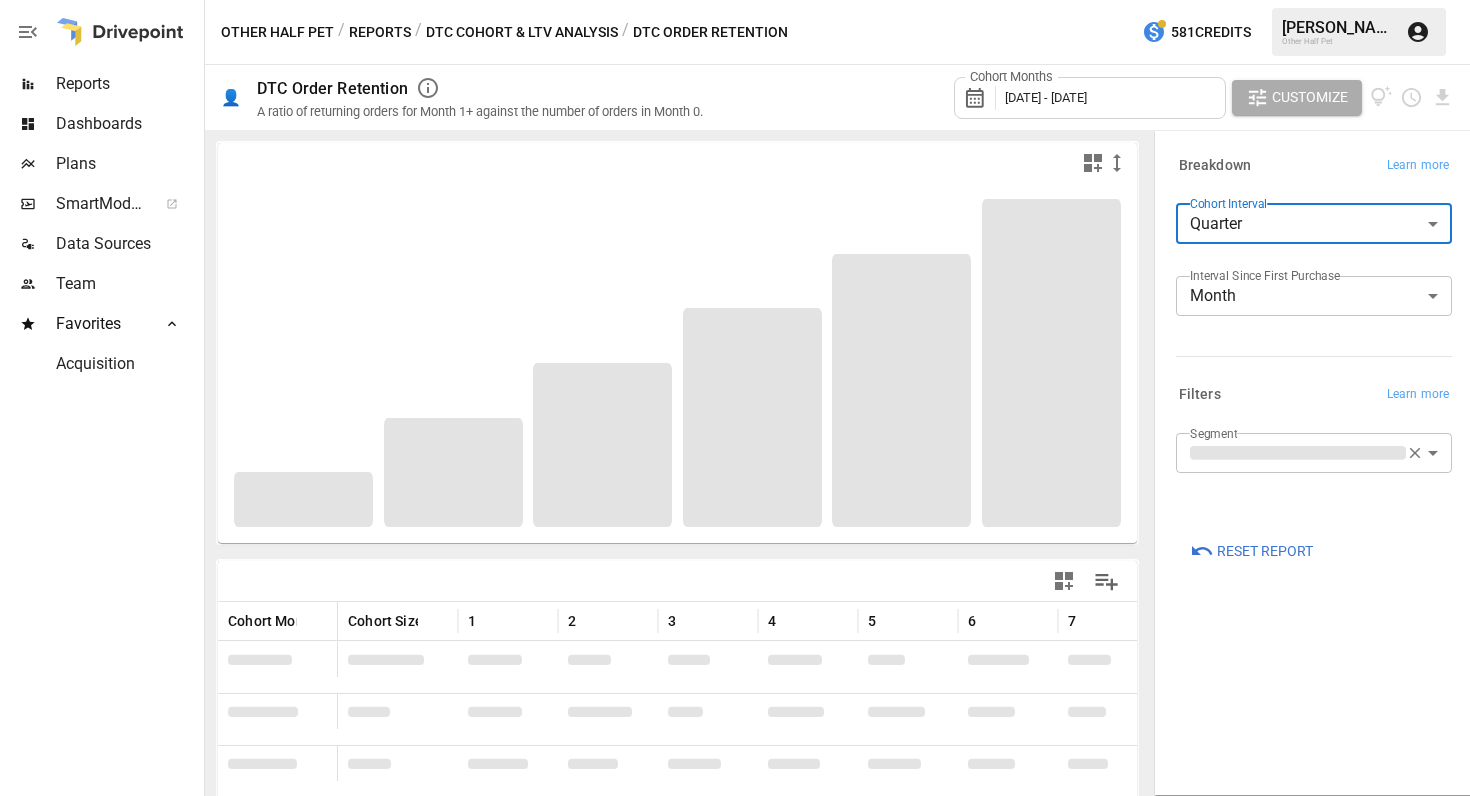 click on "**********" at bounding box center [735, 0] 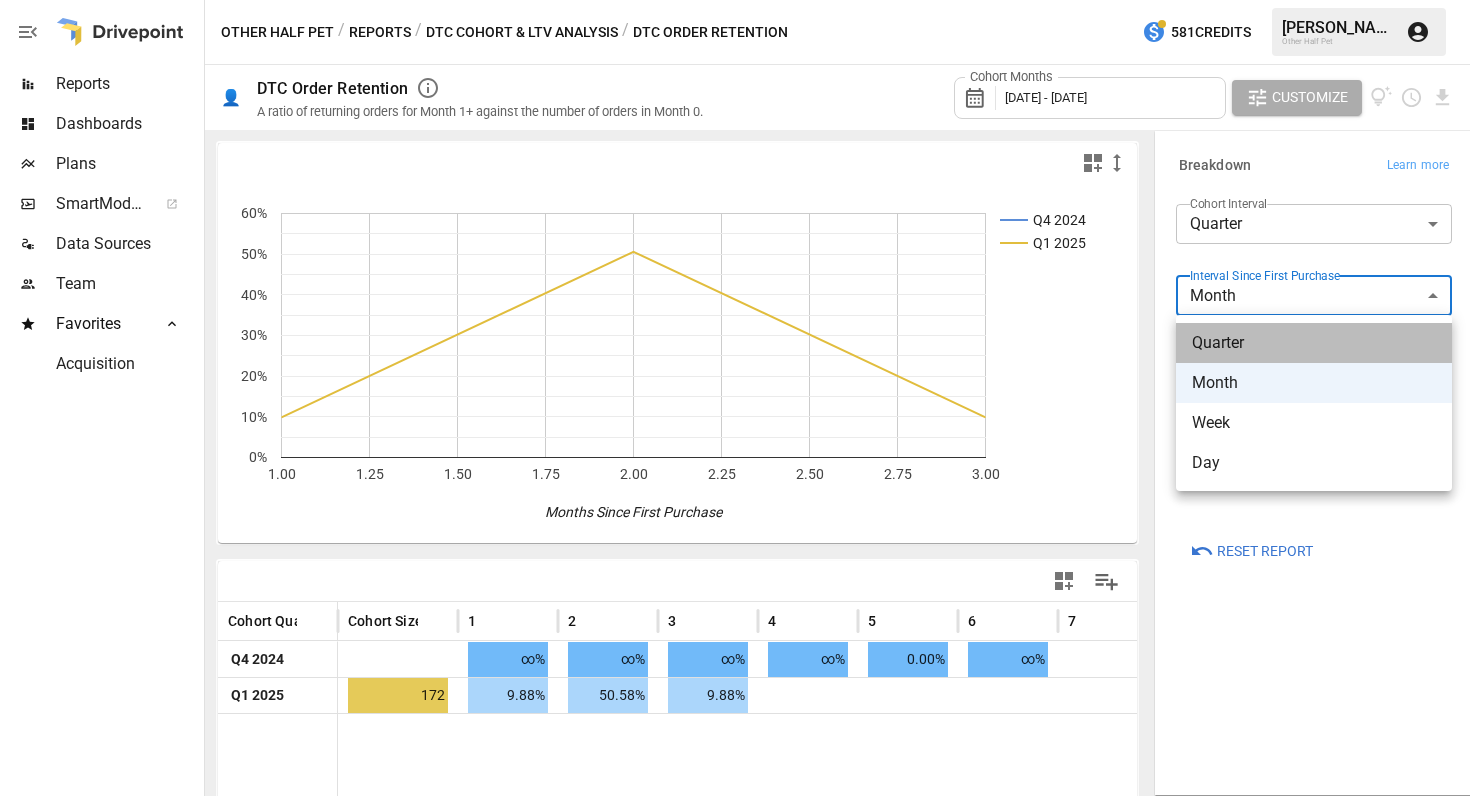 click on "Quarter" at bounding box center (1314, 343) 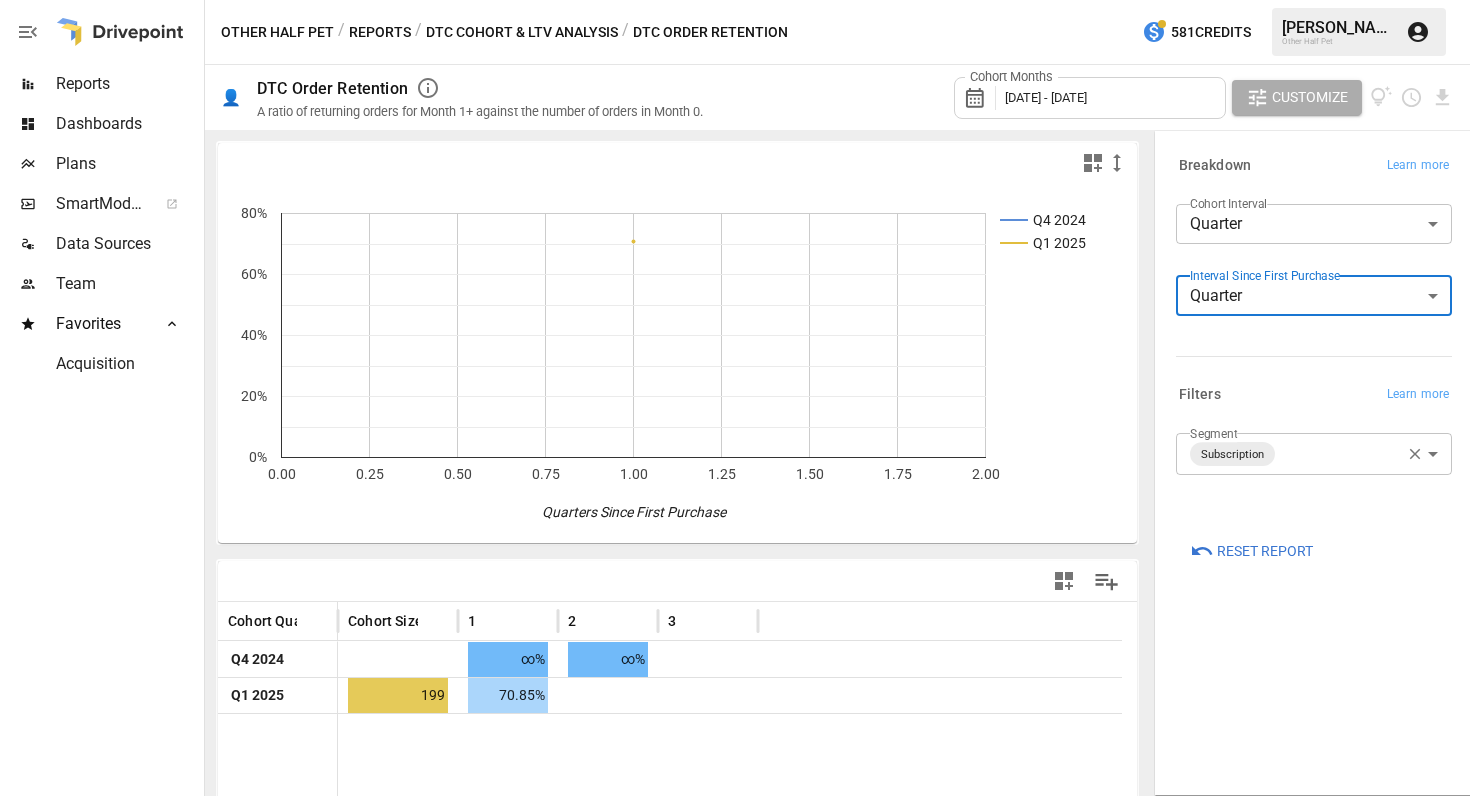 click on "[DATE] - [DATE]" at bounding box center (1046, 97) 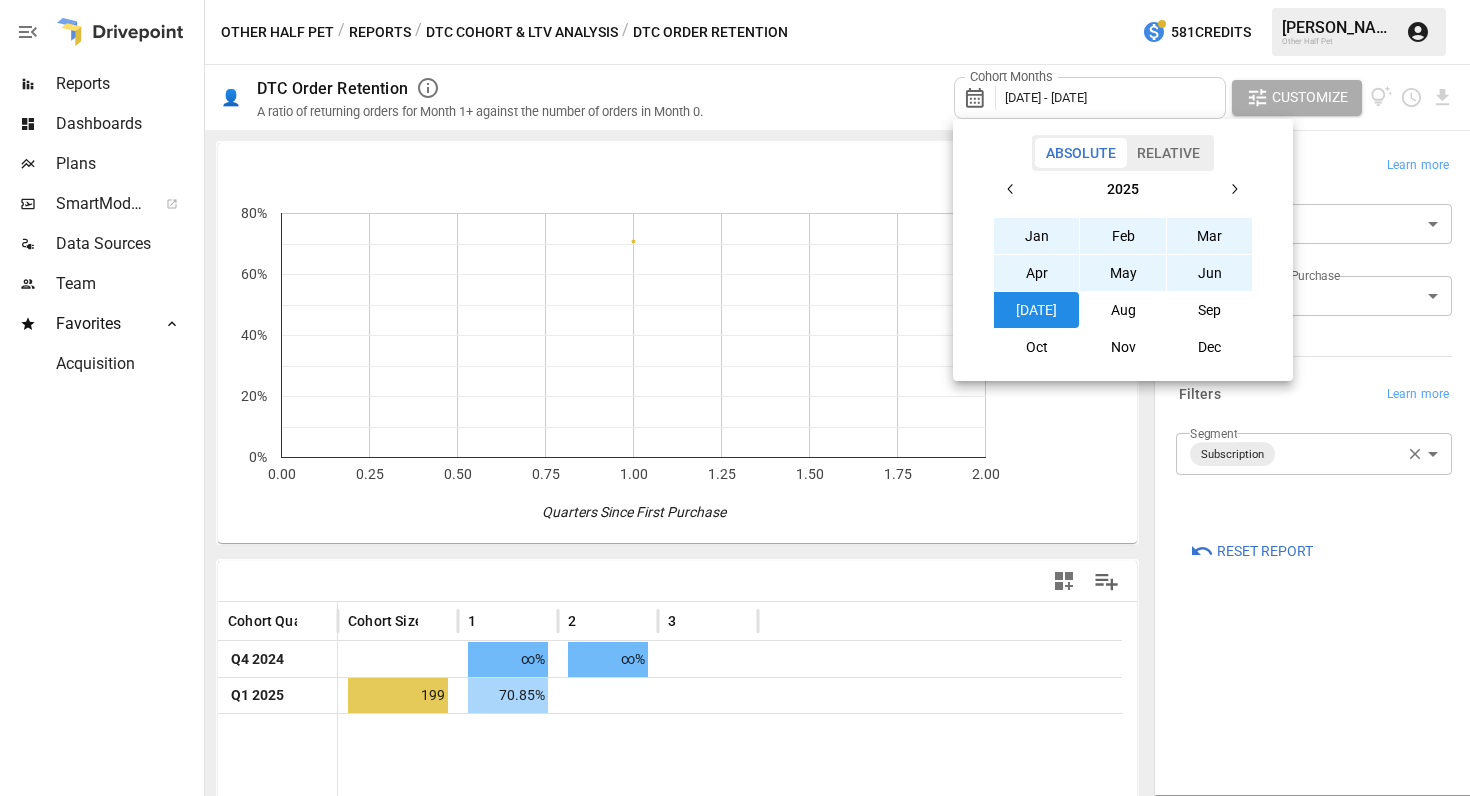click 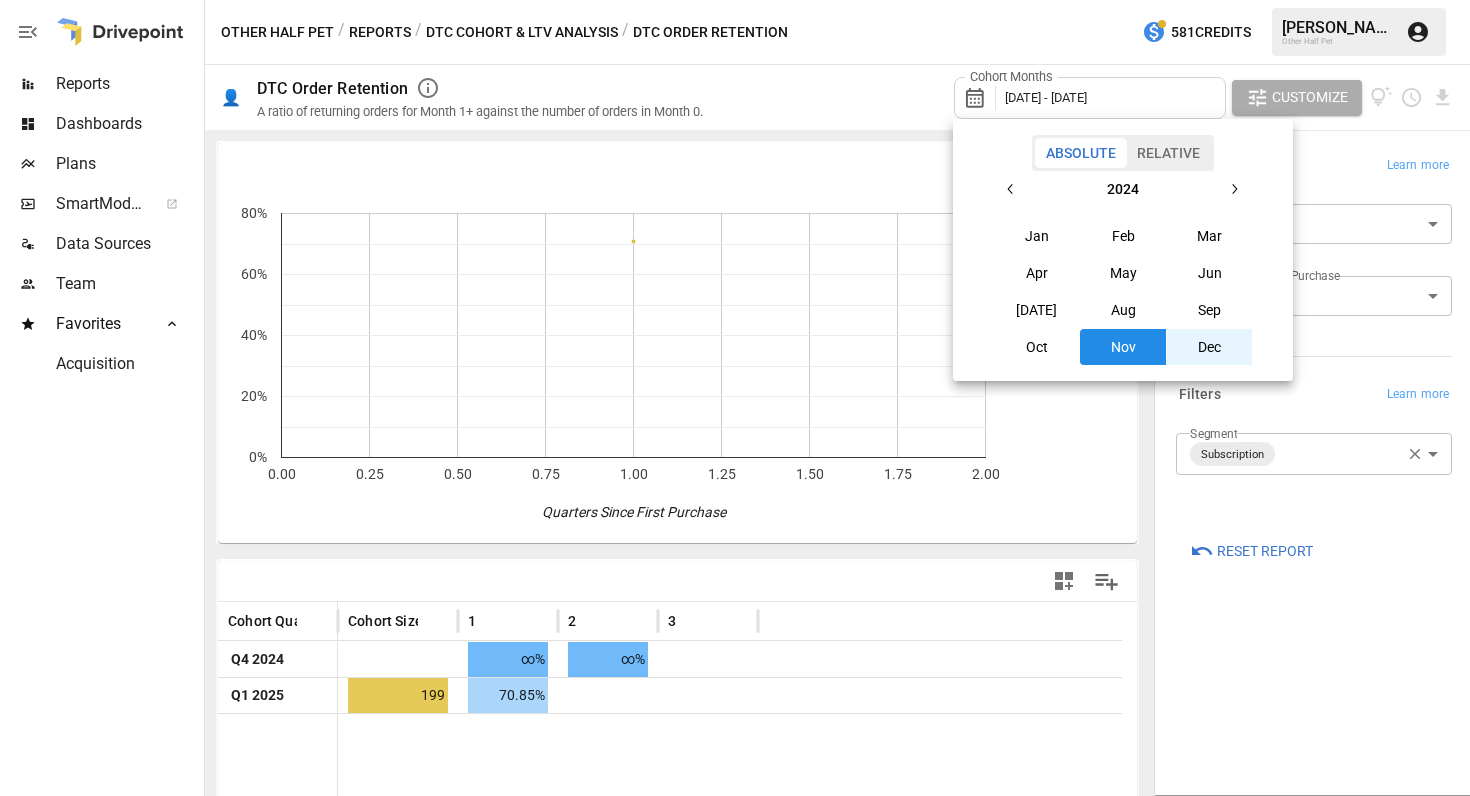 click on "Nov" at bounding box center [1123, 347] 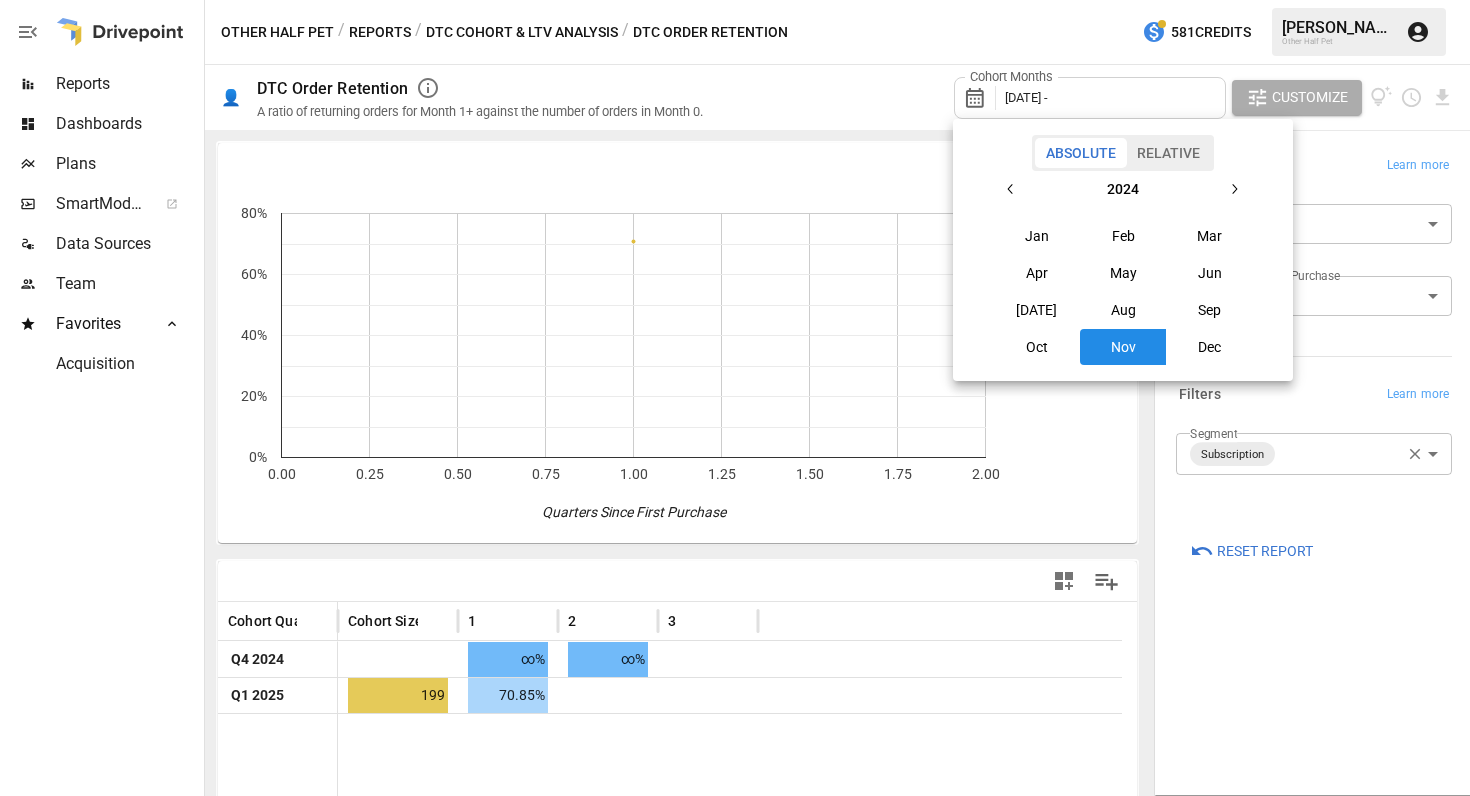 click 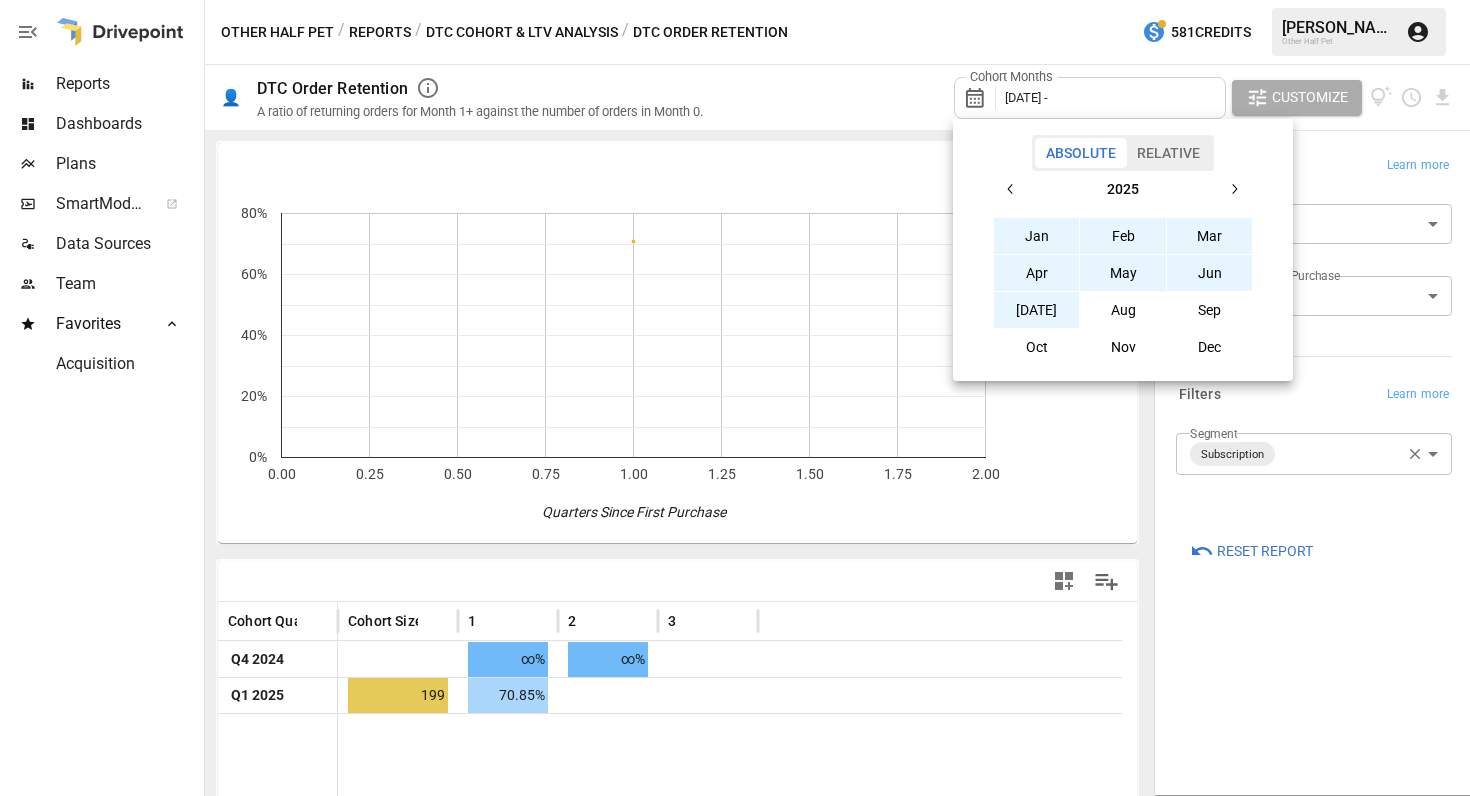 click on "[DATE]" at bounding box center (1037, 310) 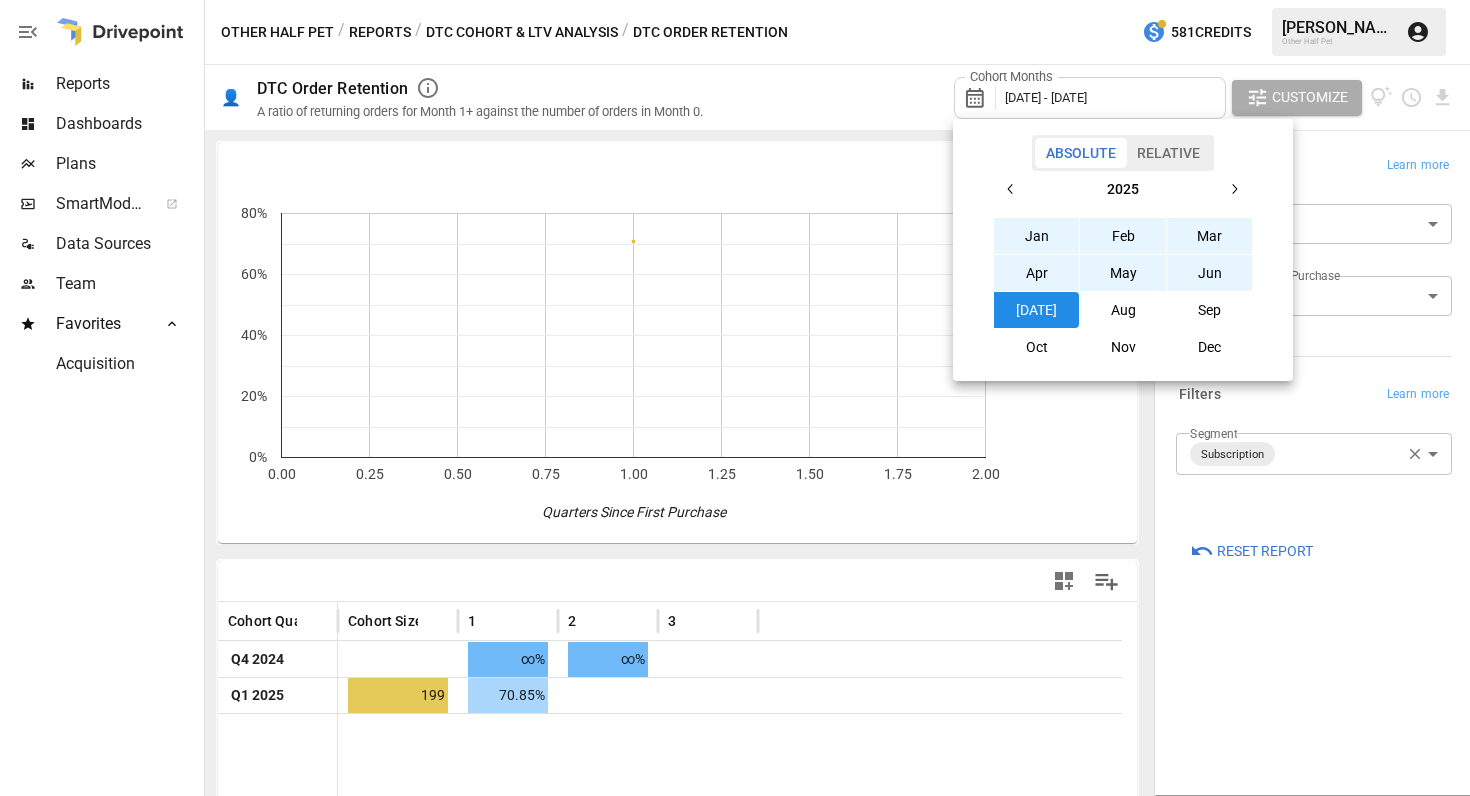 click at bounding box center (735, 398) 